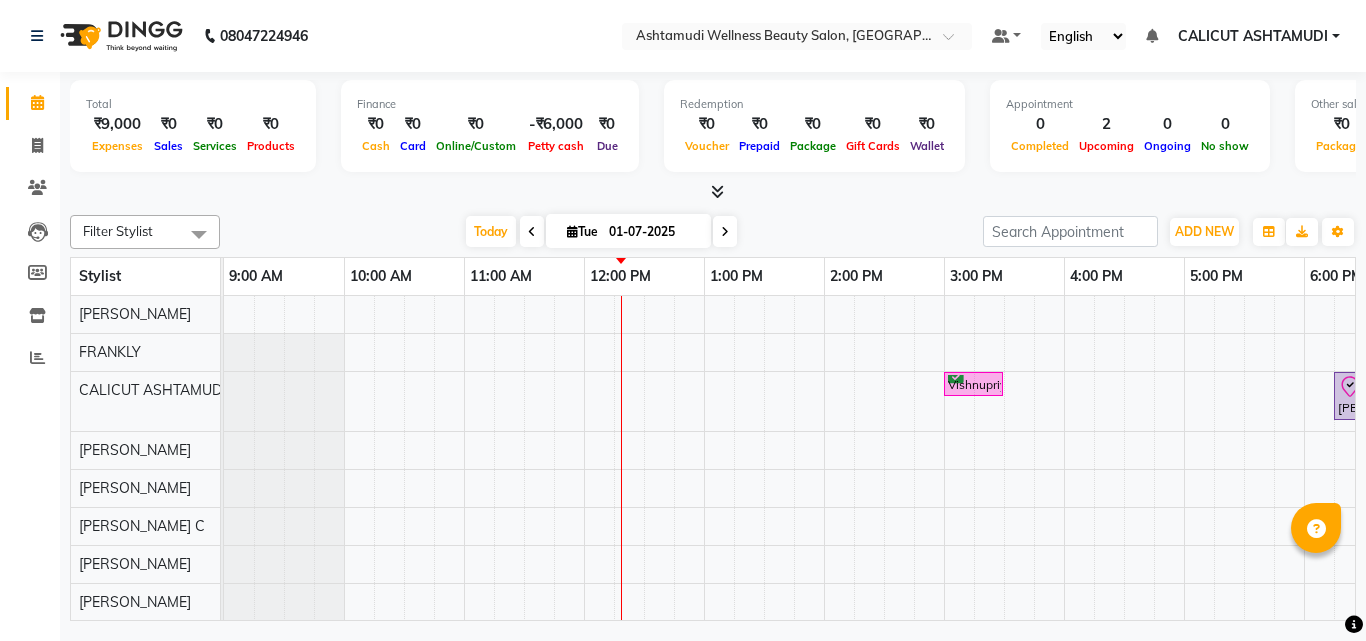 scroll, scrollTop: 0, scrollLeft: 0, axis: both 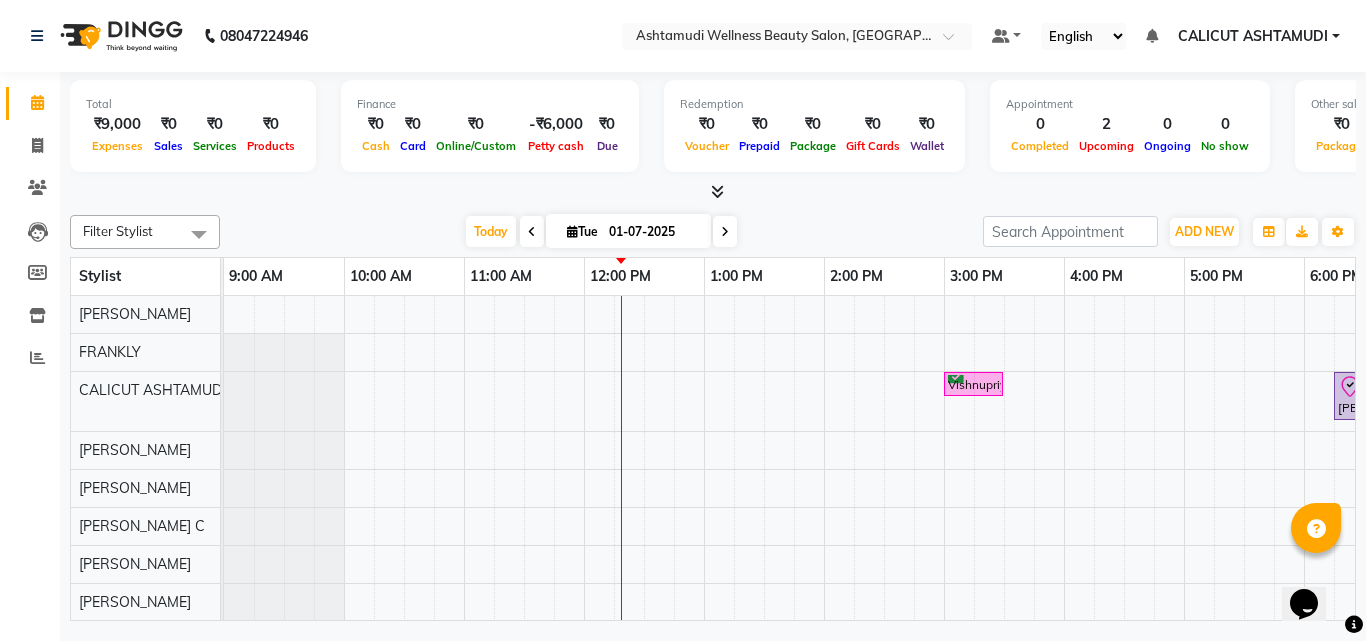 click on "Invoice" 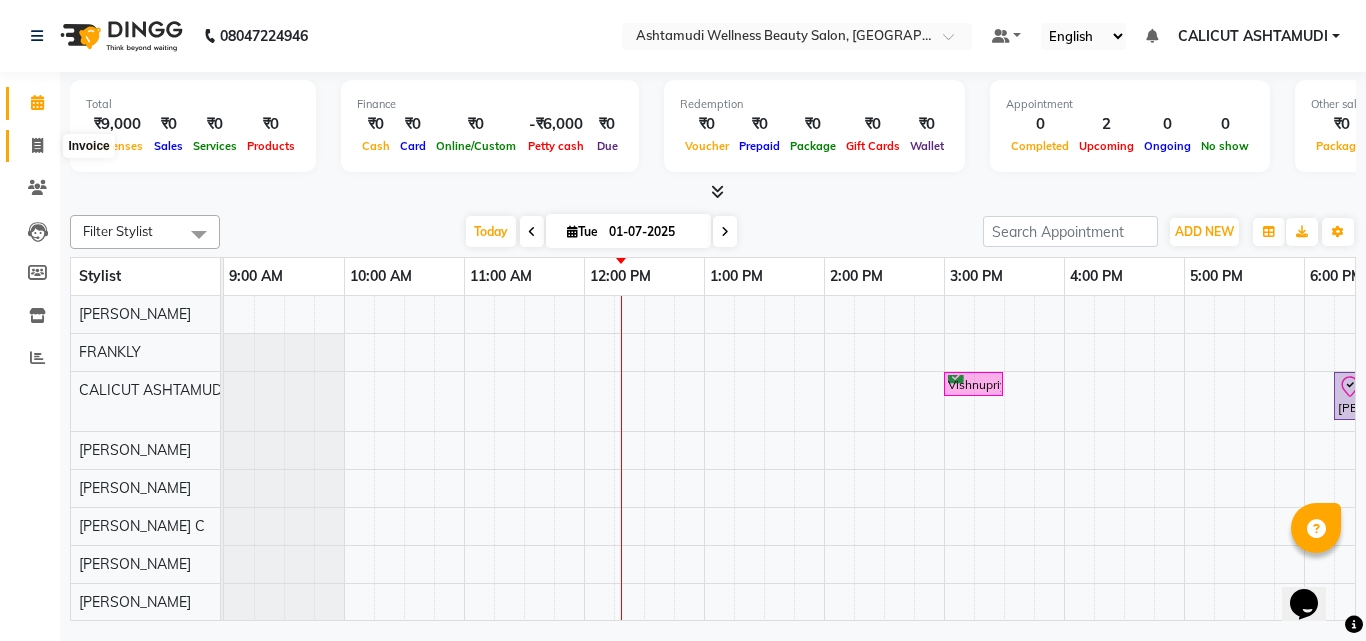 click 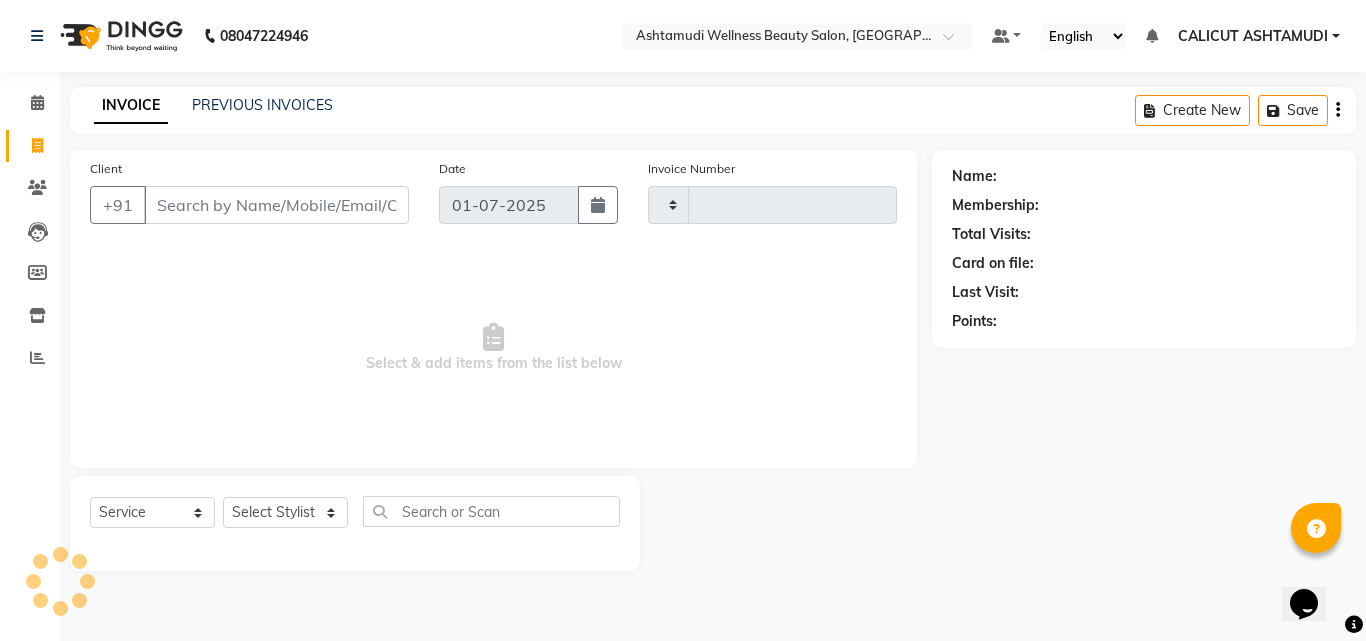 type on "2365" 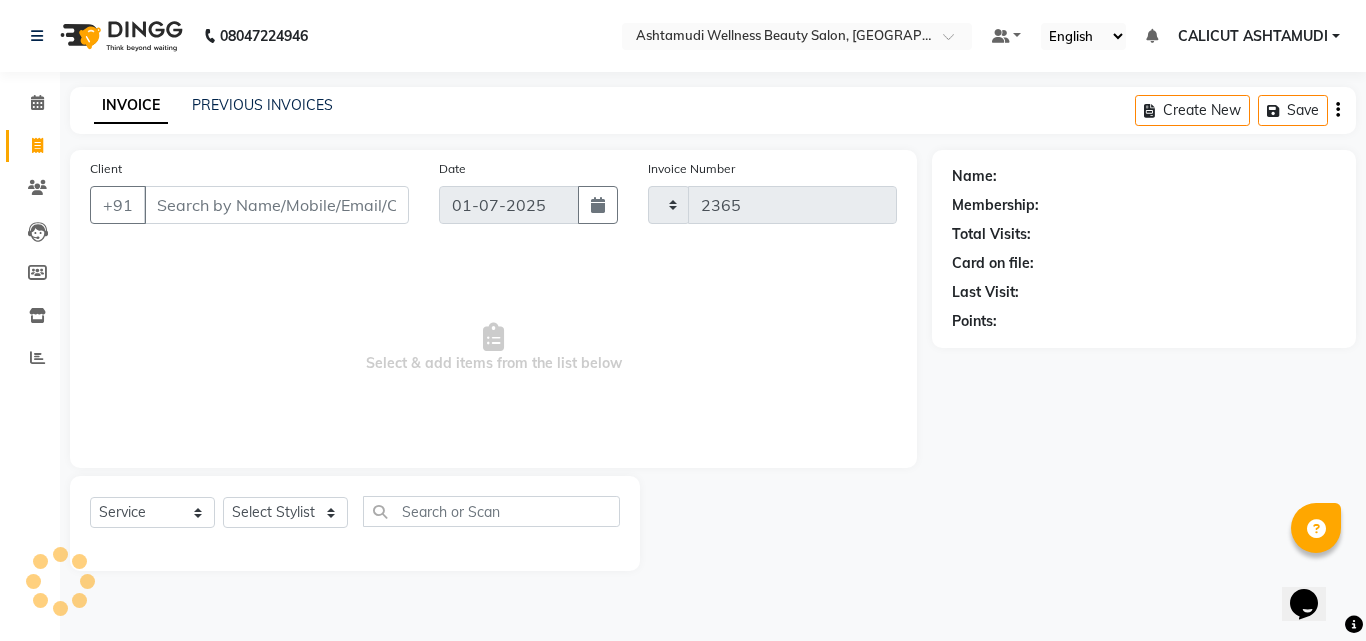 select on "4630" 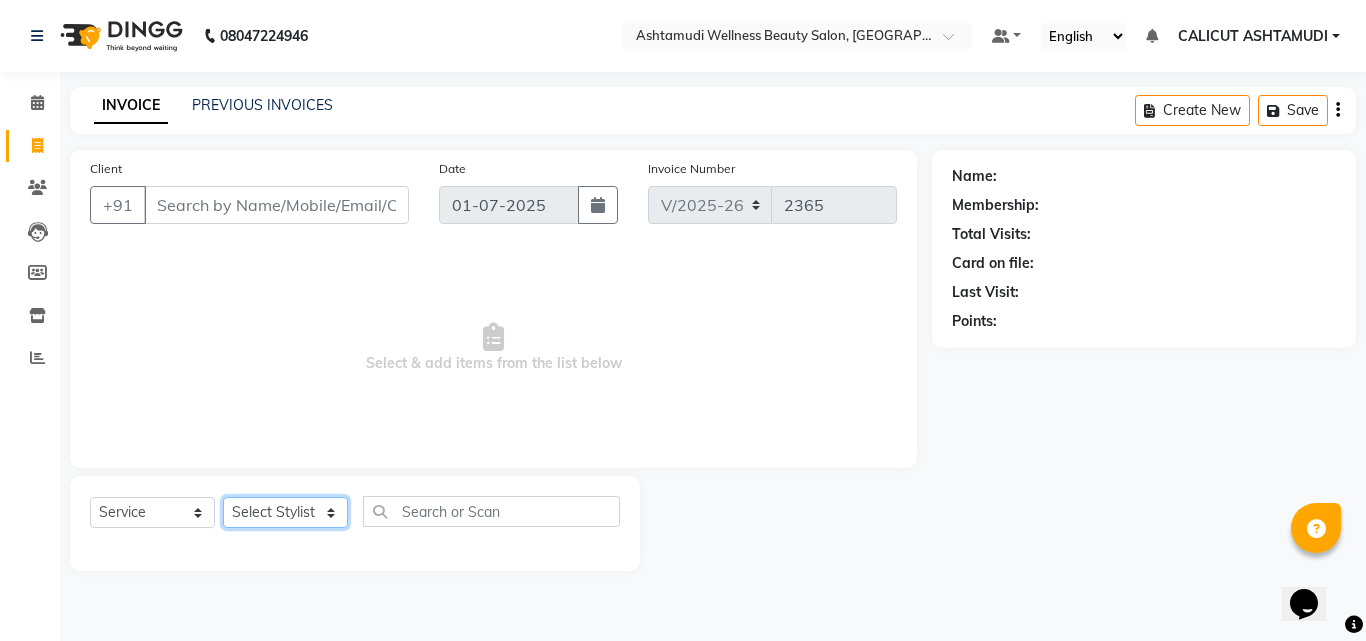 drag, startPoint x: 260, startPoint y: 519, endPoint x: 263, endPoint y: 503, distance: 16.27882 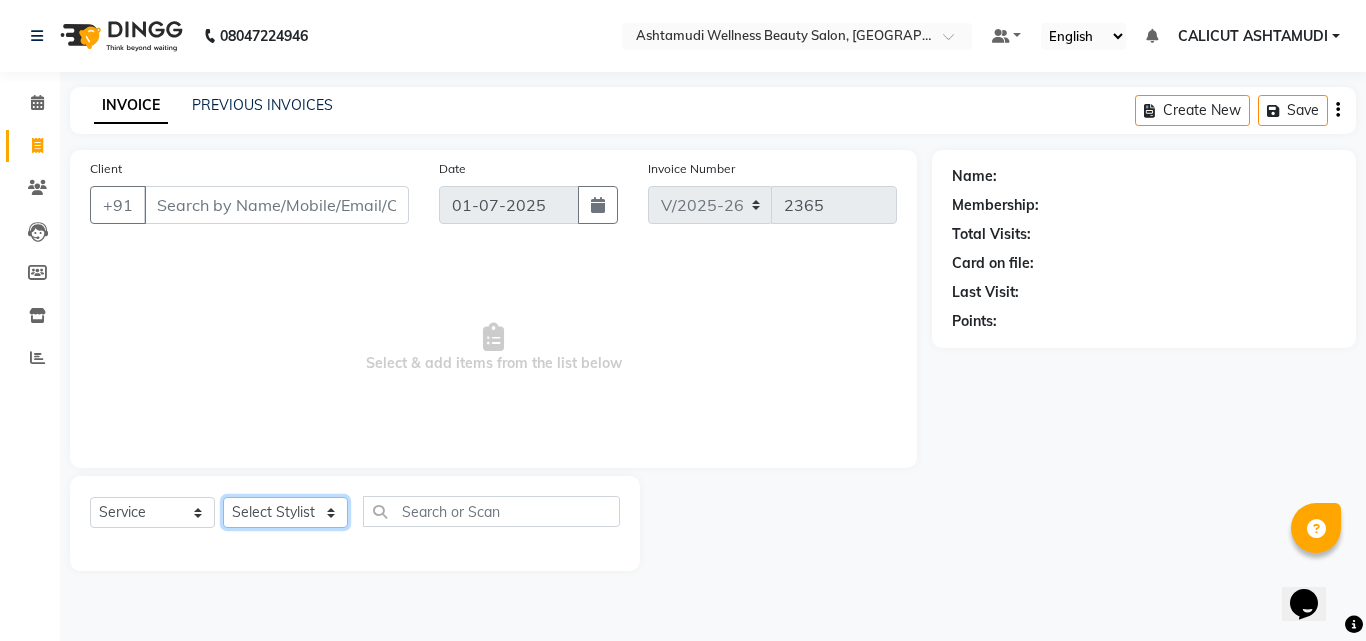select on "60453" 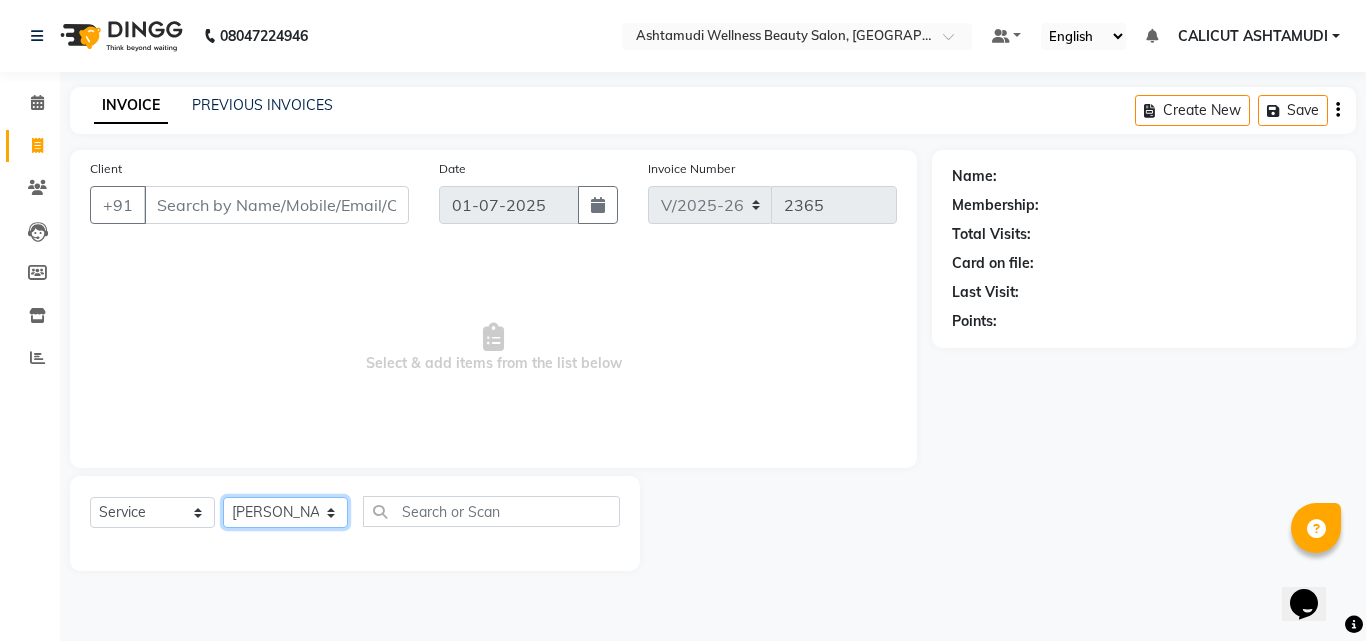 click on "Select Stylist [PERSON_NAME] C [PERSON_NAME] [PERSON_NAME] CALICUT ASHTAMUDI FRANKLY	 [PERSON_NAME] [PERSON_NAME] Sewan [PERSON_NAME]" 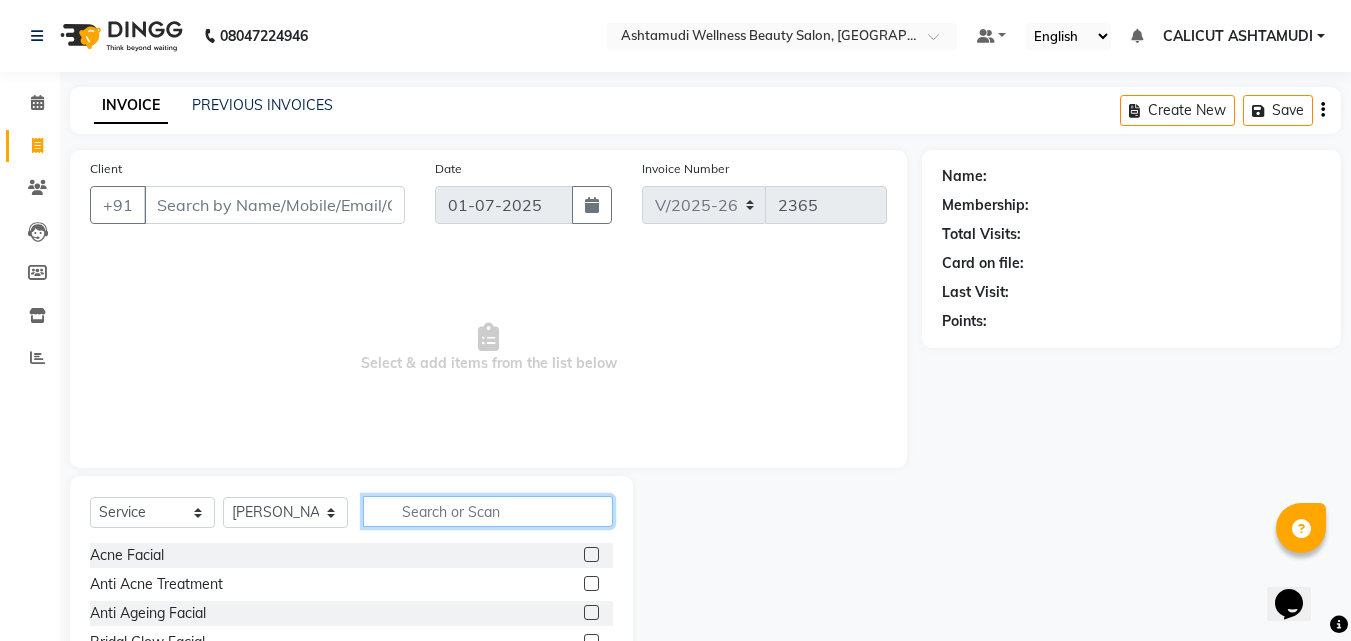 click 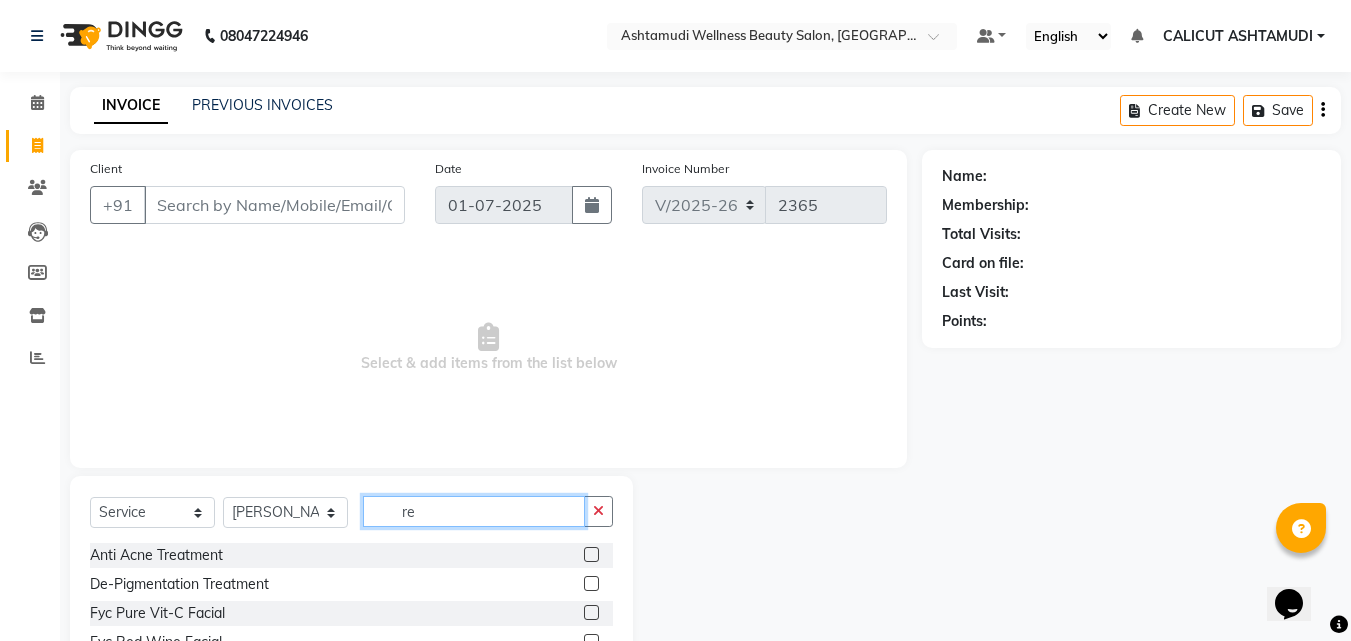 type on "r" 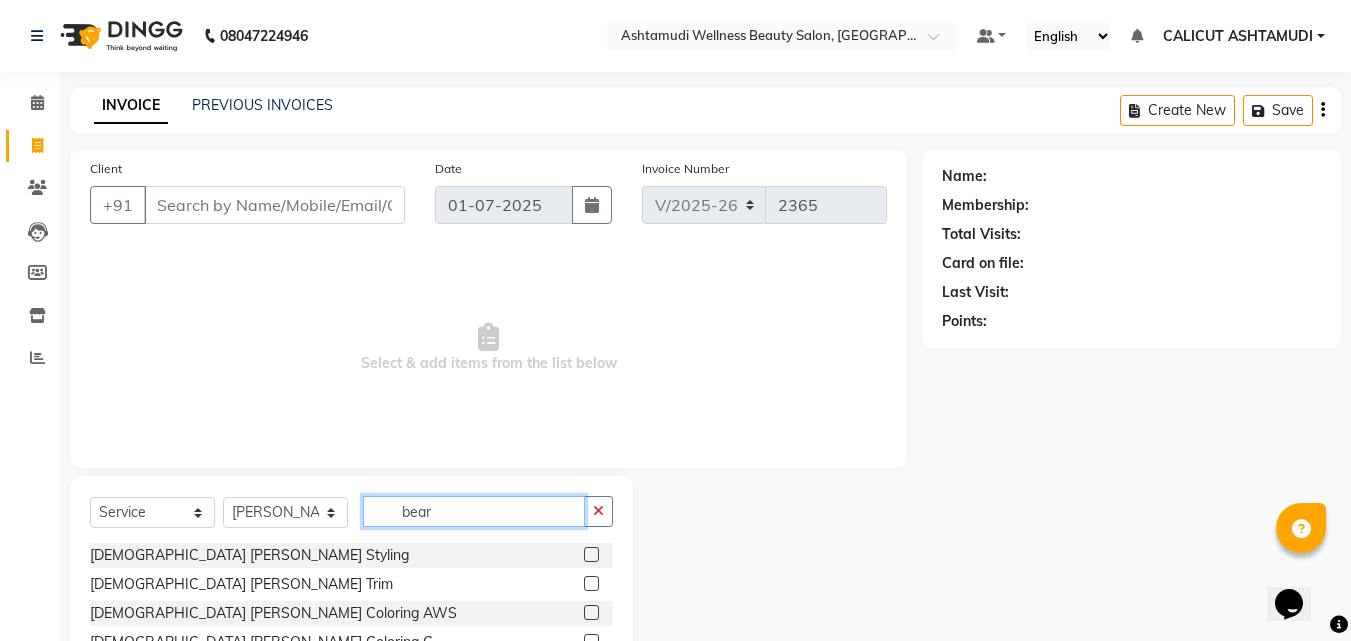 type on "bear" 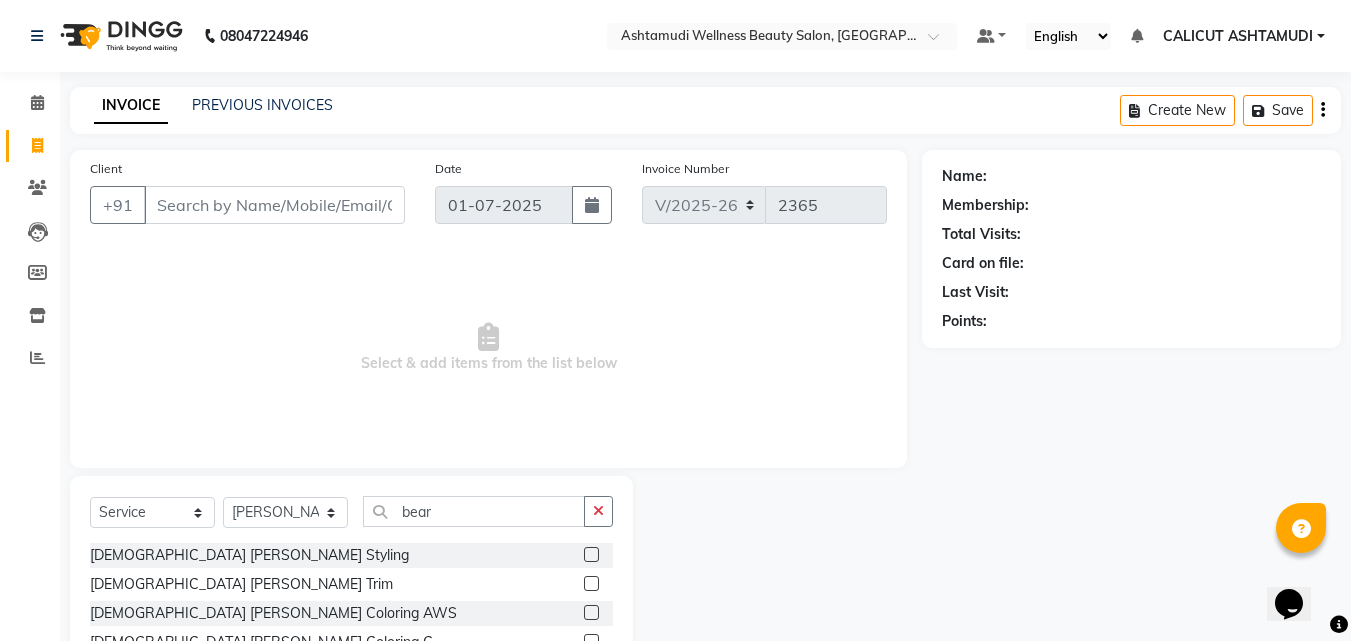 click 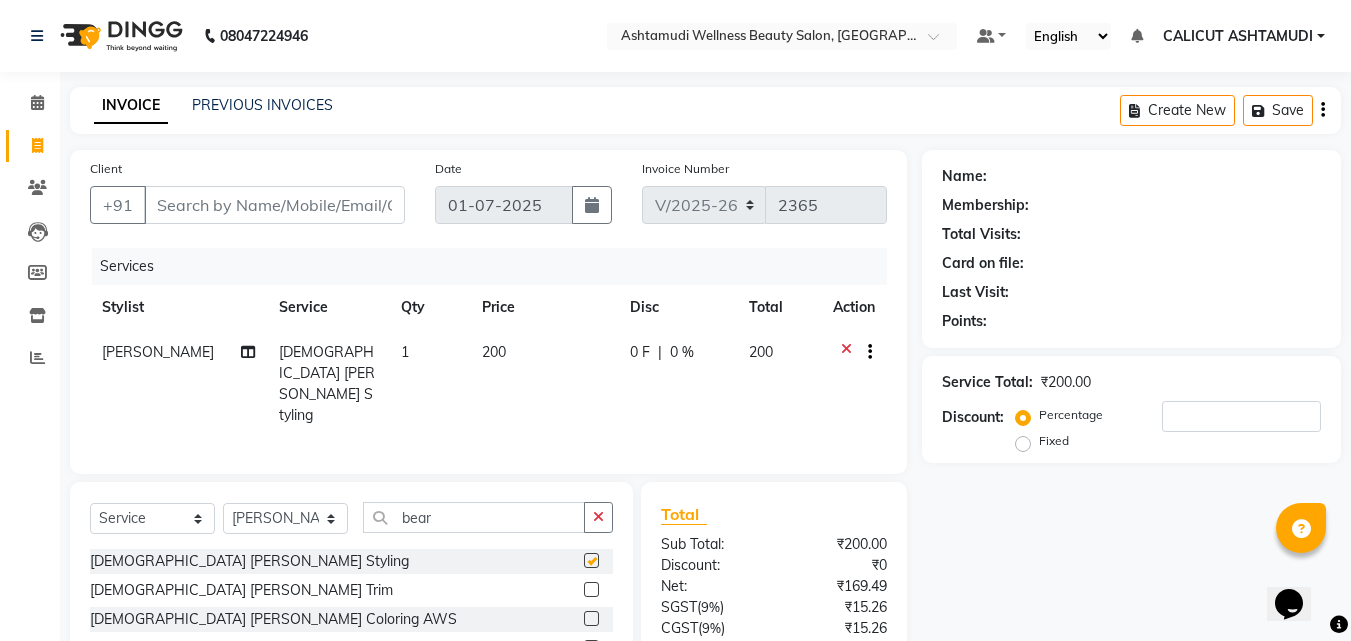 checkbox on "false" 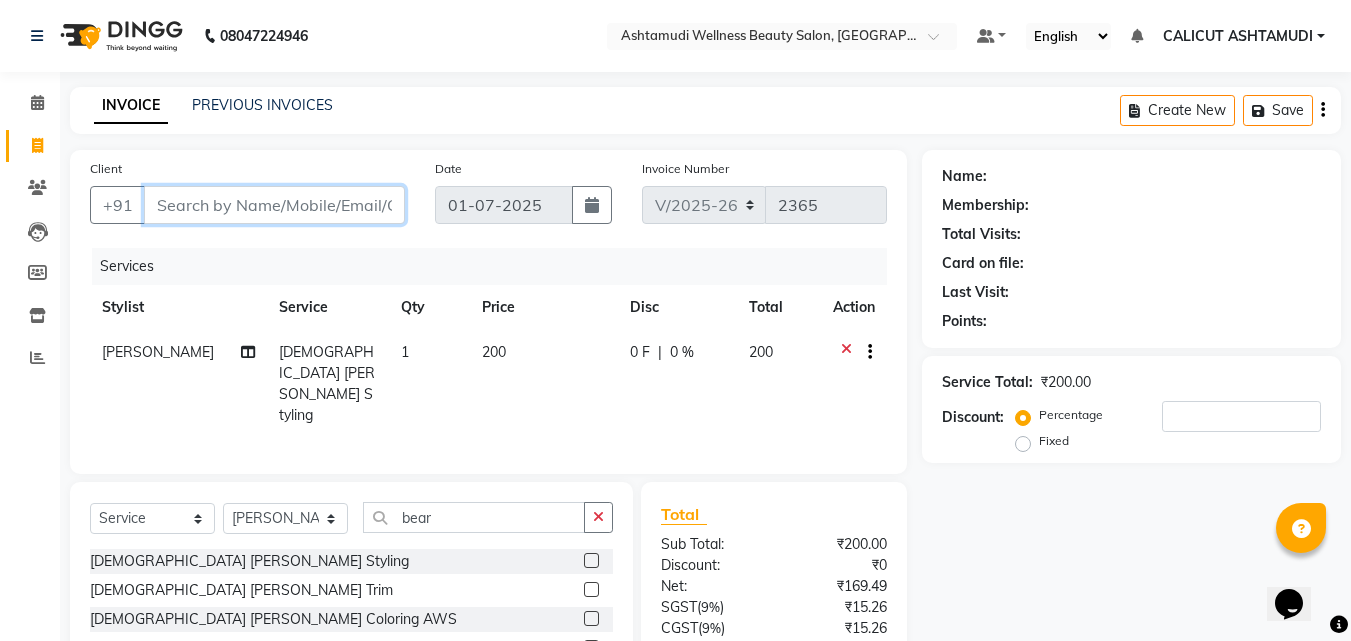 click on "Client" at bounding box center [274, 205] 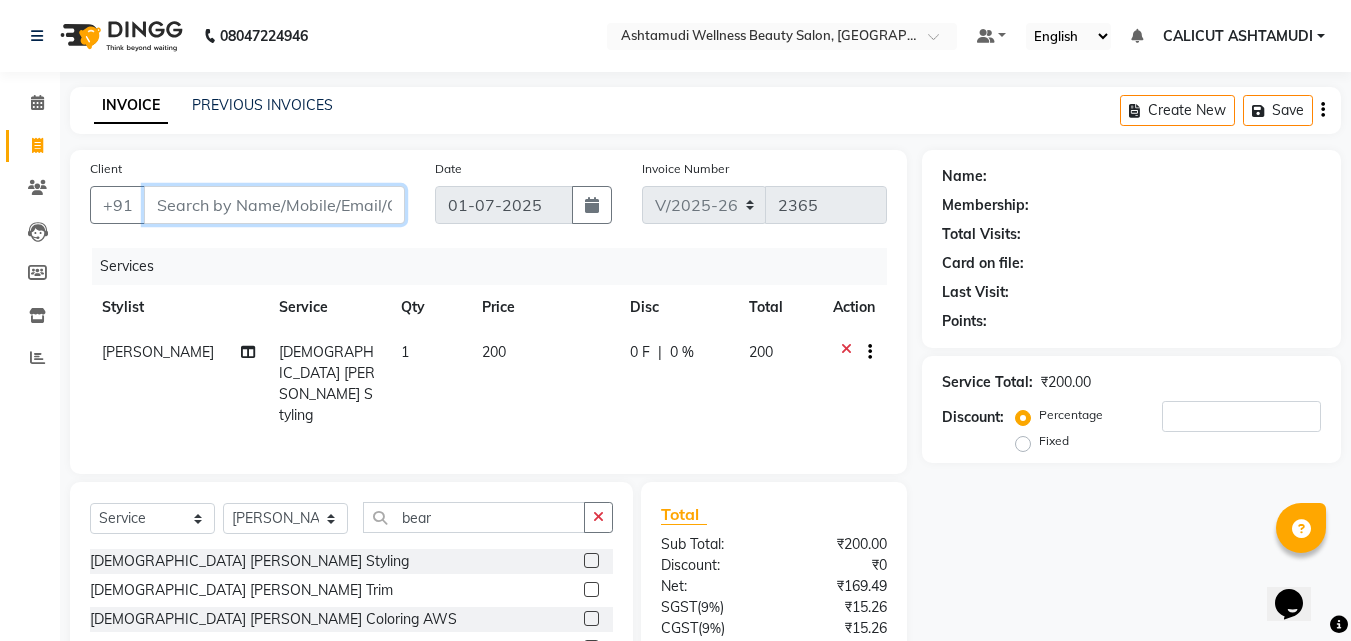 type on "9" 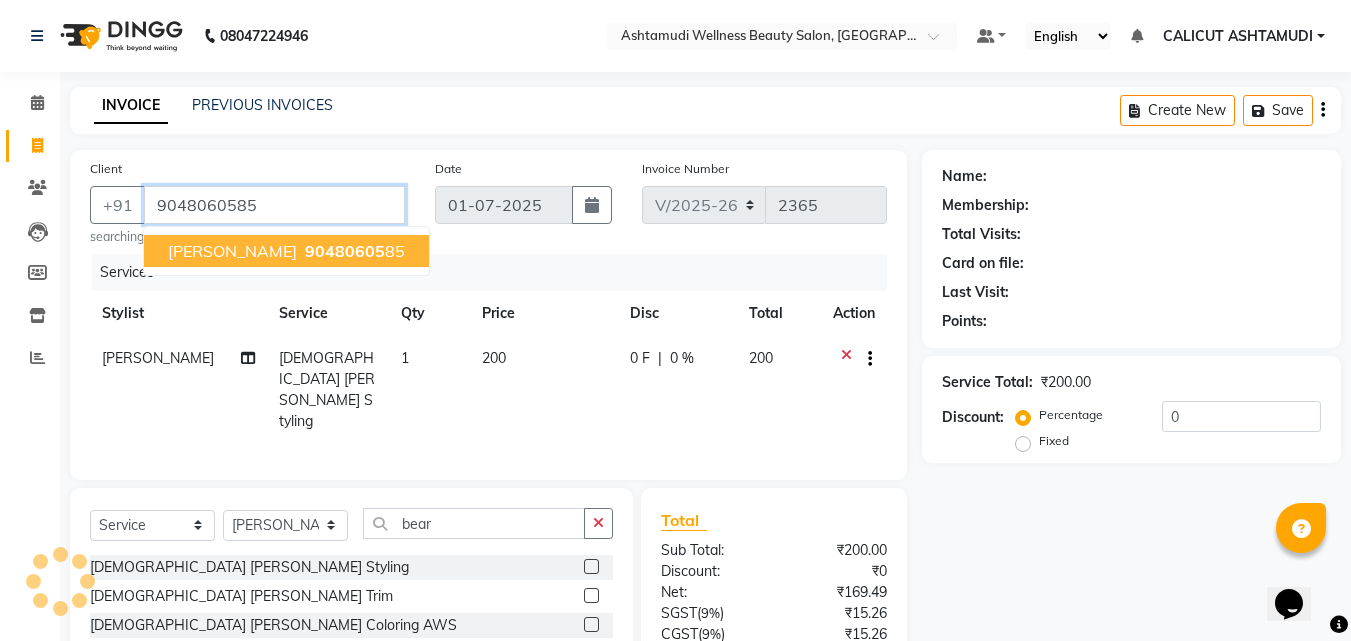 type on "9048060585" 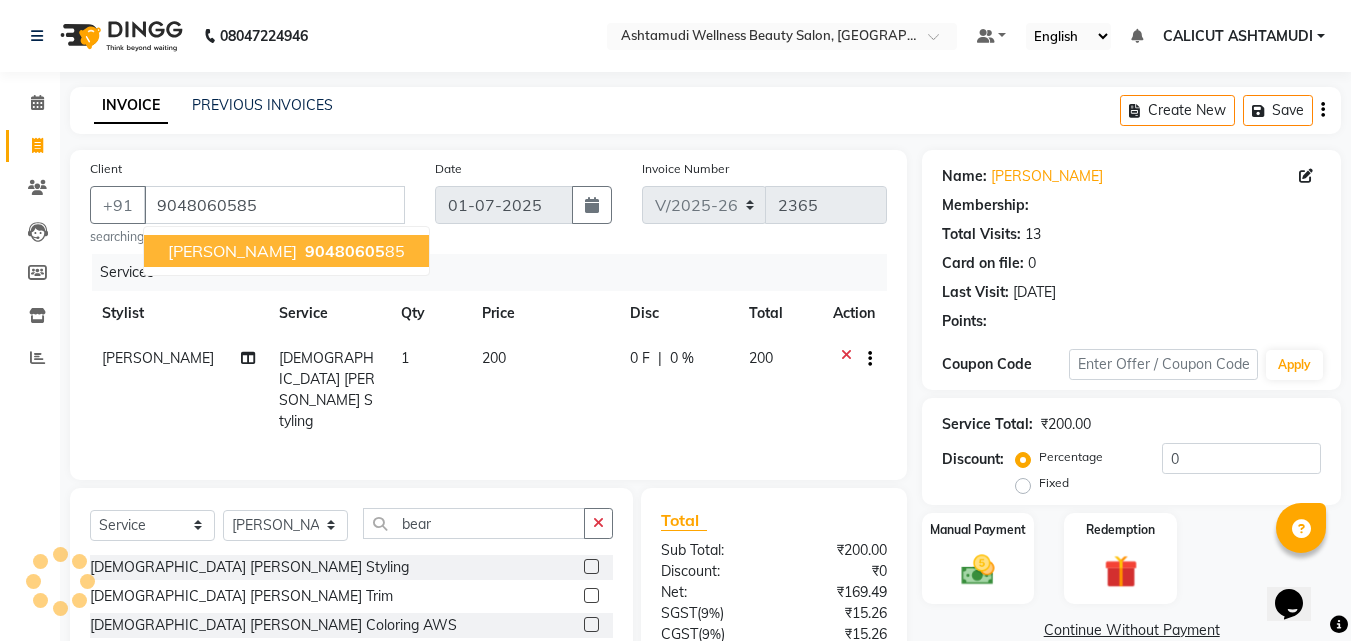 select on "1: Object" 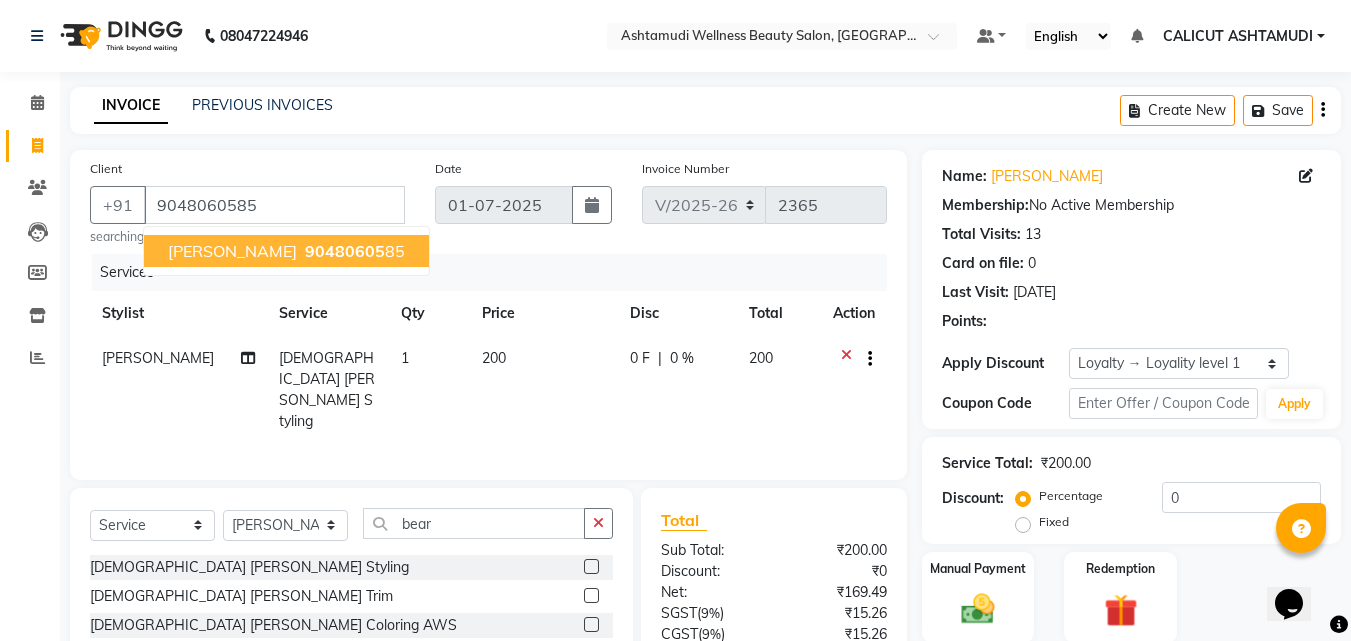click on "[PERSON_NAME]   90480605 85" at bounding box center (286, 251) 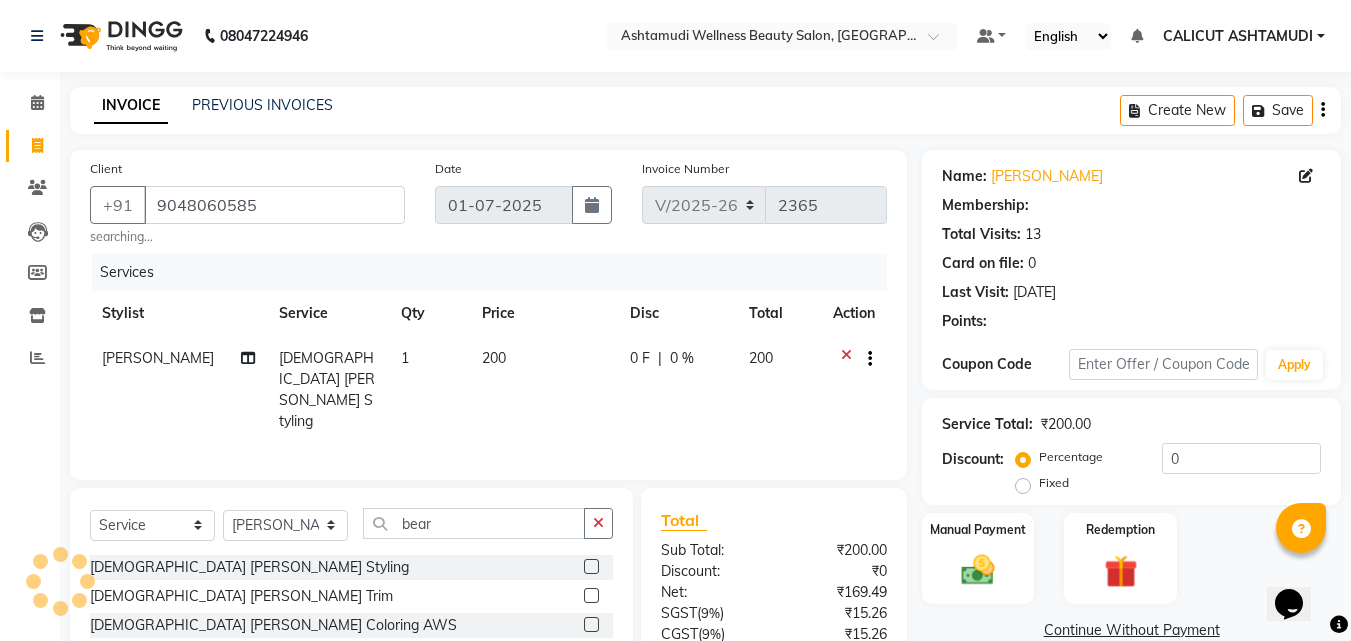 scroll, scrollTop: 165, scrollLeft: 0, axis: vertical 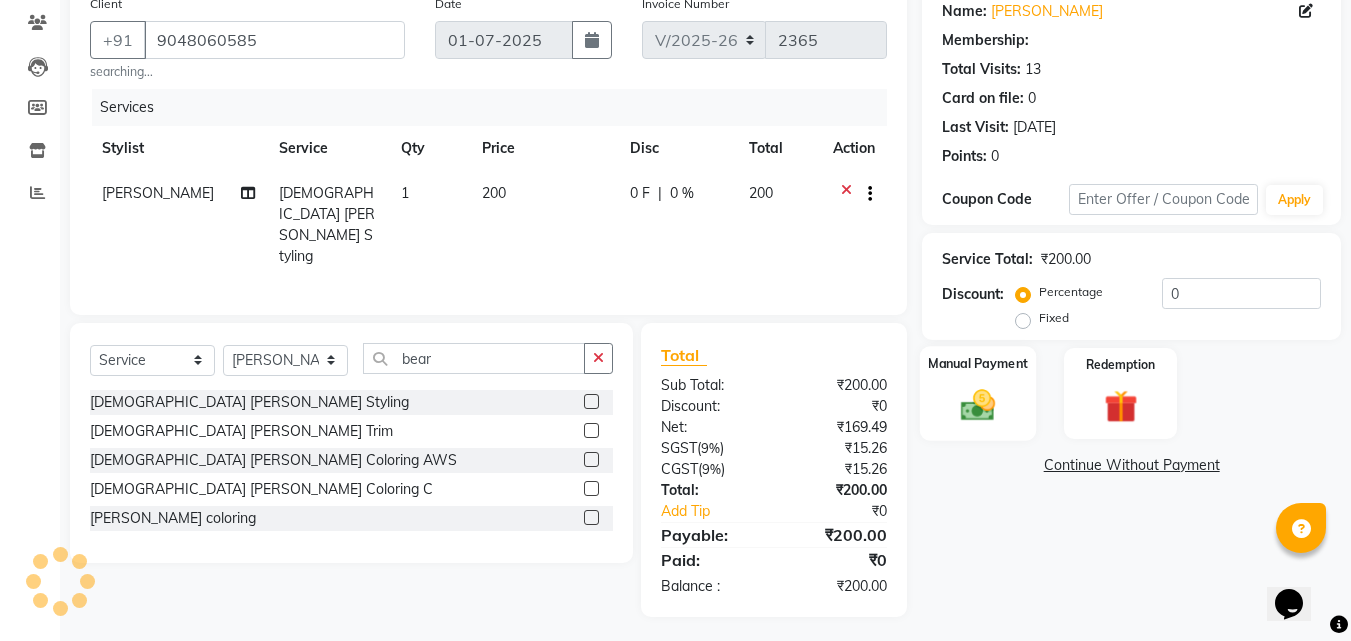 select on "1: Object" 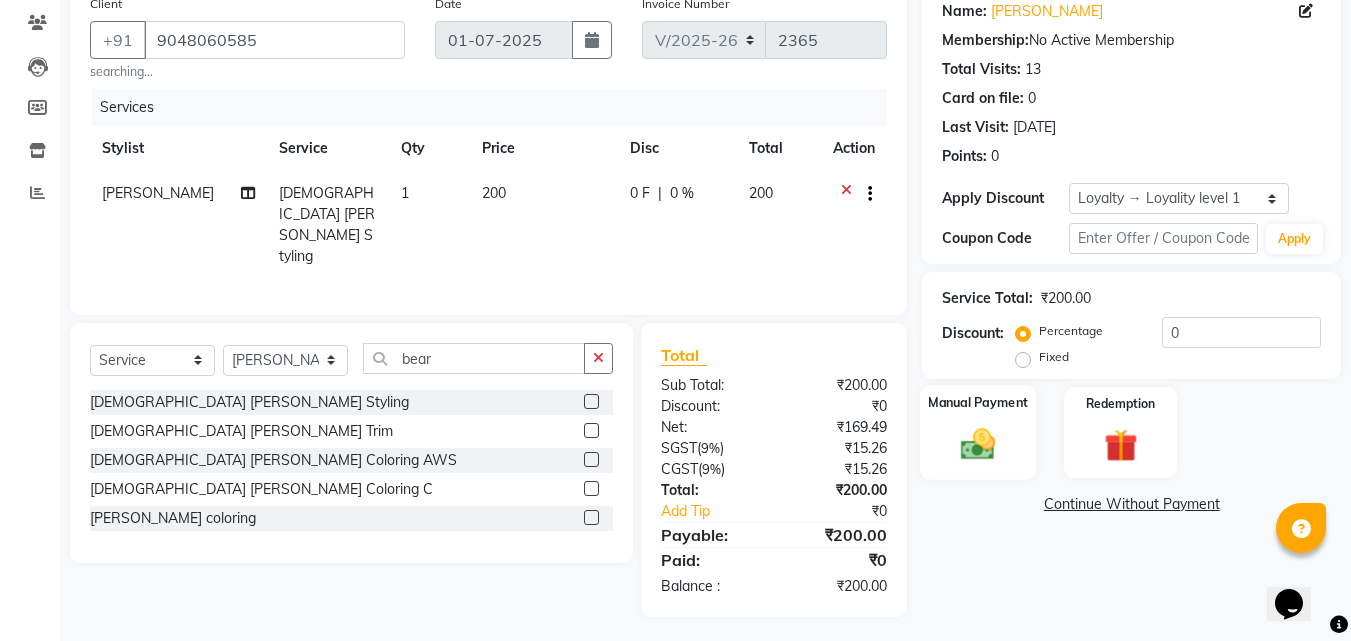 click on "Manual Payment" 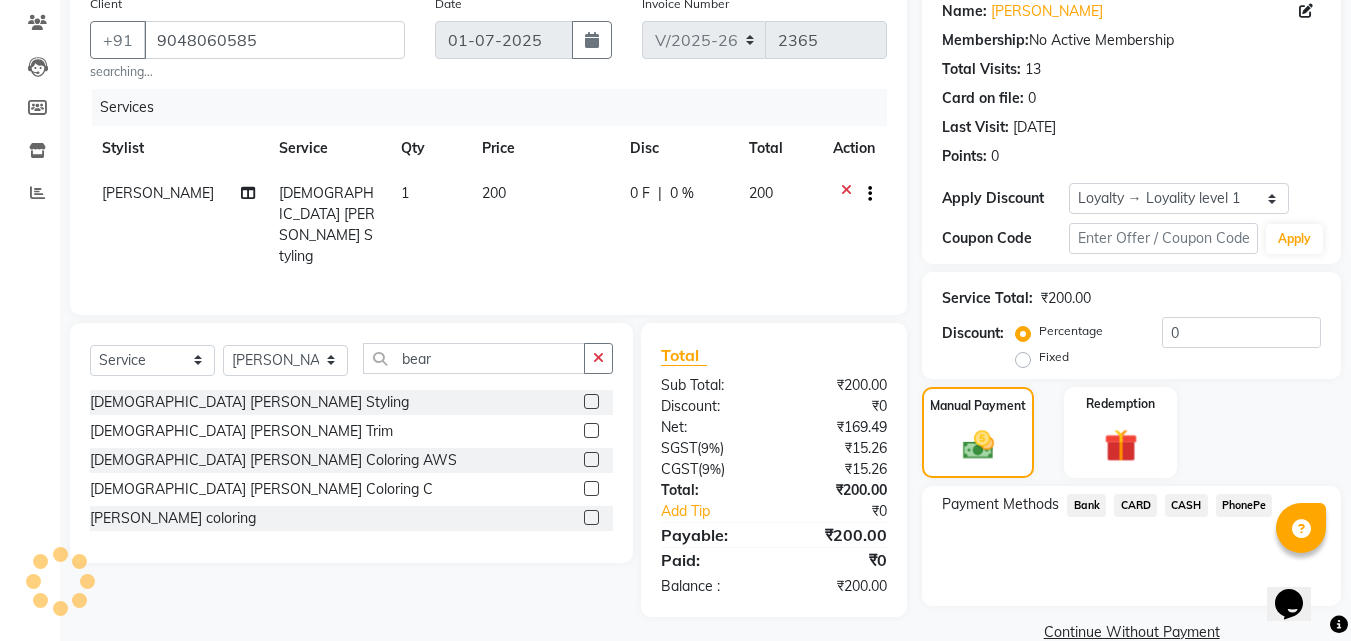 click on "CASH" 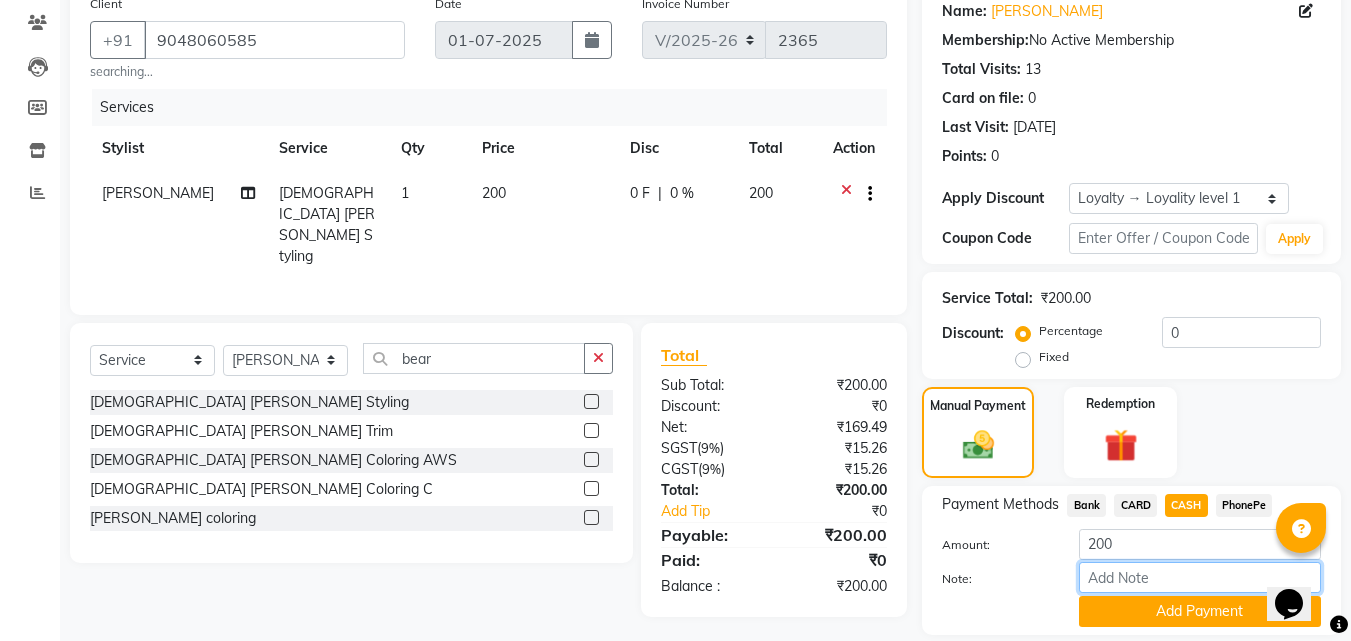 click on "Note:" at bounding box center [1200, 577] 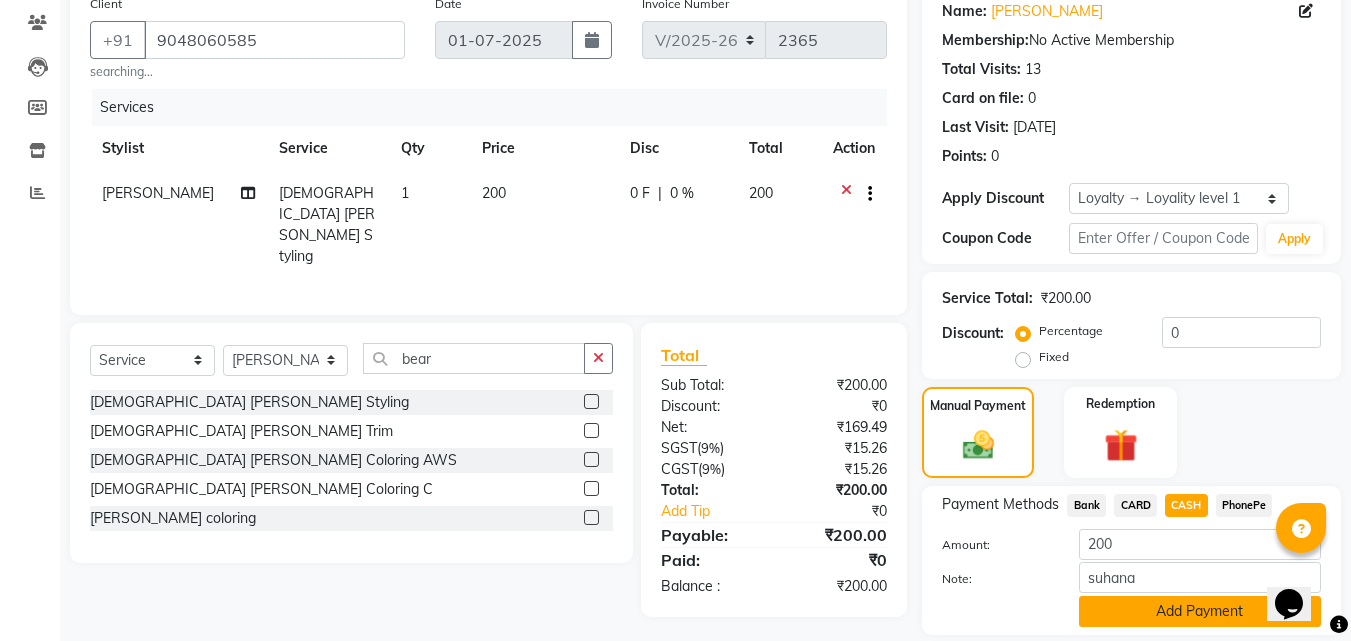 click on "Add Payment" 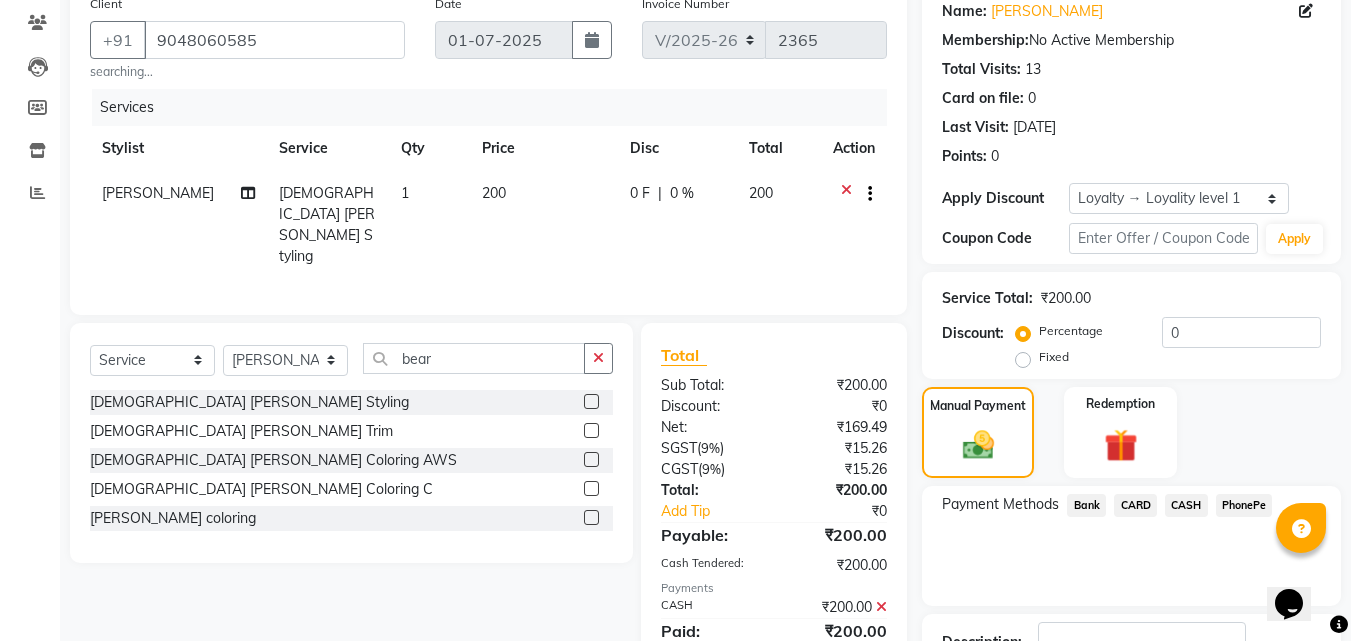 scroll, scrollTop: 335, scrollLeft: 0, axis: vertical 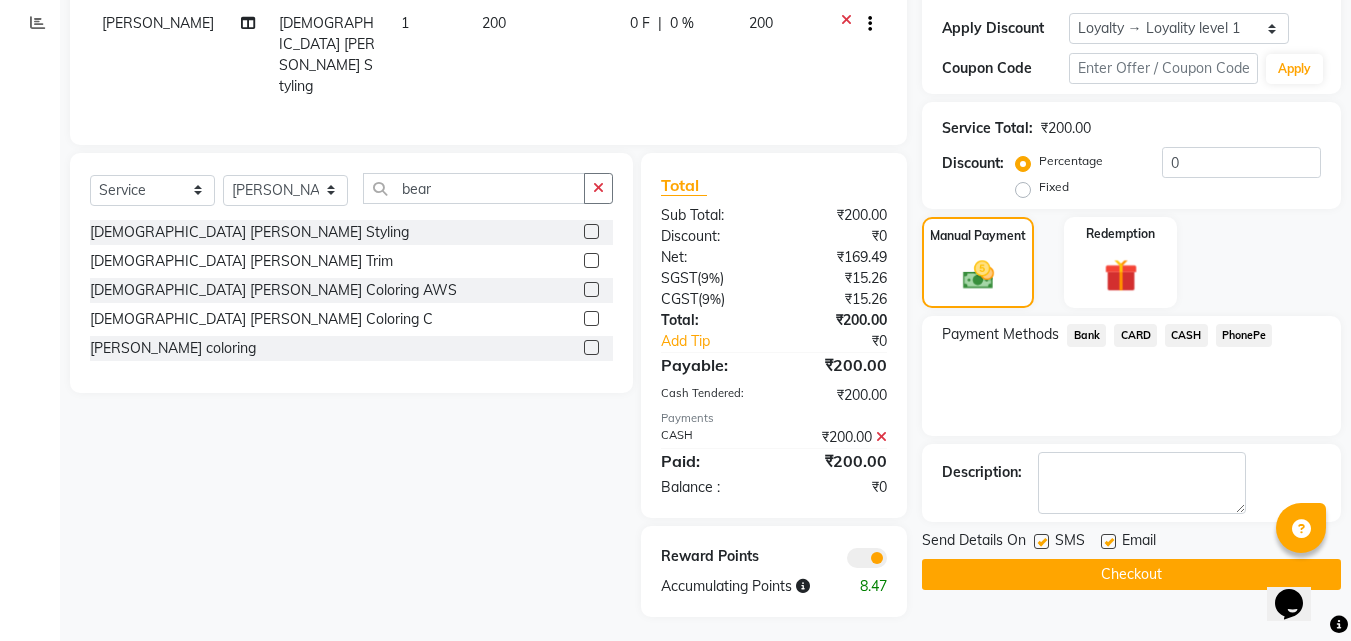 click on "Checkout" 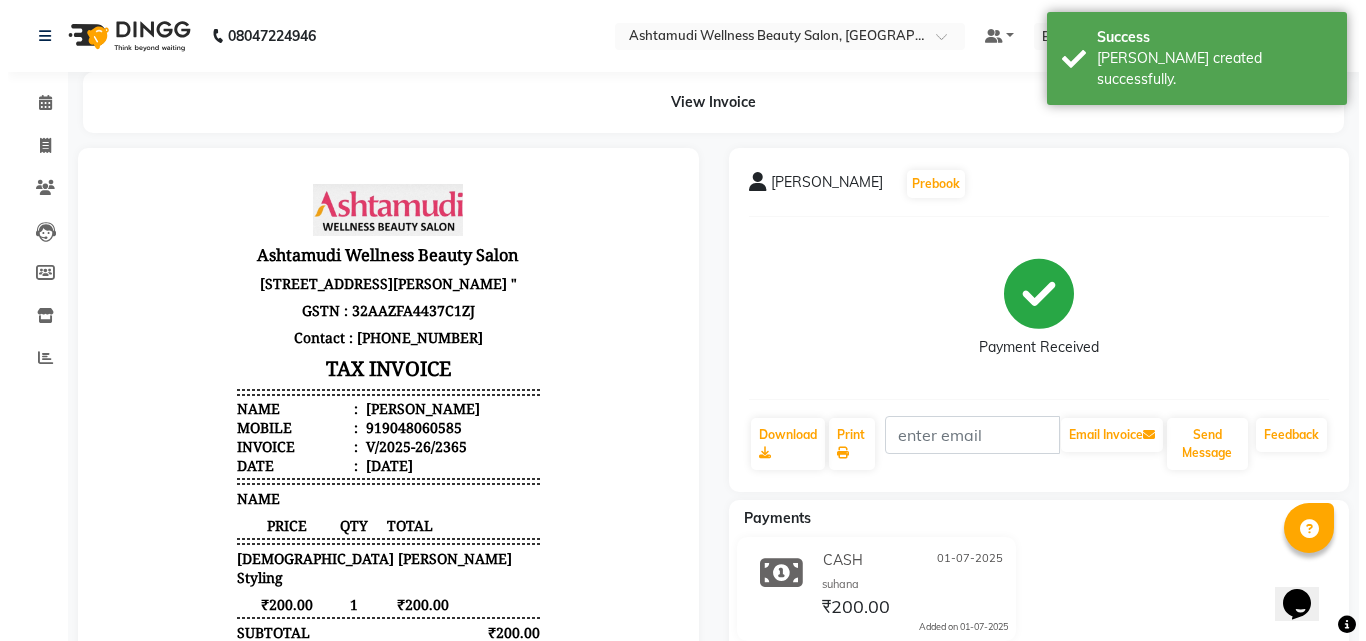 scroll, scrollTop: 0, scrollLeft: 0, axis: both 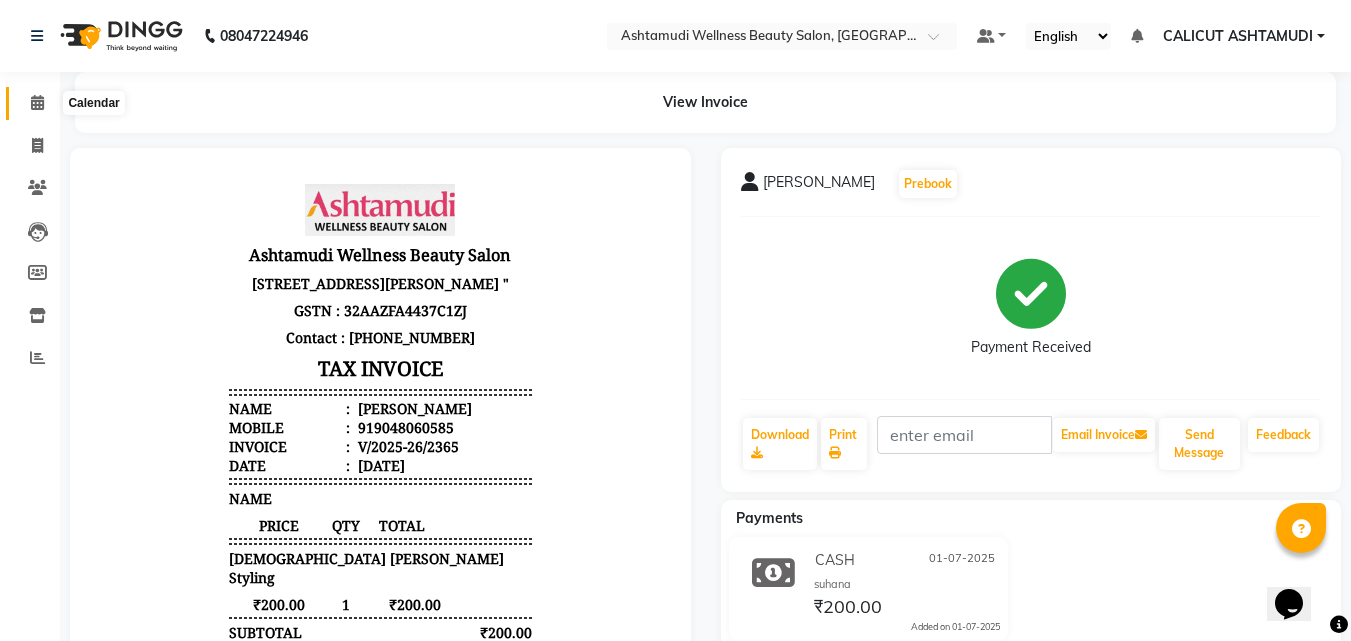 click 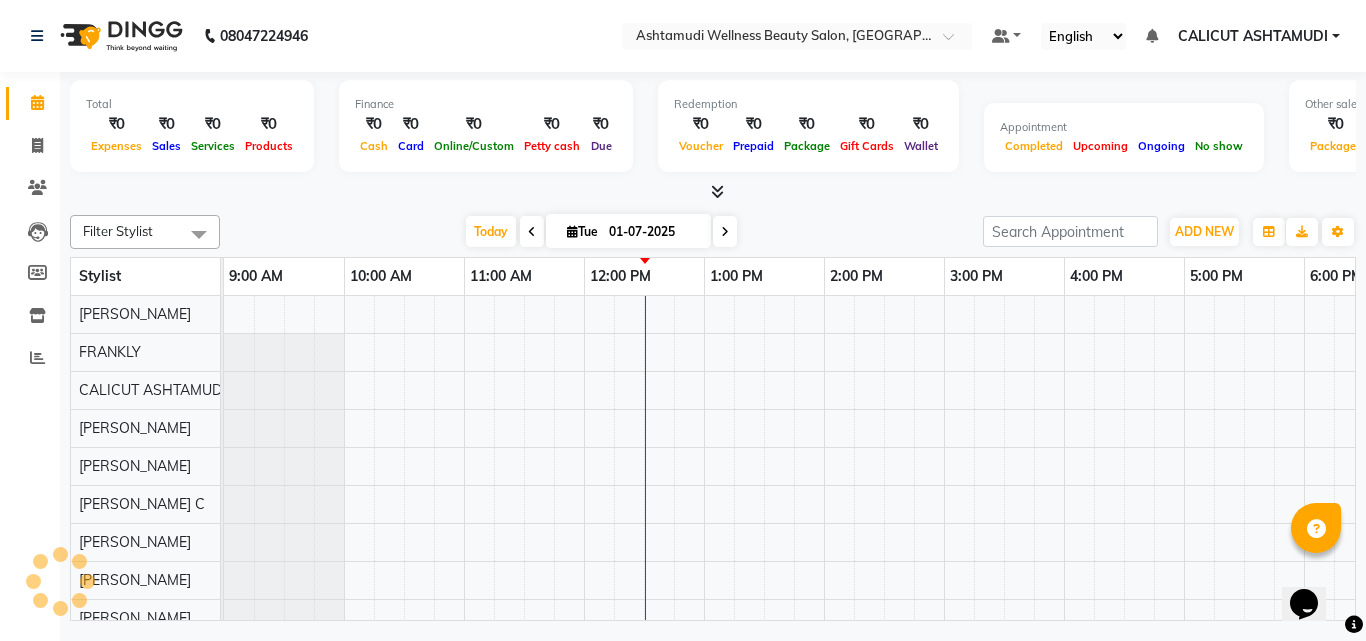 scroll, scrollTop: 0, scrollLeft: 361, axis: horizontal 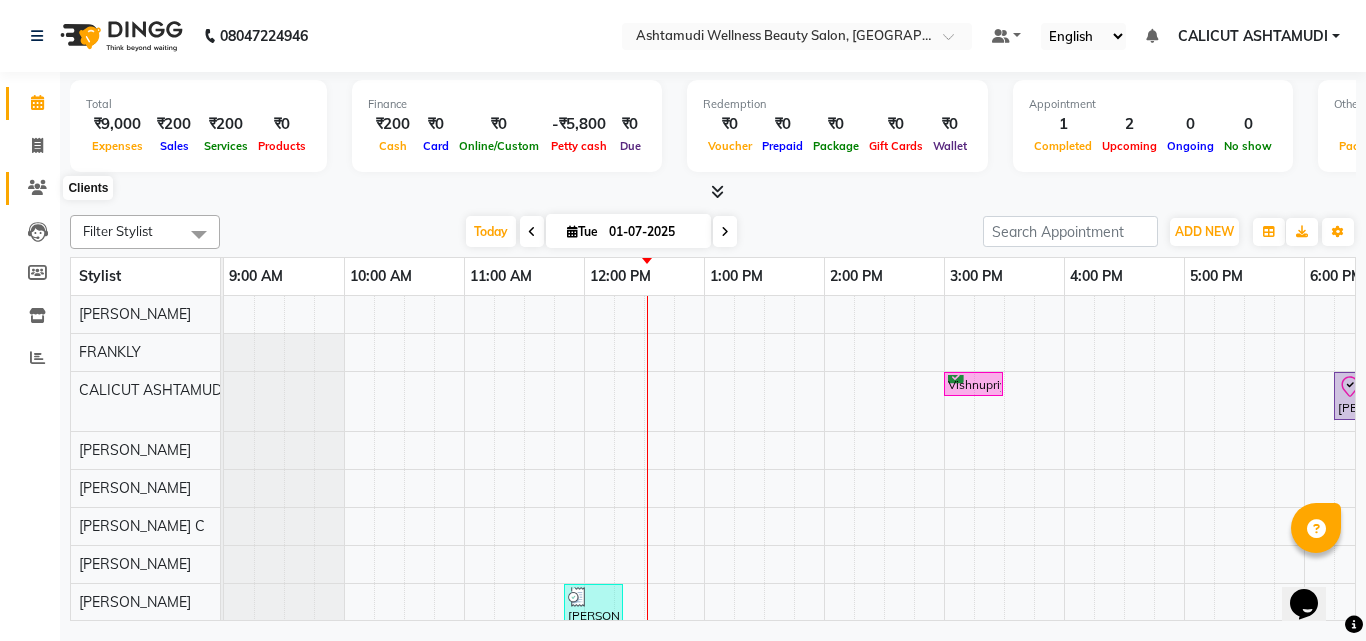 click 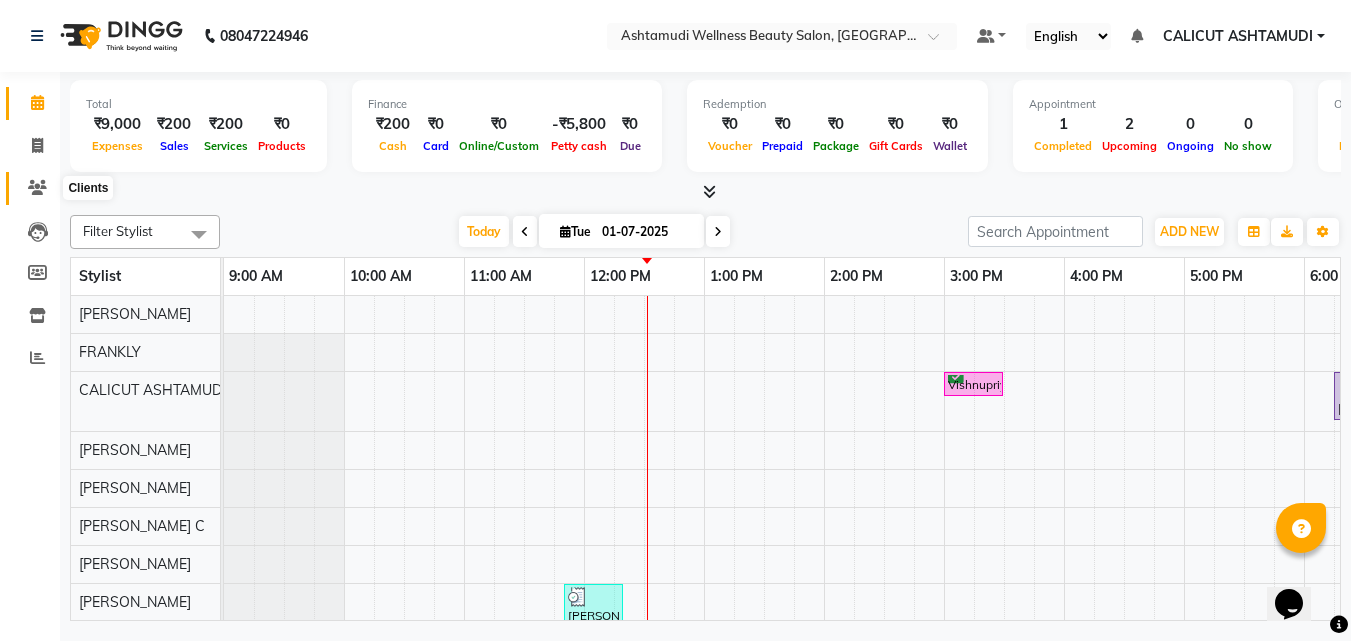 click 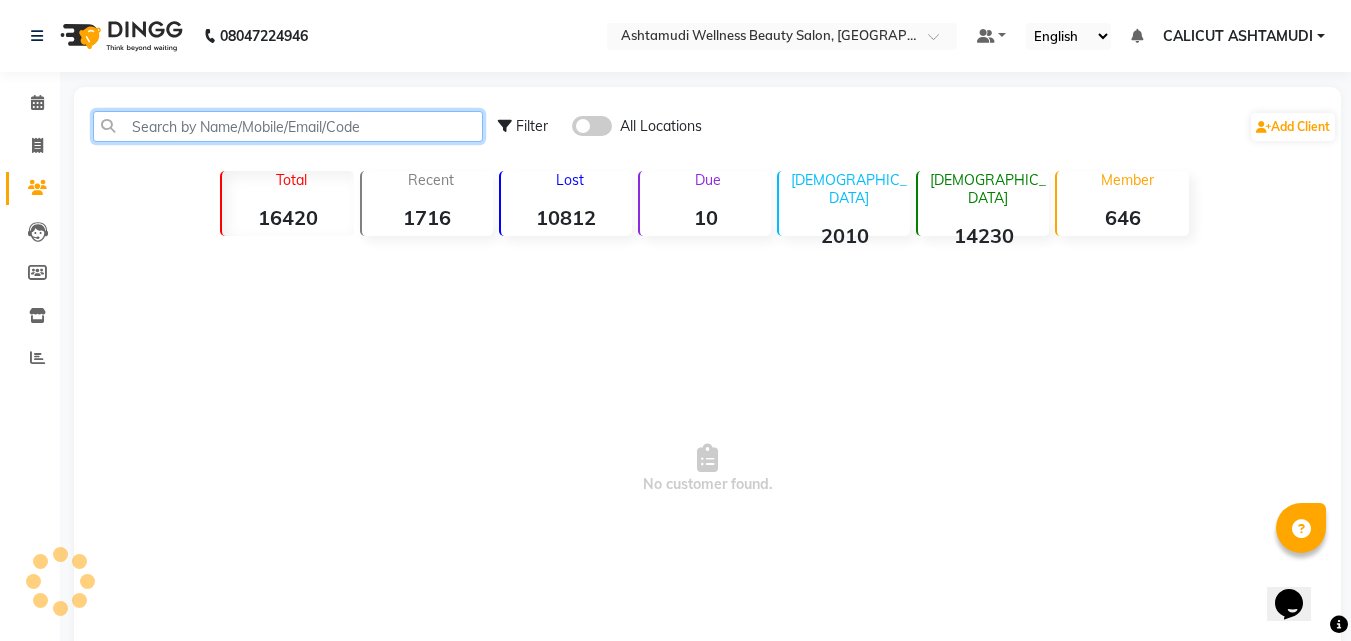 click 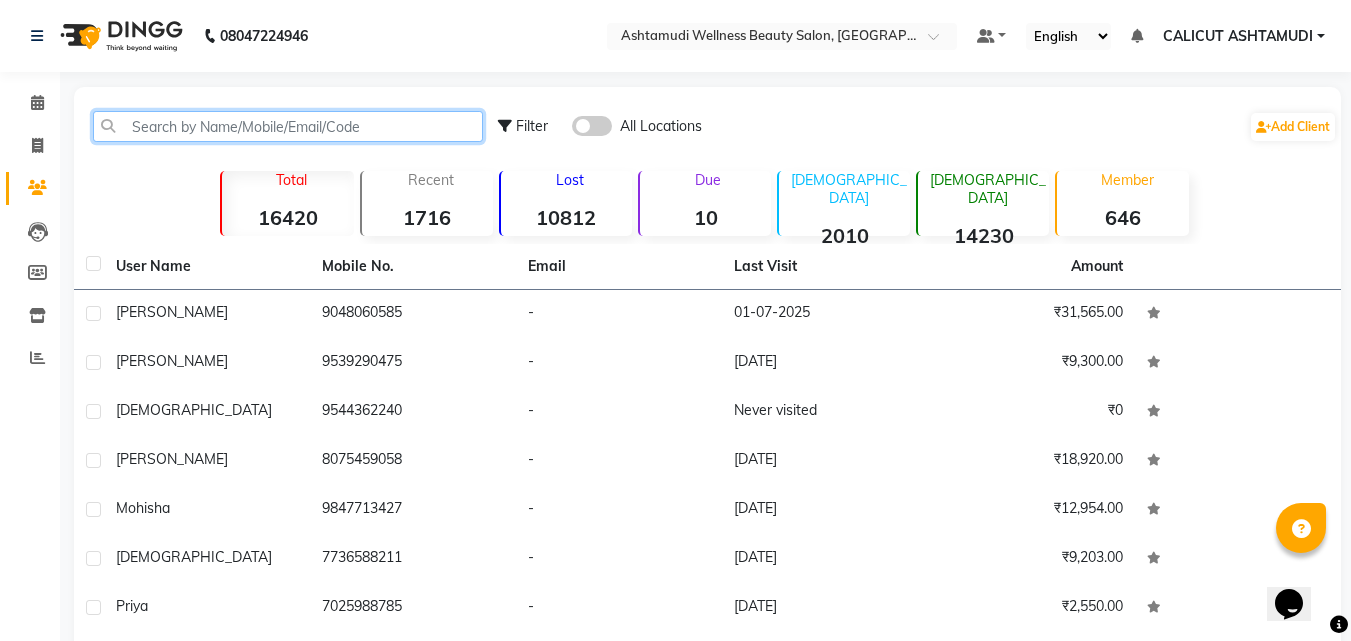 paste on "6282727500" 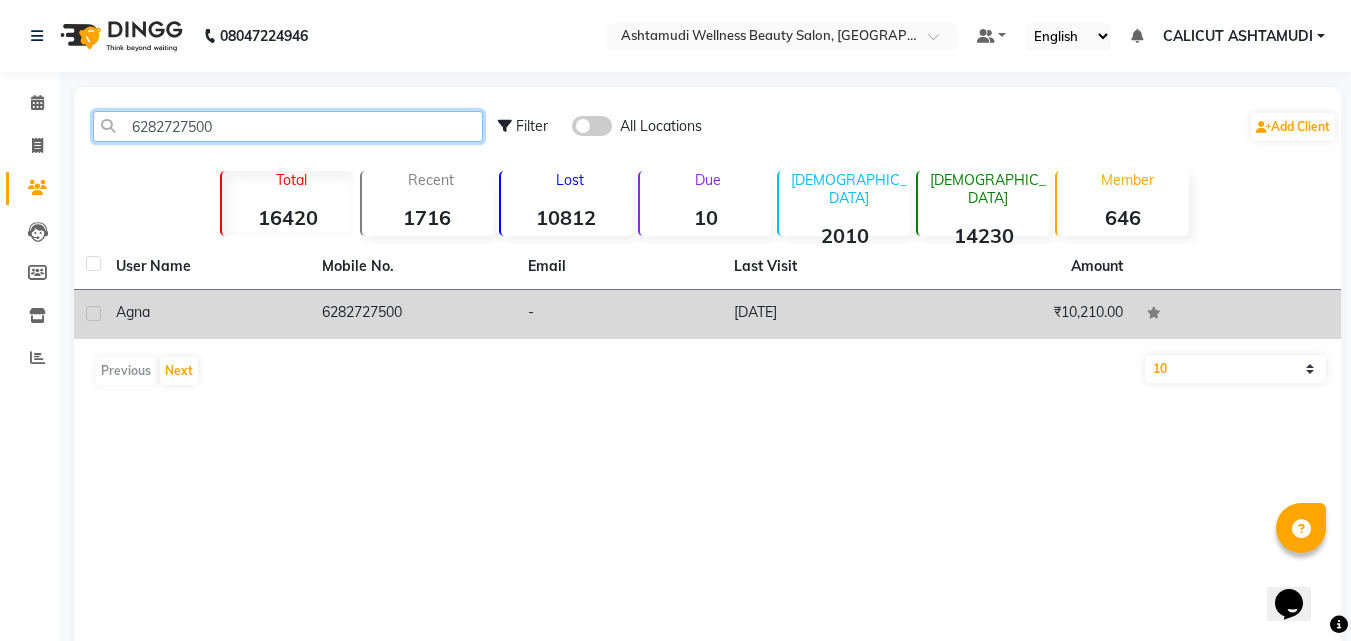 type on "6282727500" 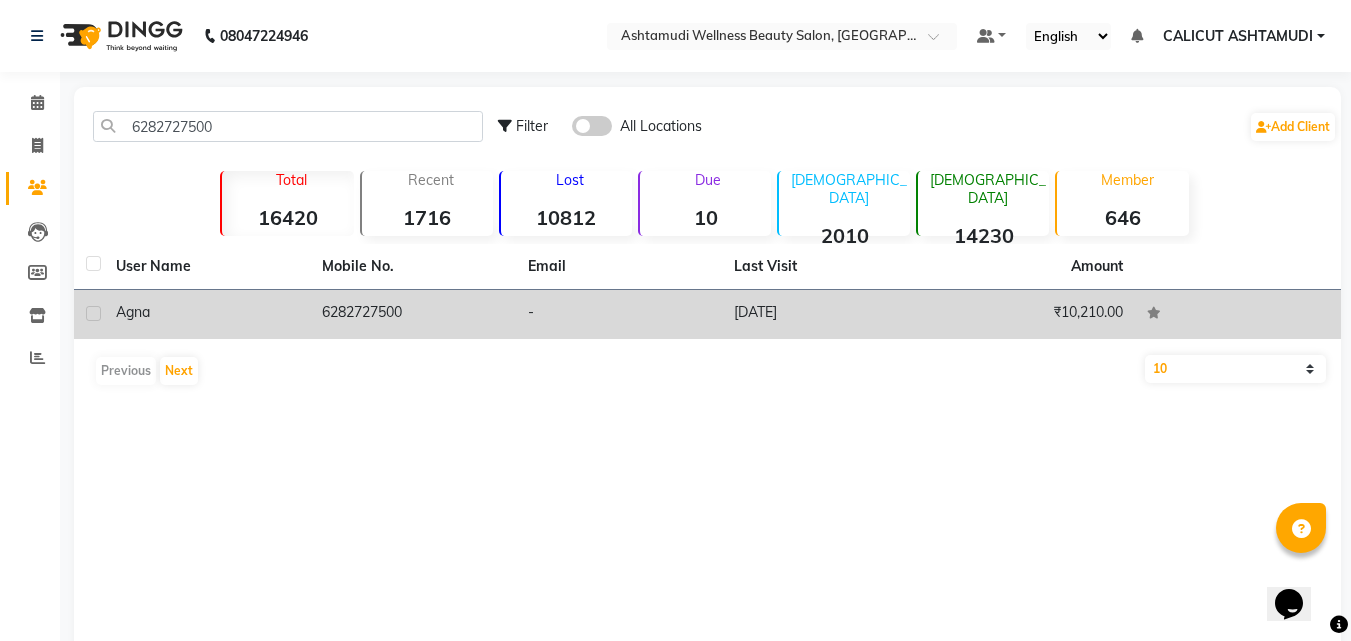 click on "agna" 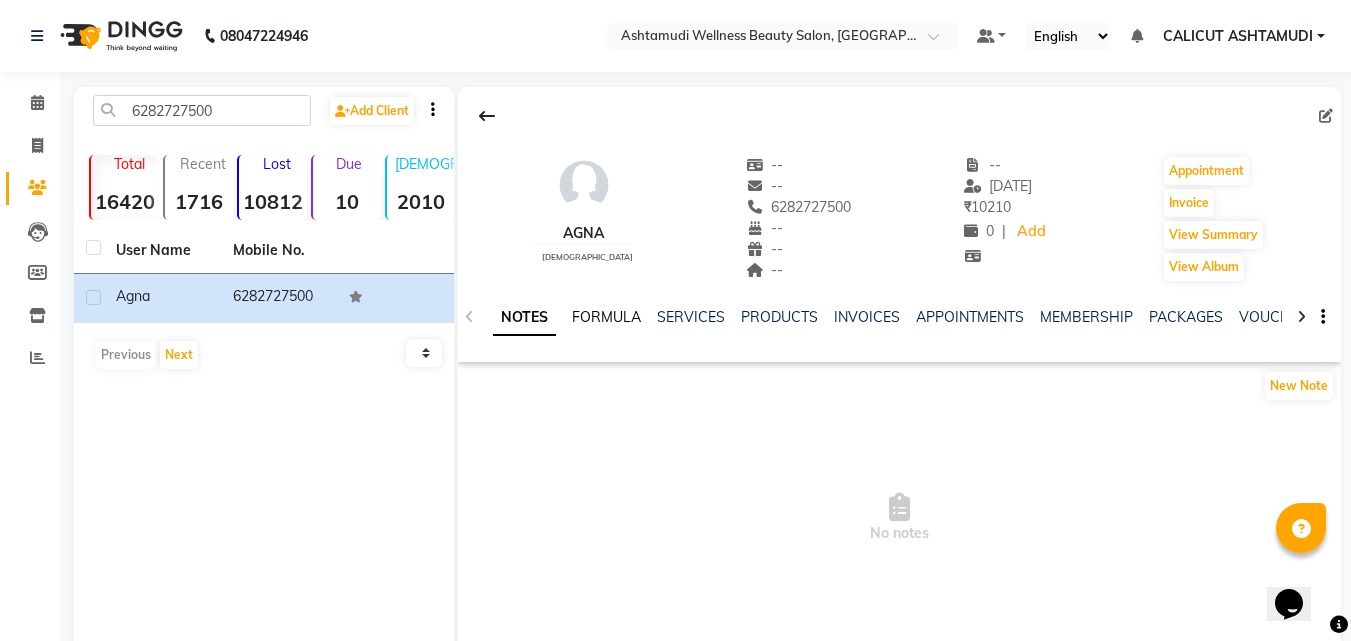 click on "FORMULA" 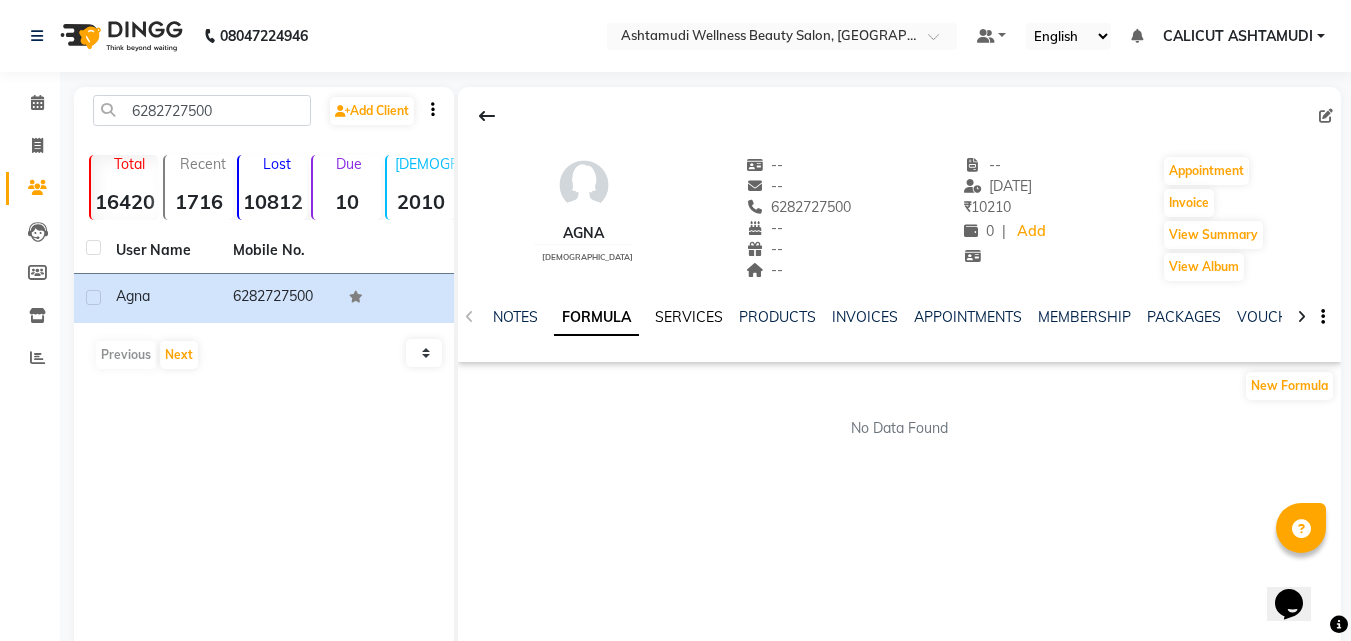 click on "SERVICES" 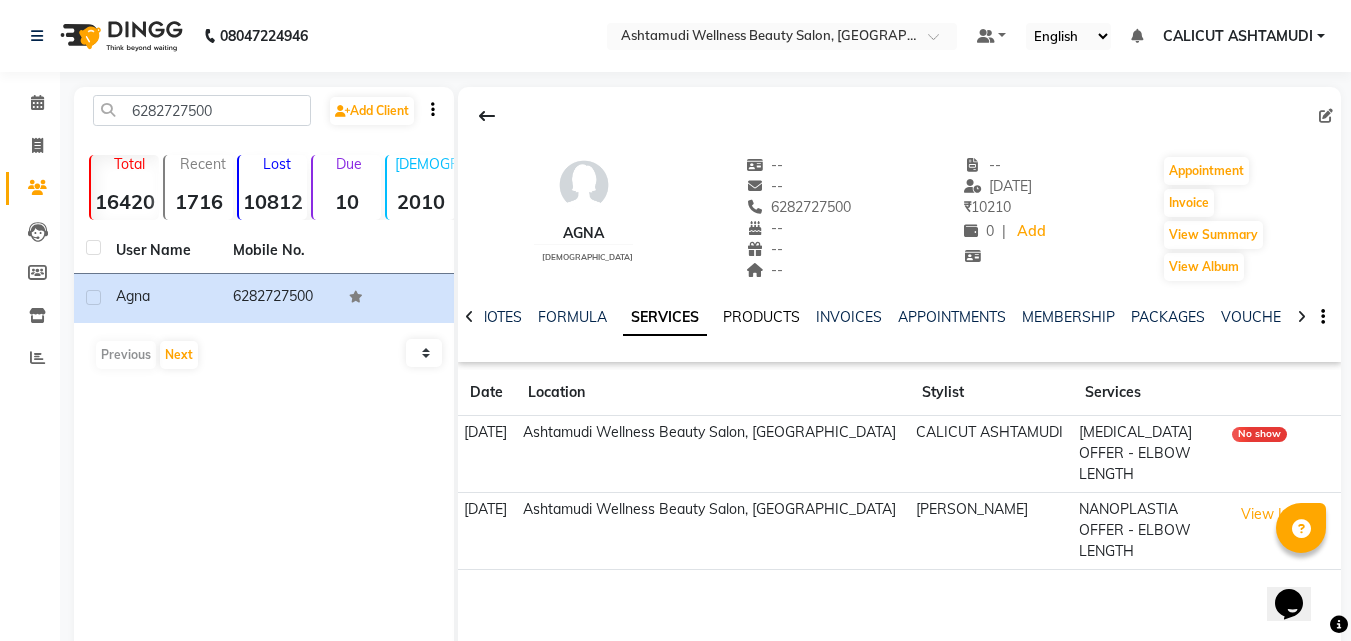 click on "PRODUCTS" 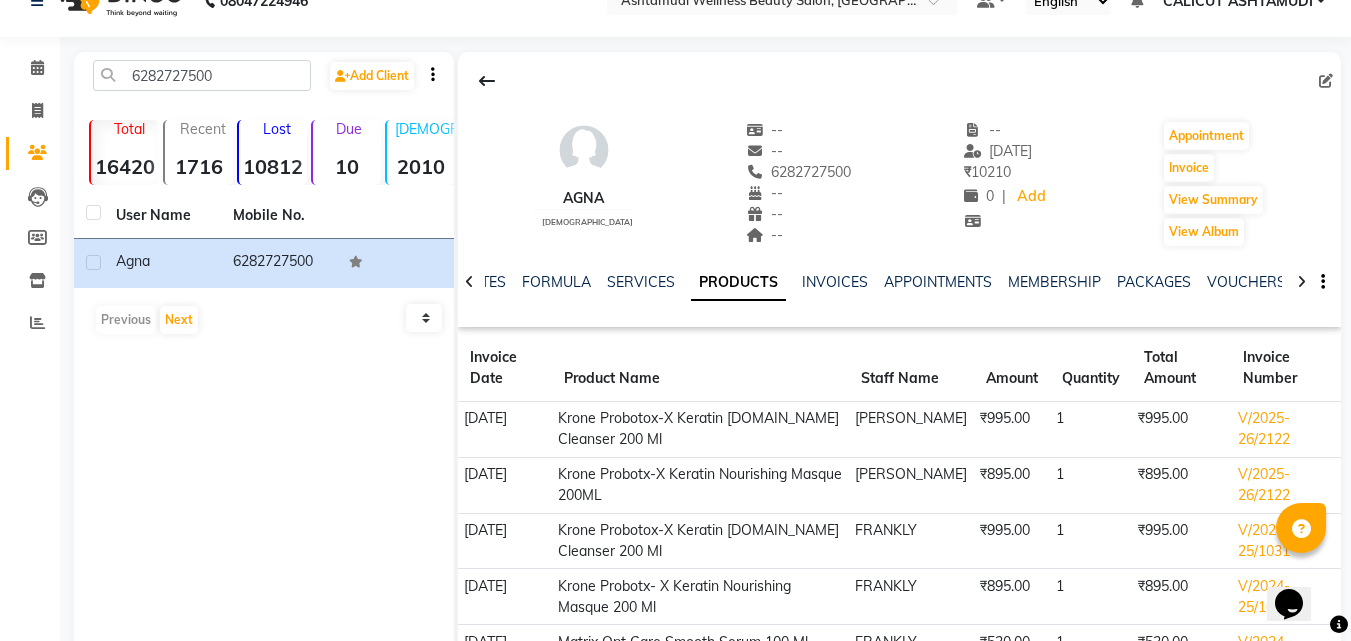 scroll, scrollTop: 0, scrollLeft: 0, axis: both 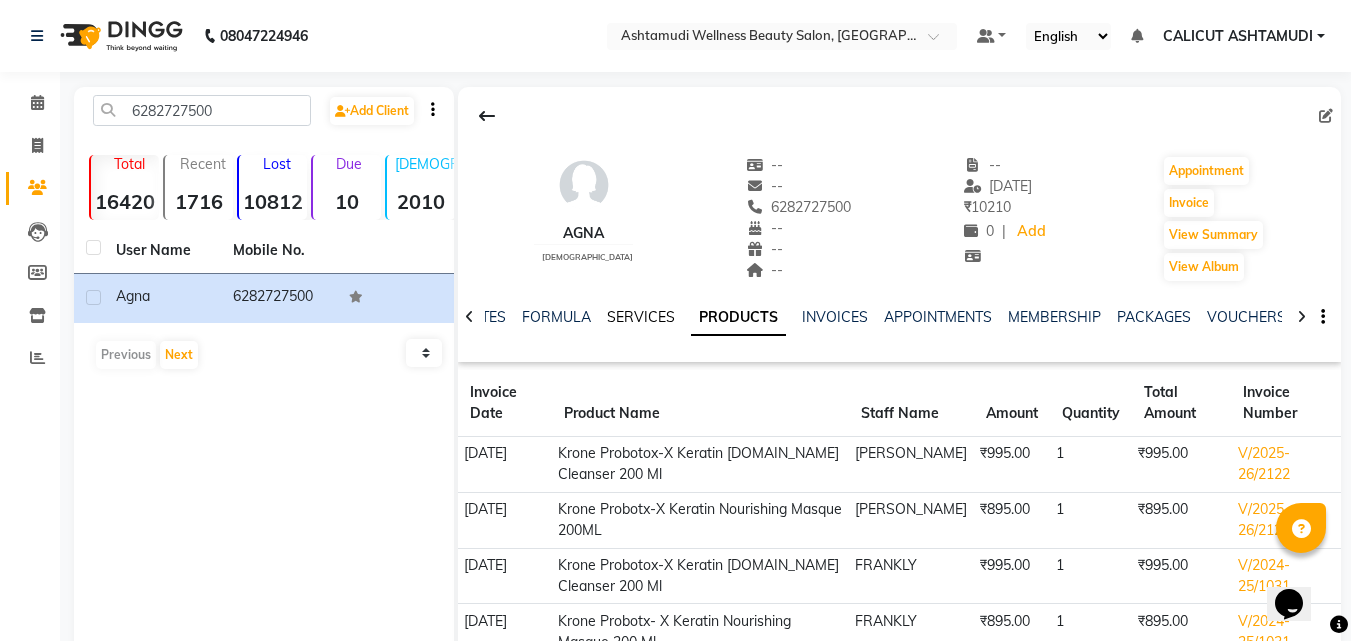 click on "SERVICES" 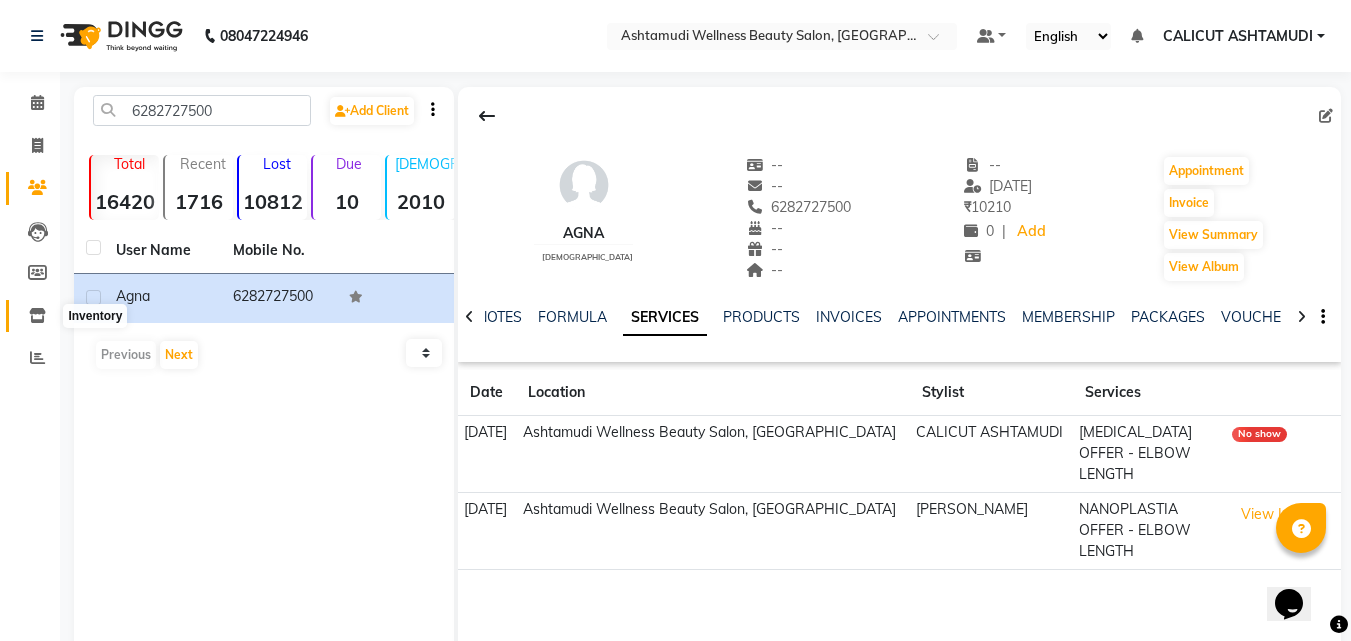 click 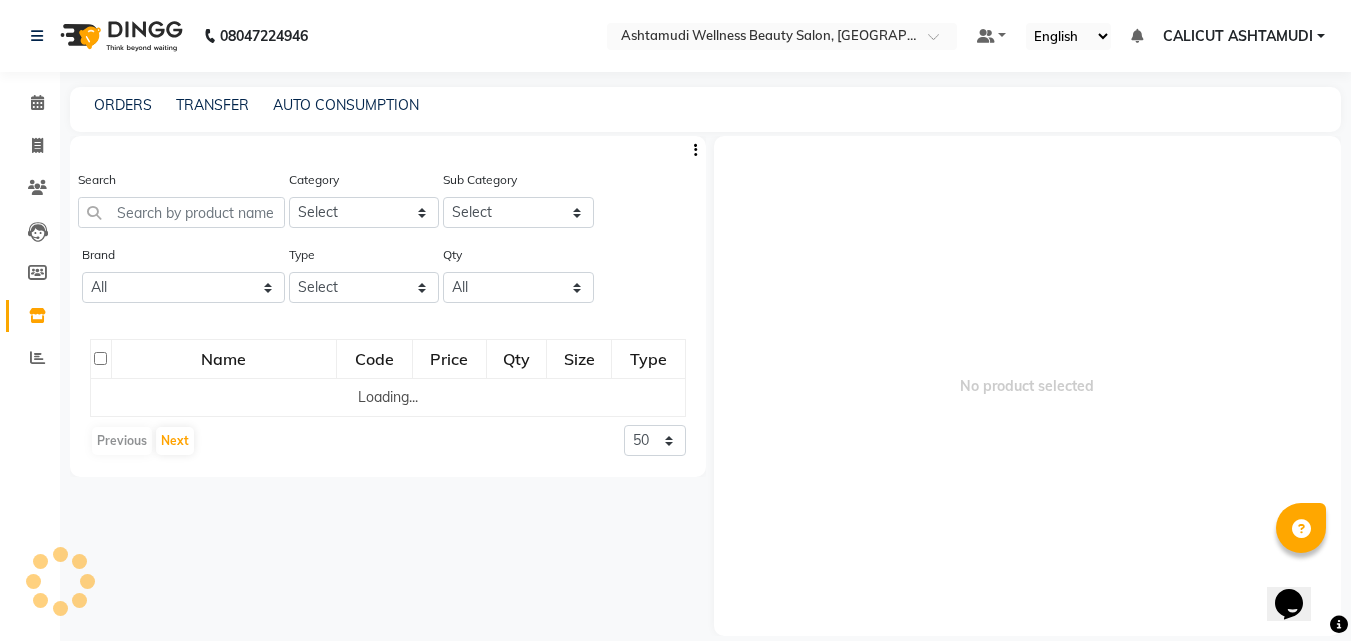 click 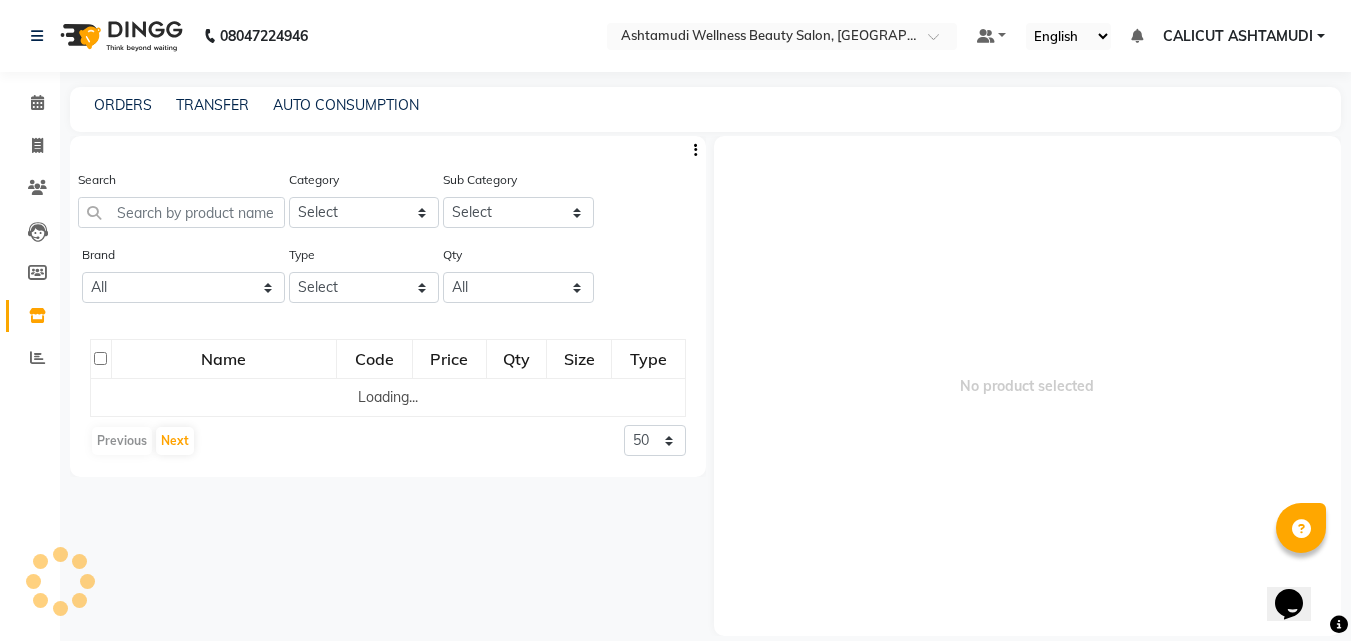 click 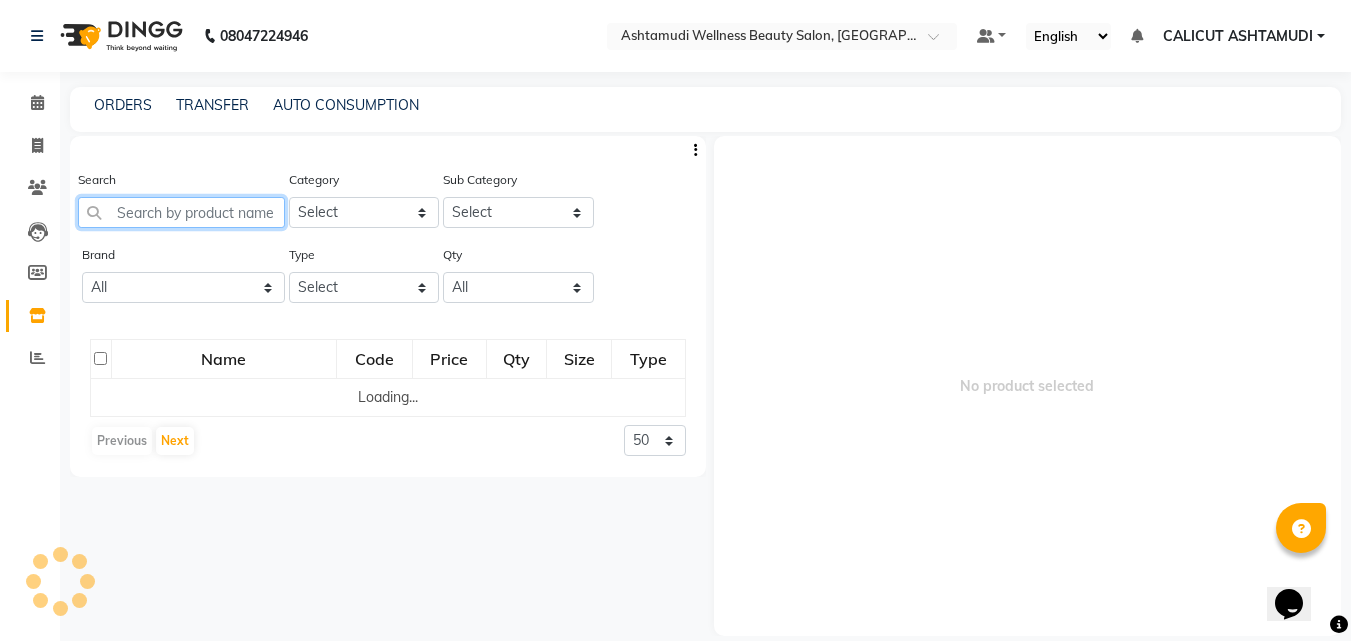 click 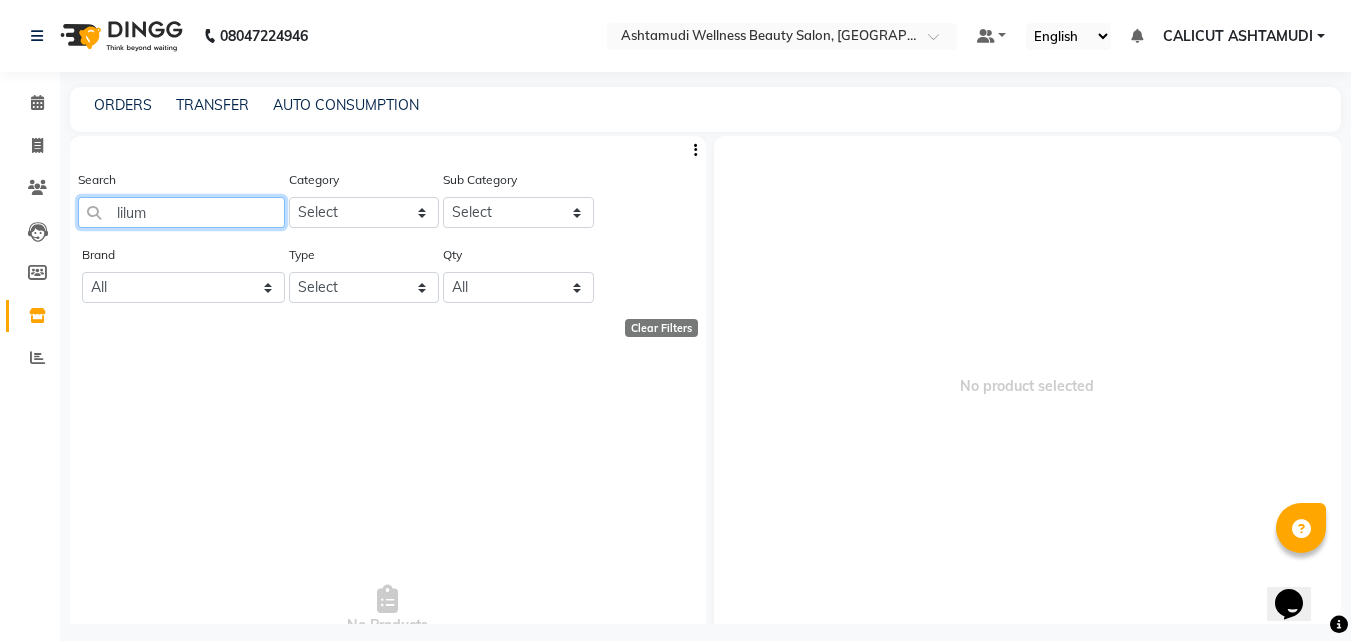 click on "lilum" 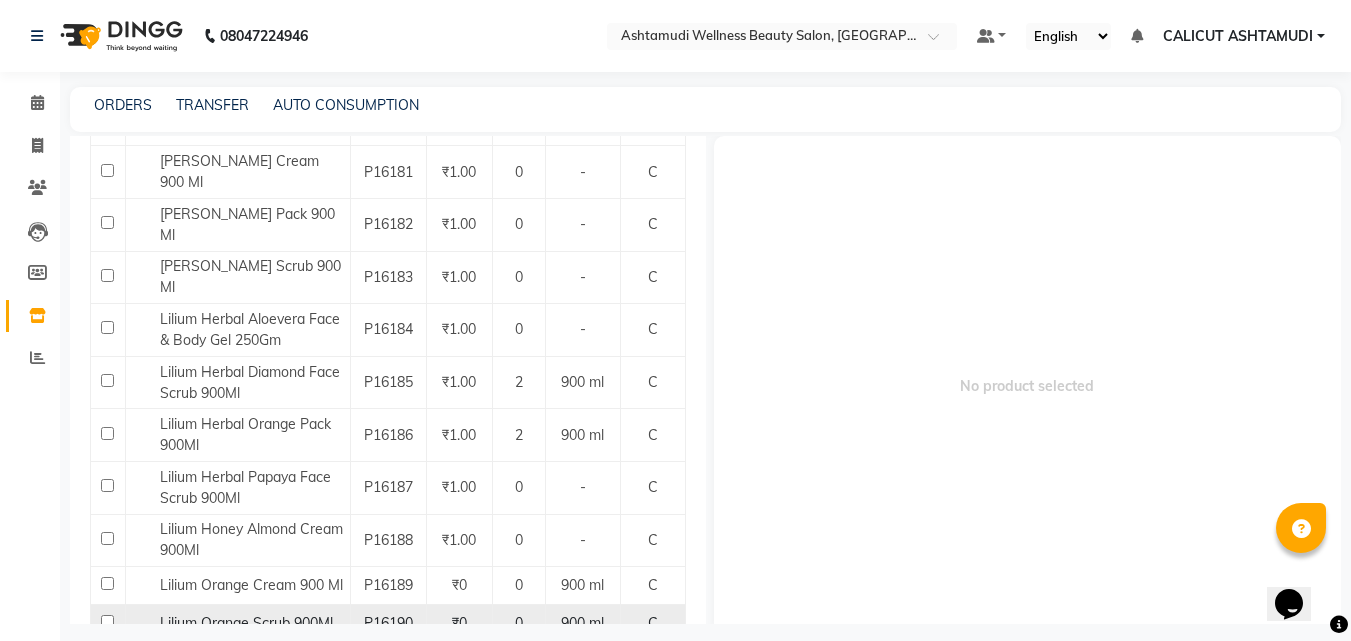 scroll, scrollTop: 1200, scrollLeft: 0, axis: vertical 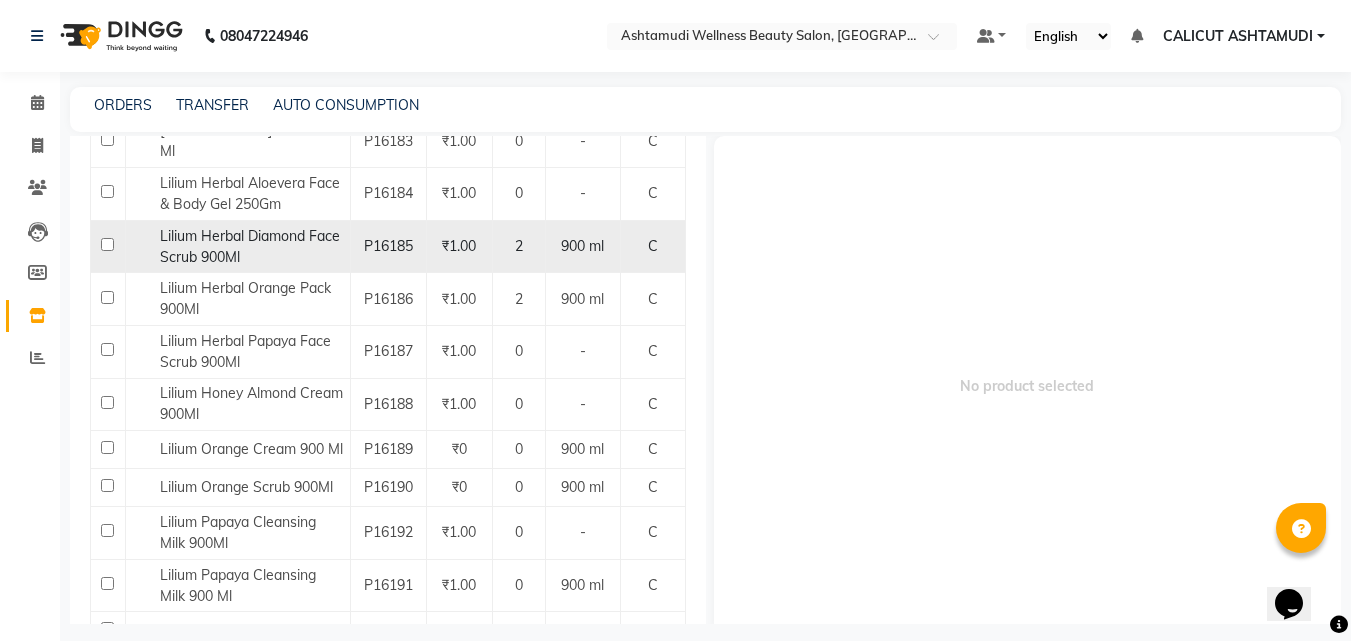 type on "lilium" 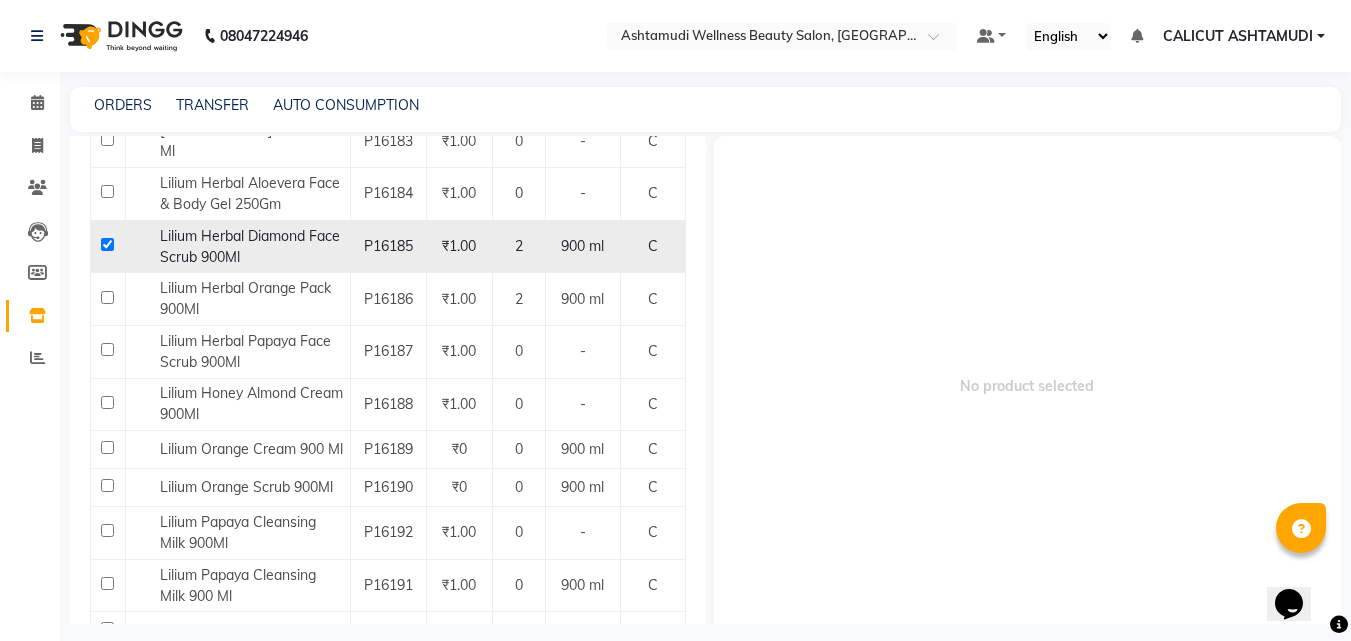 checkbox on "true" 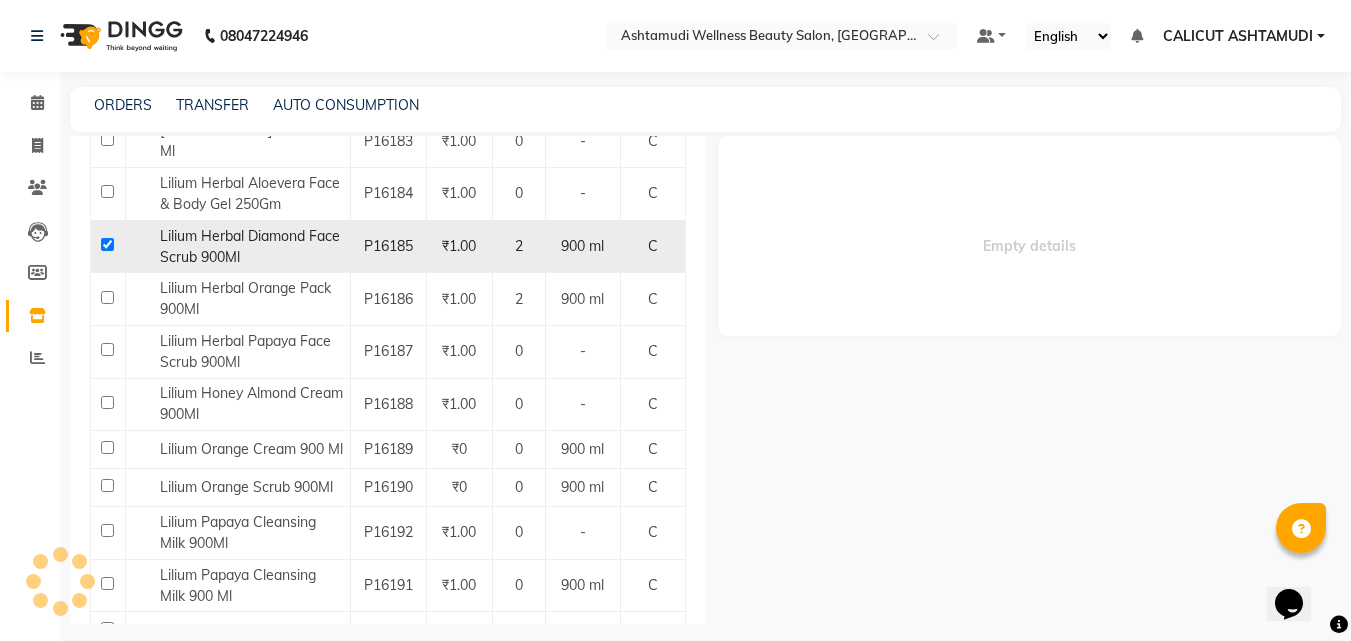 select 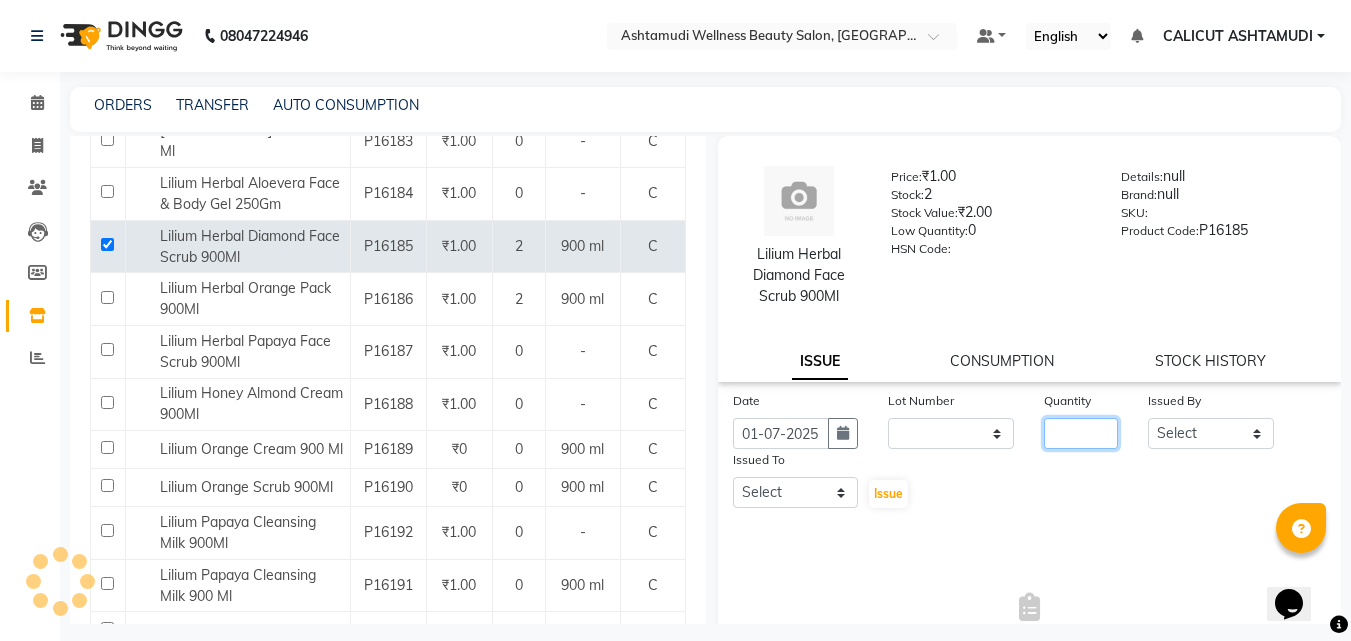 click 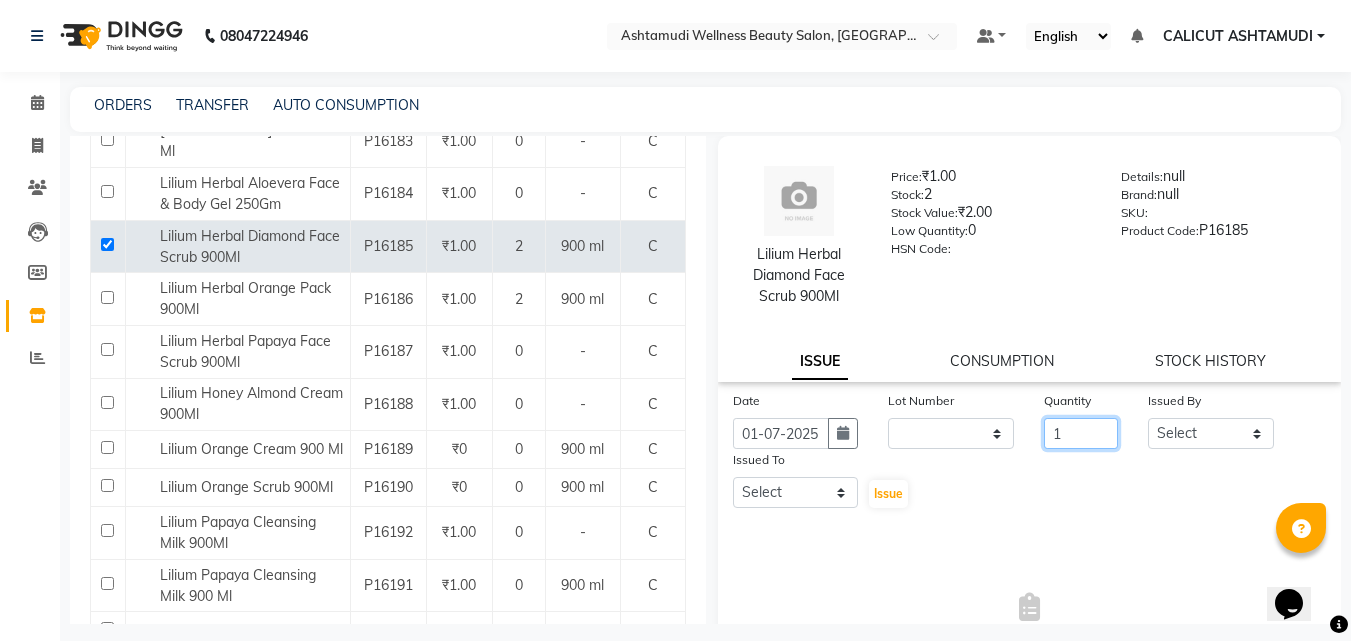 type on "1" 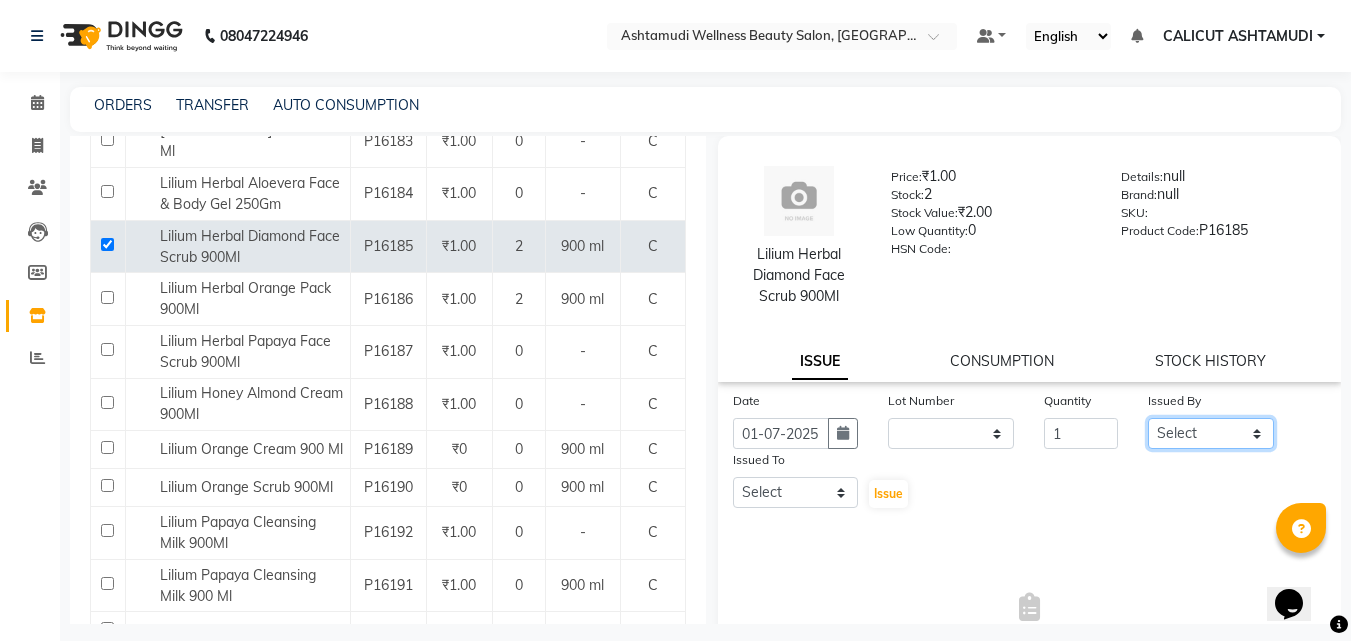 click on "Select [PERSON_NAME] C [PERSON_NAME] [PERSON_NAME] CALICUT ASHTAMUDI FRANKLY	 [PERSON_NAME] [PERSON_NAME] Sewan [PERSON_NAME]" 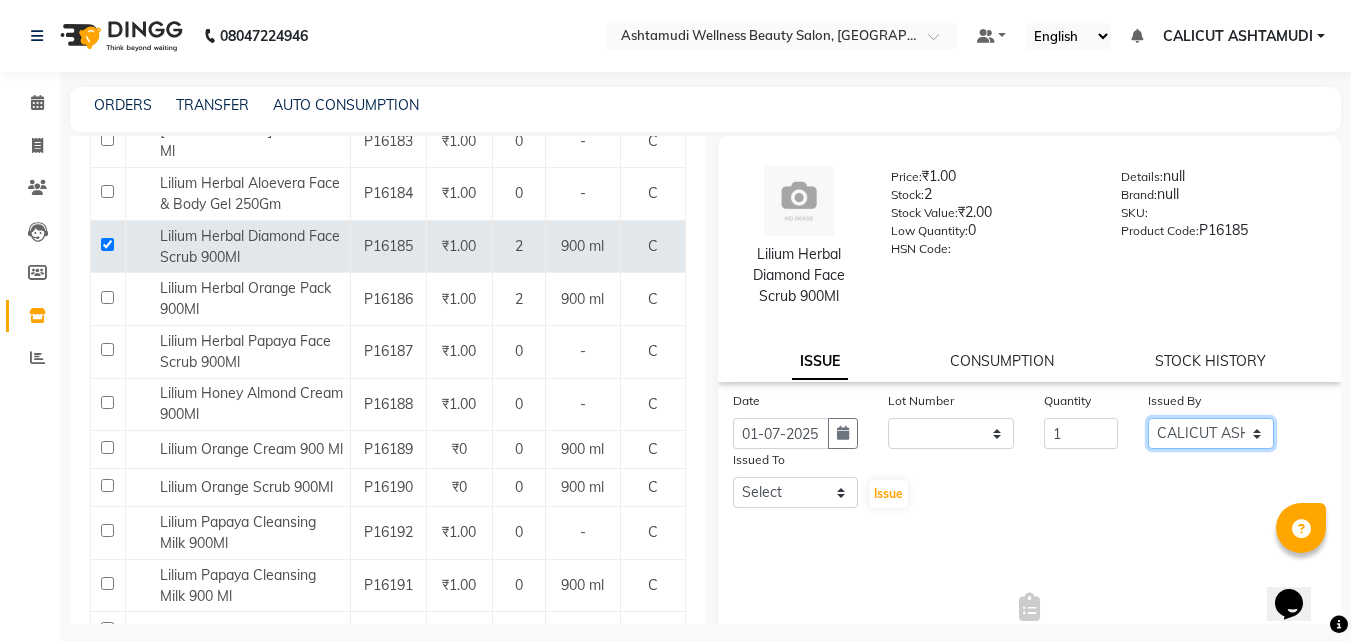 click on "Select [PERSON_NAME] C [PERSON_NAME] [PERSON_NAME] CALICUT ASHTAMUDI FRANKLY	 [PERSON_NAME] [PERSON_NAME] Sewan [PERSON_NAME]" 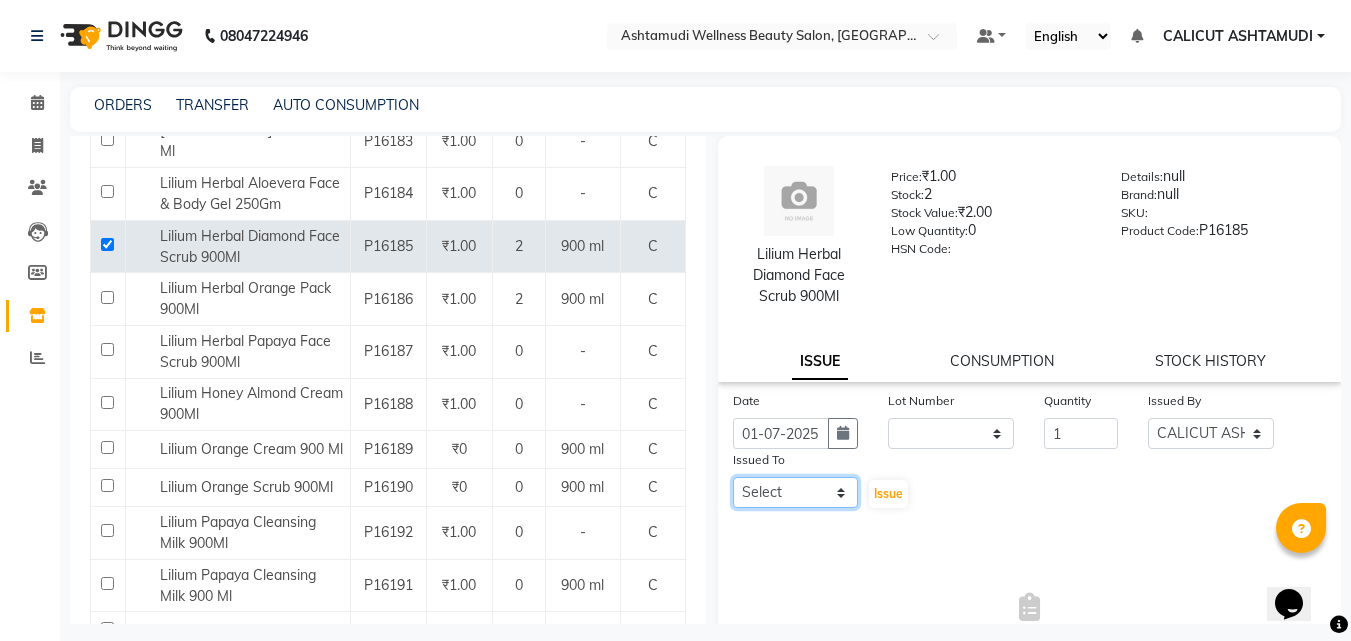 click on "Select [PERSON_NAME] C [PERSON_NAME] [PERSON_NAME] CALICUT ASHTAMUDI FRANKLY	 [PERSON_NAME] [PERSON_NAME] Sewan [PERSON_NAME]" 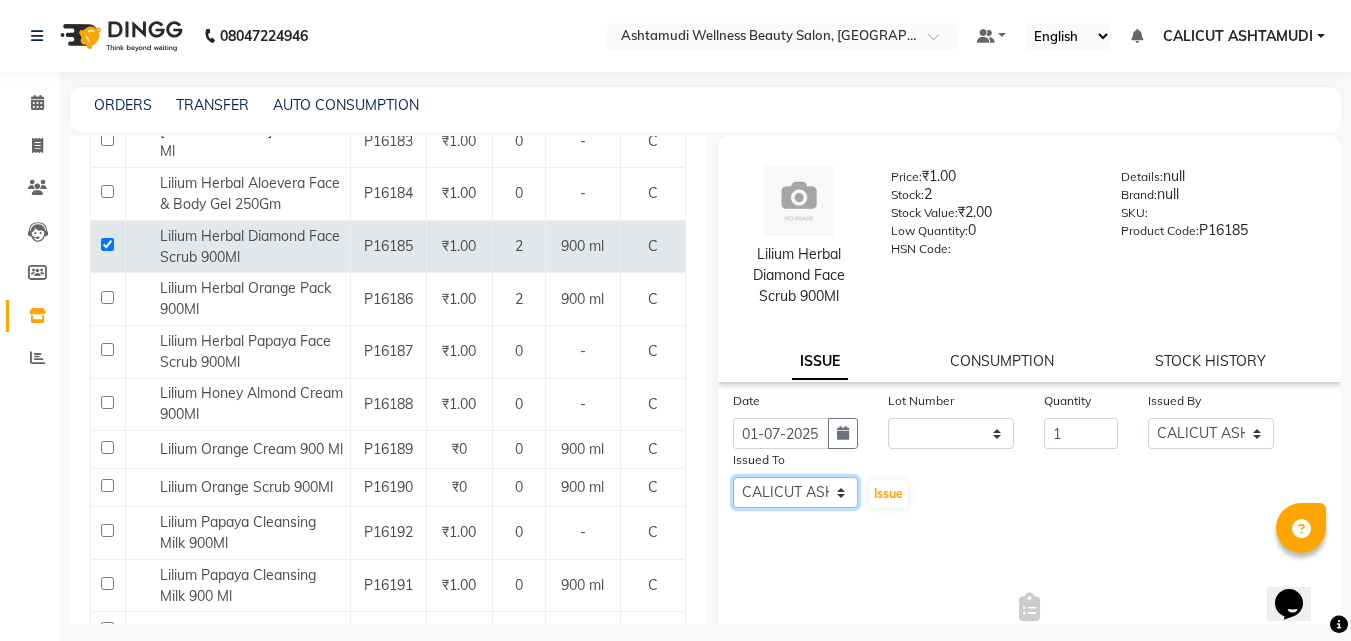click on "Select [PERSON_NAME] C [PERSON_NAME] [PERSON_NAME] CALICUT ASHTAMUDI FRANKLY	 [PERSON_NAME] [PERSON_NAME] Sewan [PERSON_NAME]" 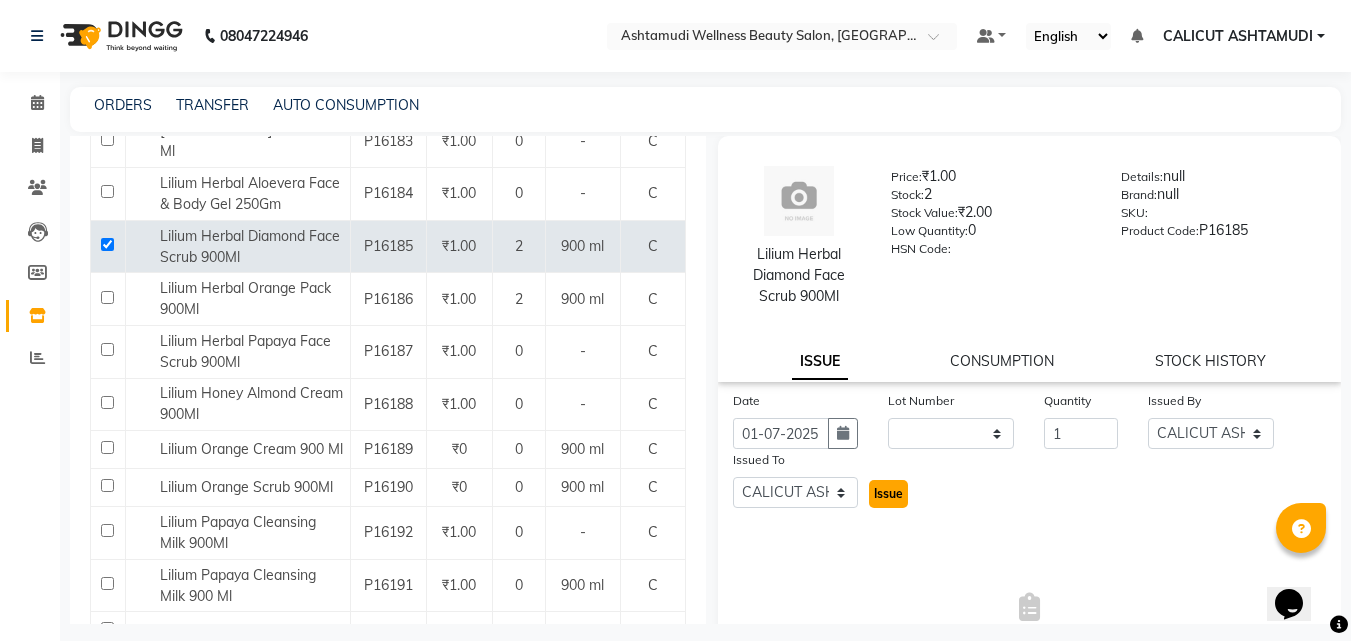 click on "Issue" 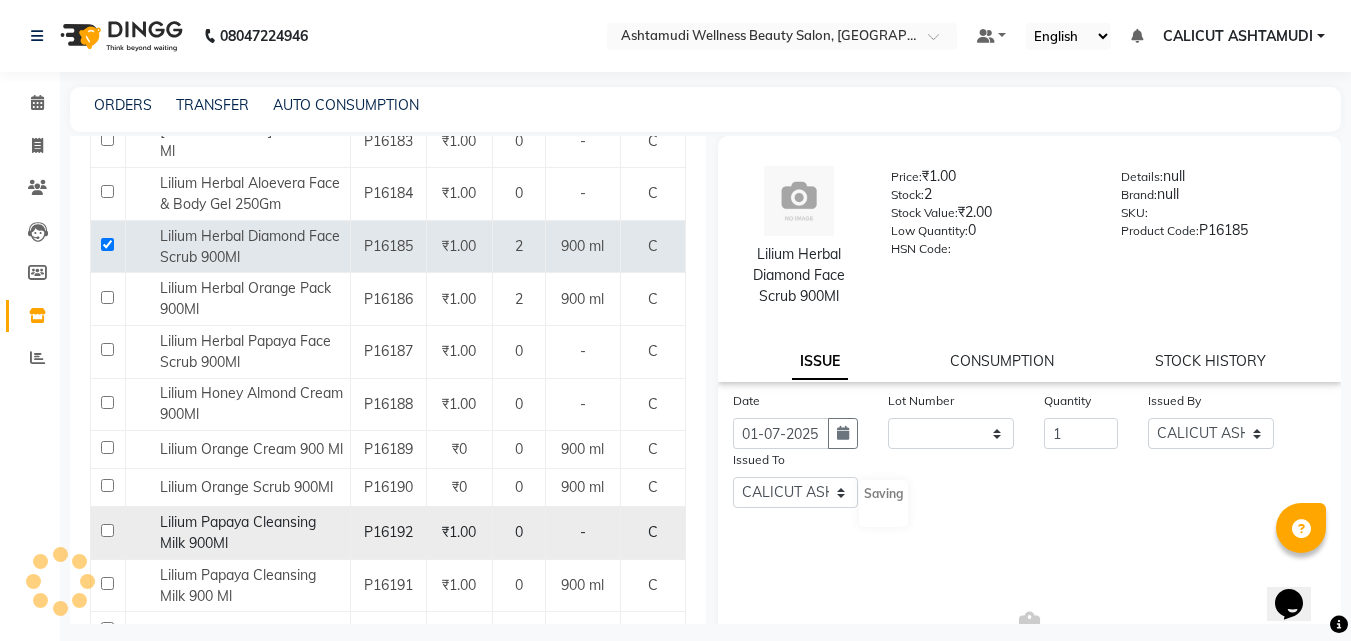 select 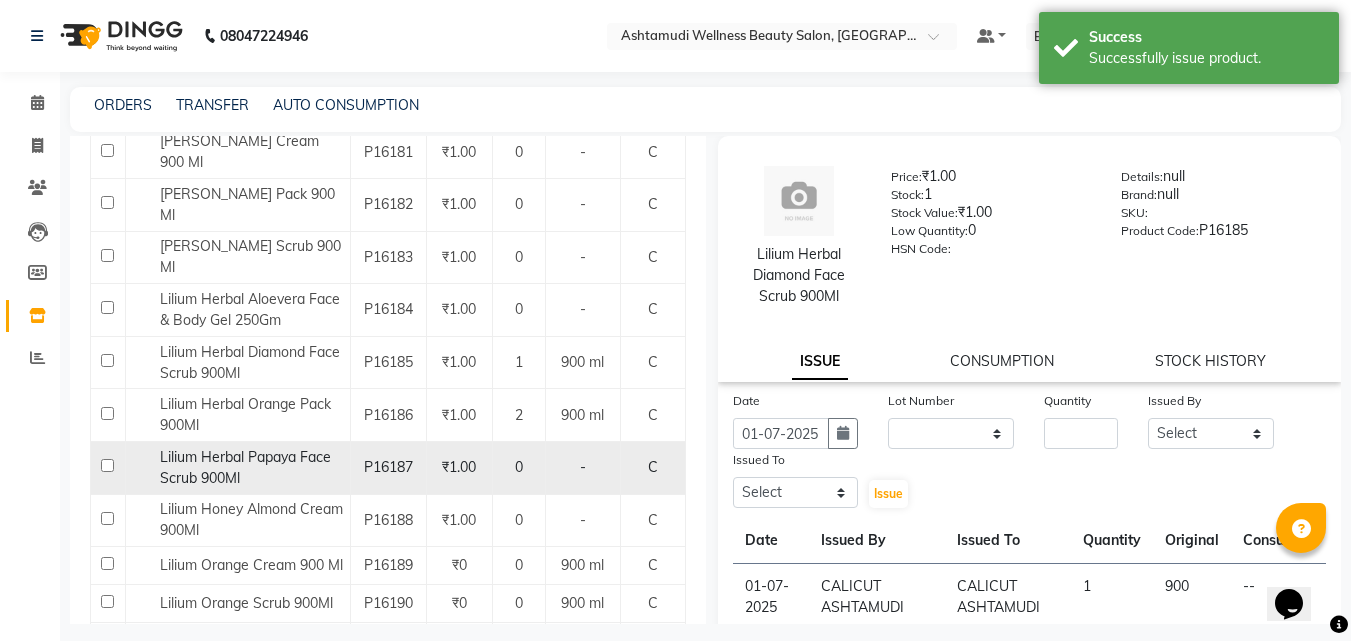 scroll, scrollTop: 1100, scrollLeft: 0, axis: vertical 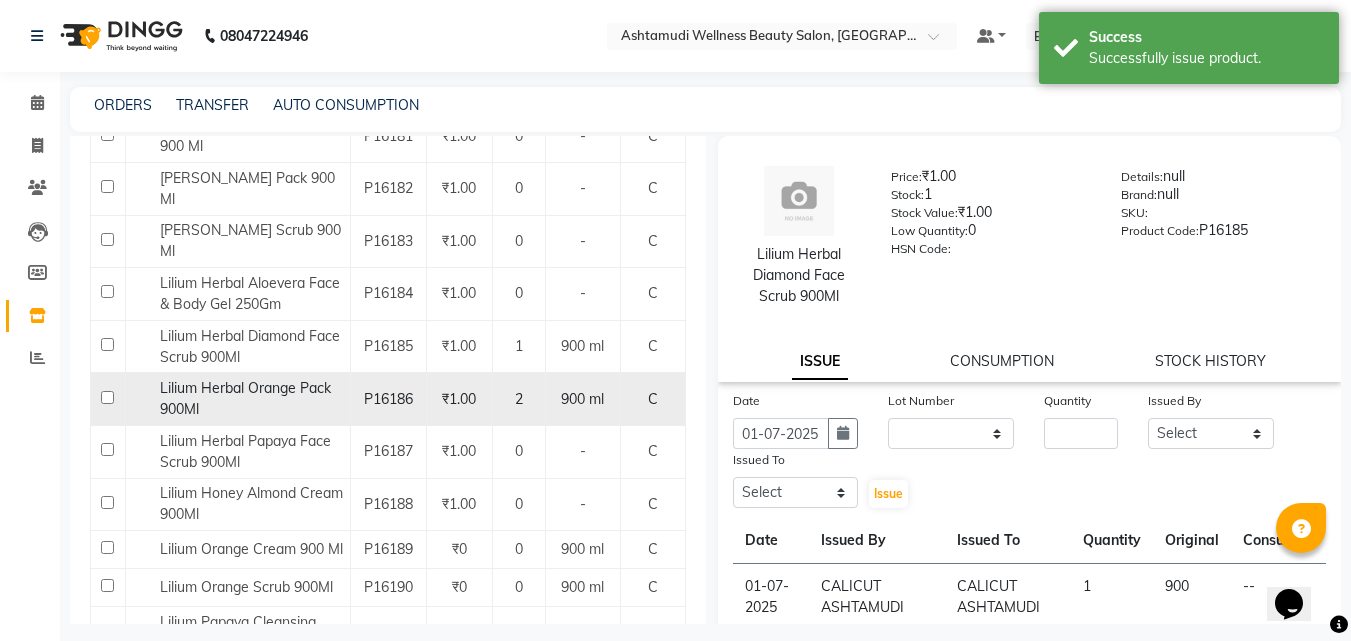 click 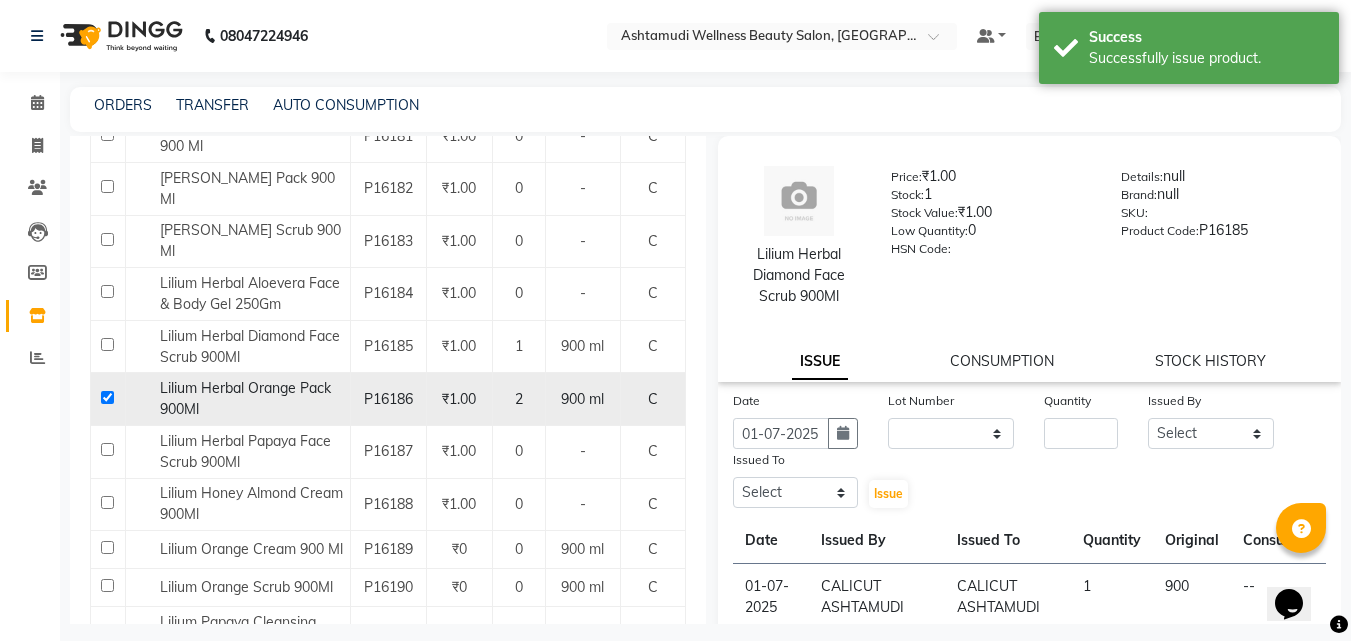 checkbox on "true" 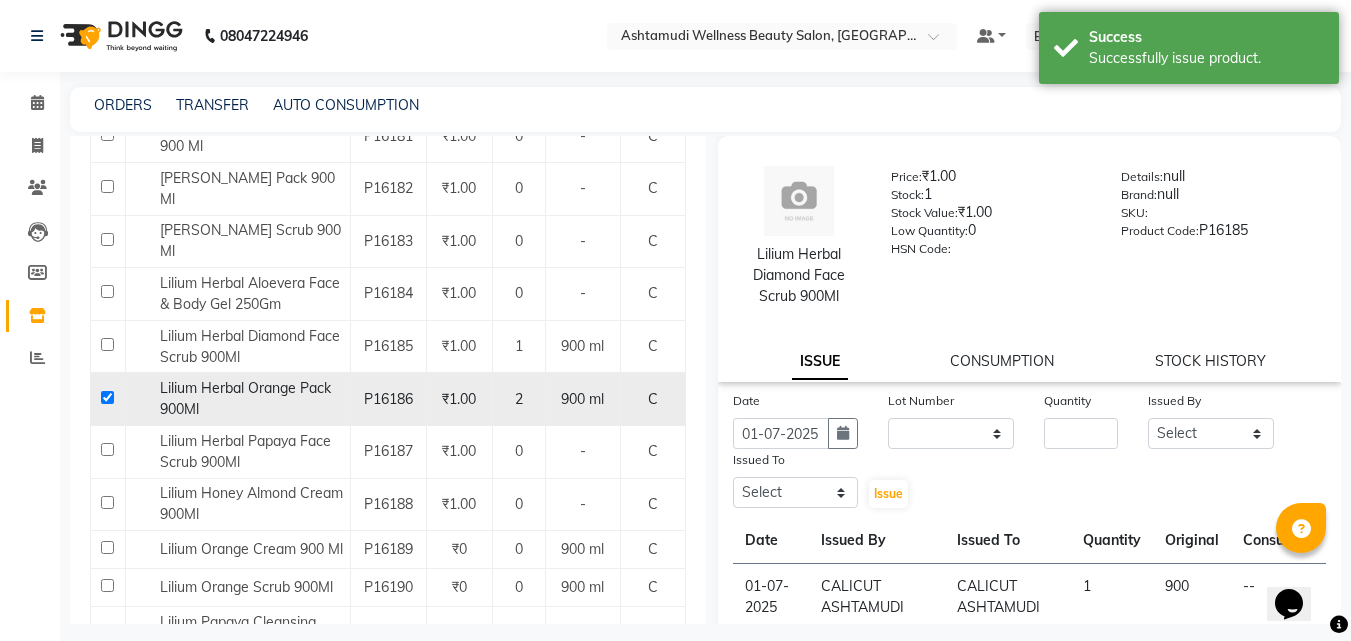 select 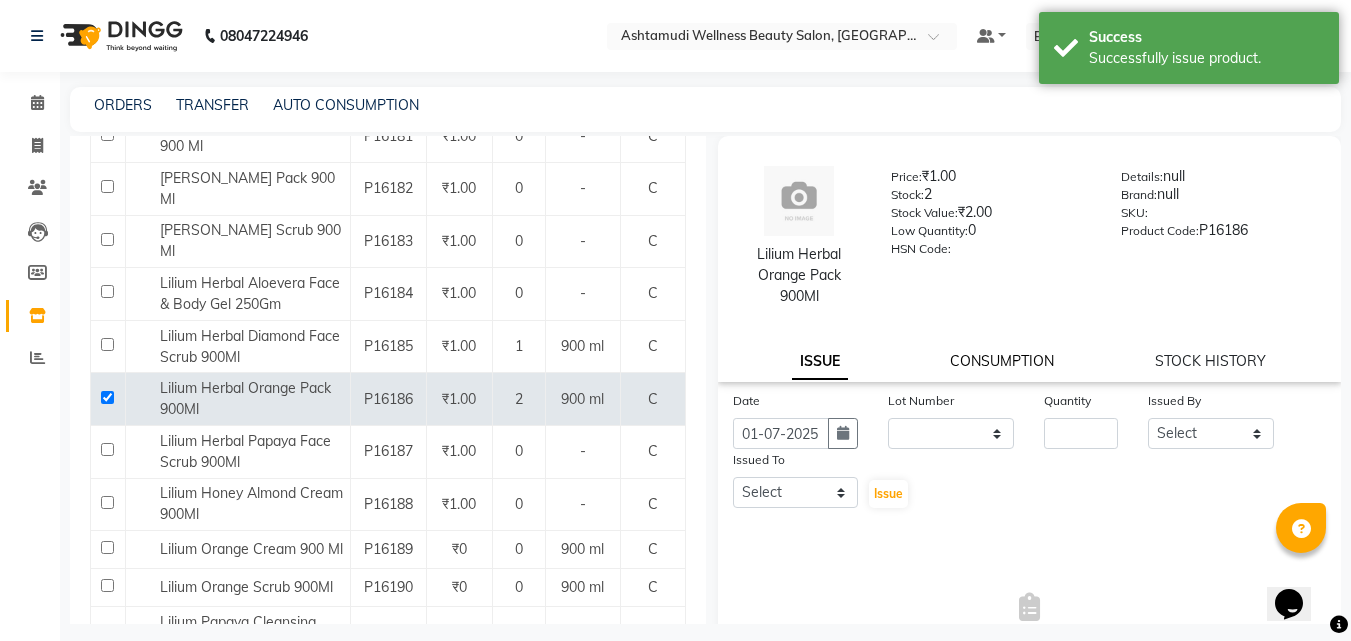 click on "CONSUMPTION" 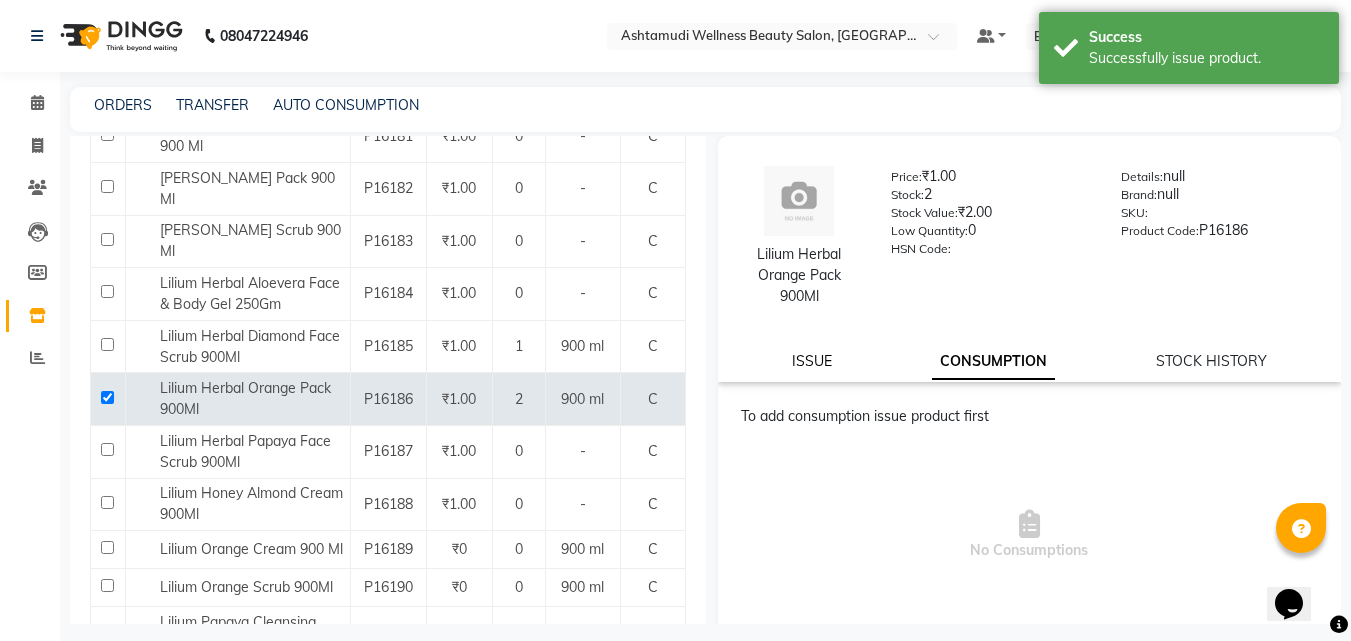 click on "ISSUE" 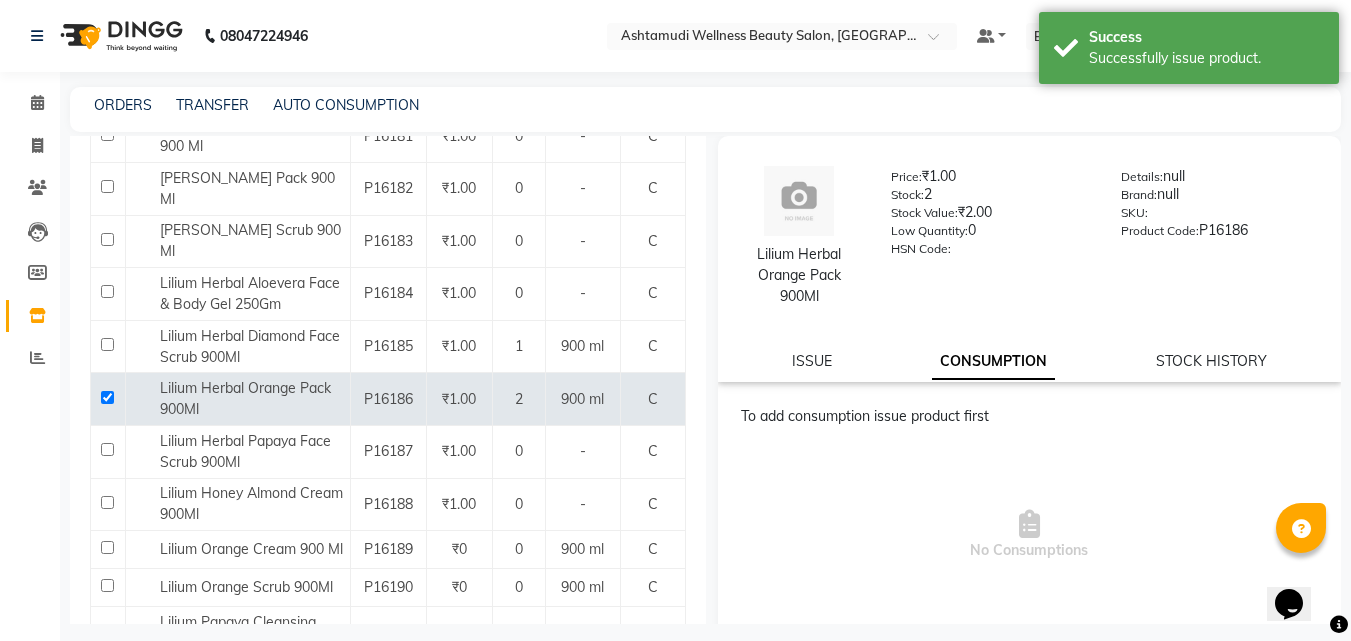 select 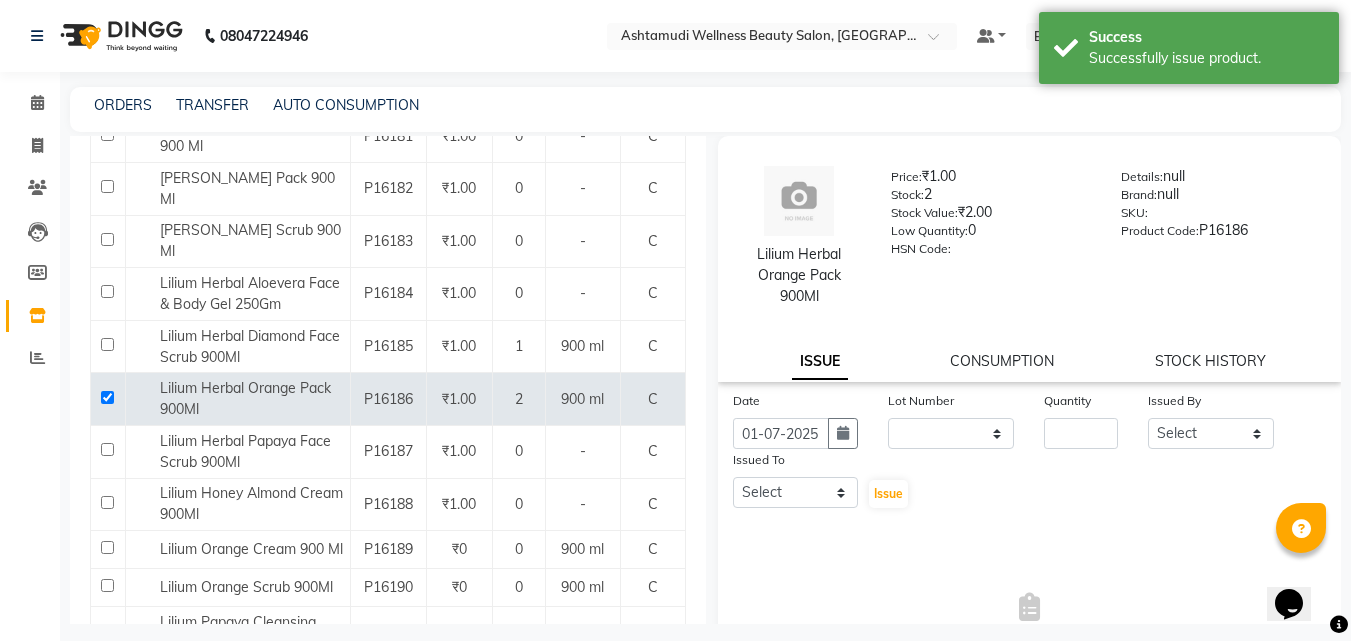 drag, startPoint x: 1044, startPoint y: 413, endPoint x: 1093, endPoint y: 438, distance: 55.00909 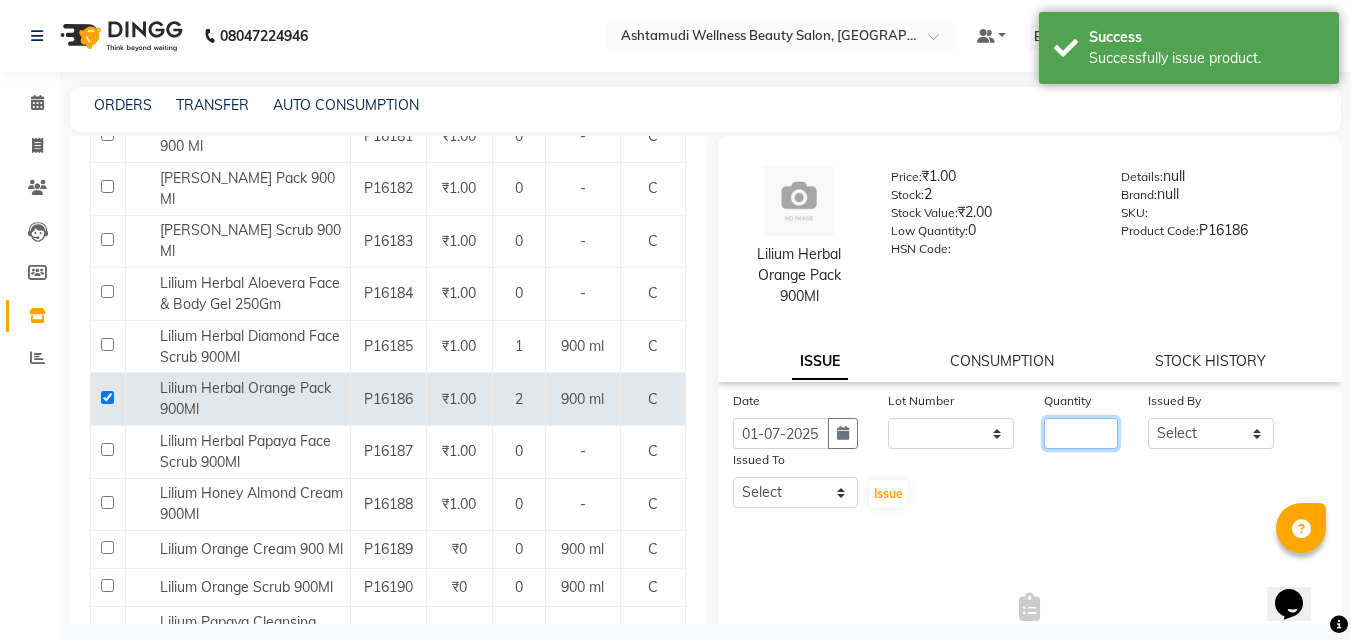 click 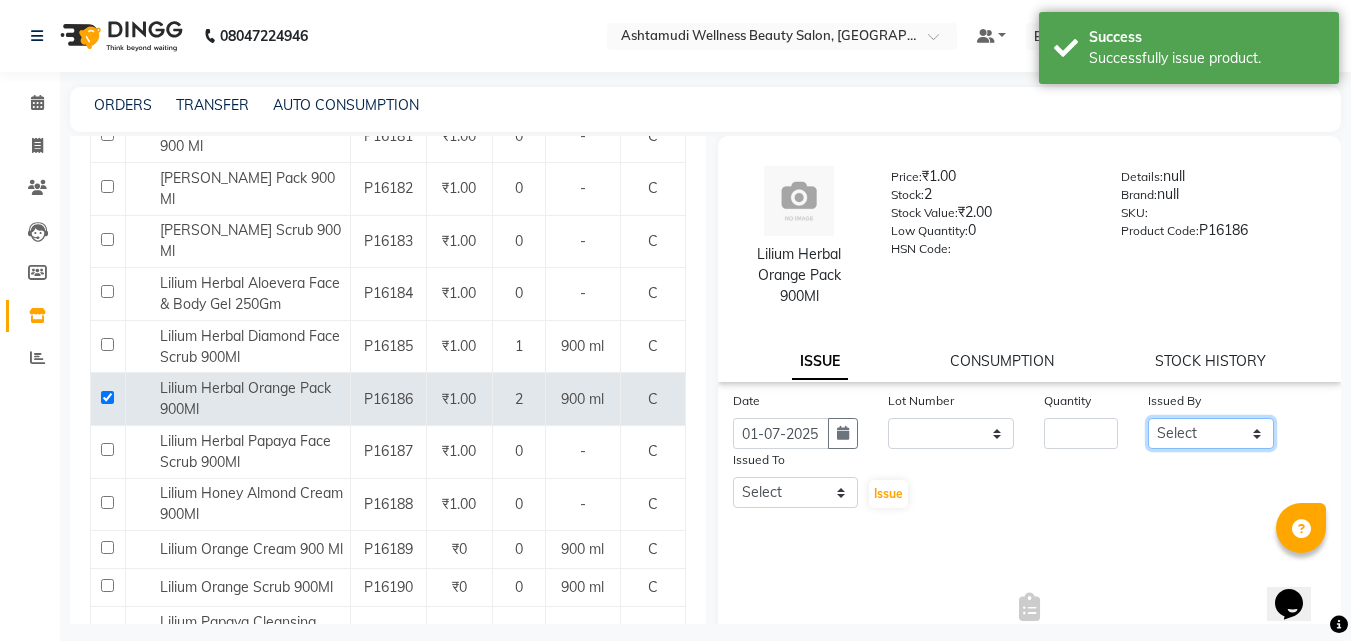 drag, startPoint x: 1199, startPoint y: 434, endPoint x: 1187, endPoint y: 425, distance: 15 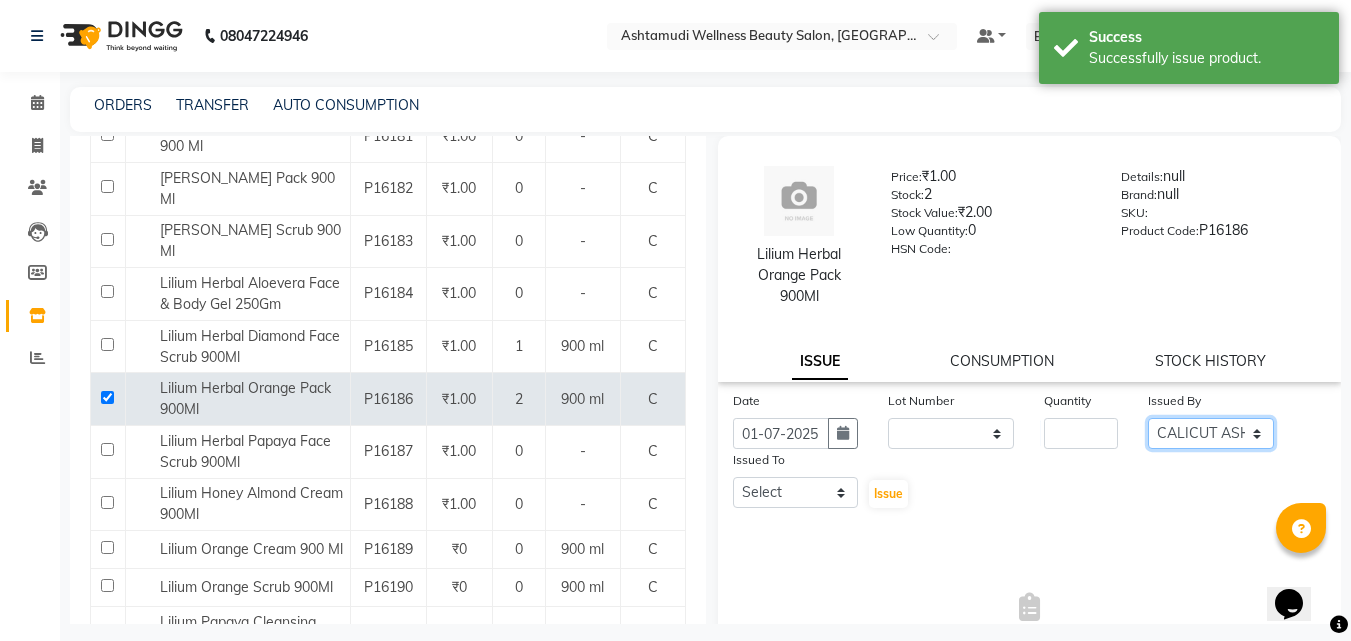 click on "Select [PERSON_NAME] C [PERSON_NAME] [PERSON_NAME] CALICUT ASHTAMUDI FRANKLY	 [PERSON_NAME] [PERSON_NAME] Sewan [PERSON_NAME]" 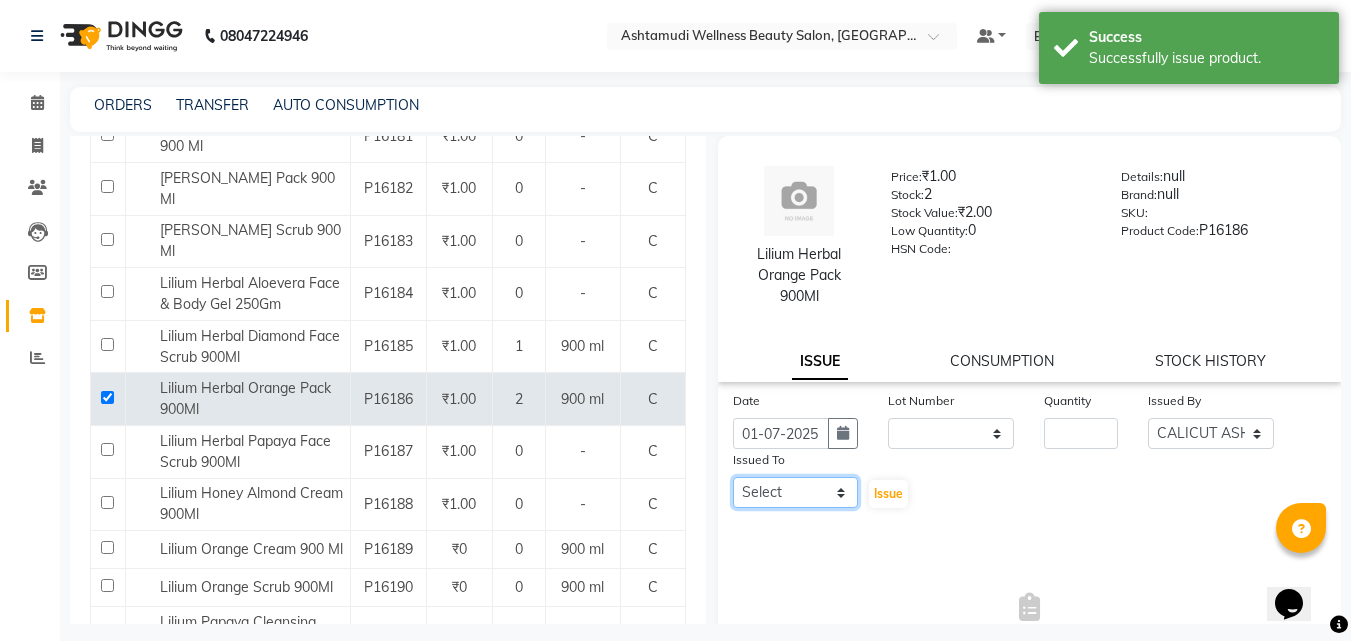drag, startPoint x: 811, startPoint y: 495, endPoint x: 809, endPoint y: 478, distance: 17.117243 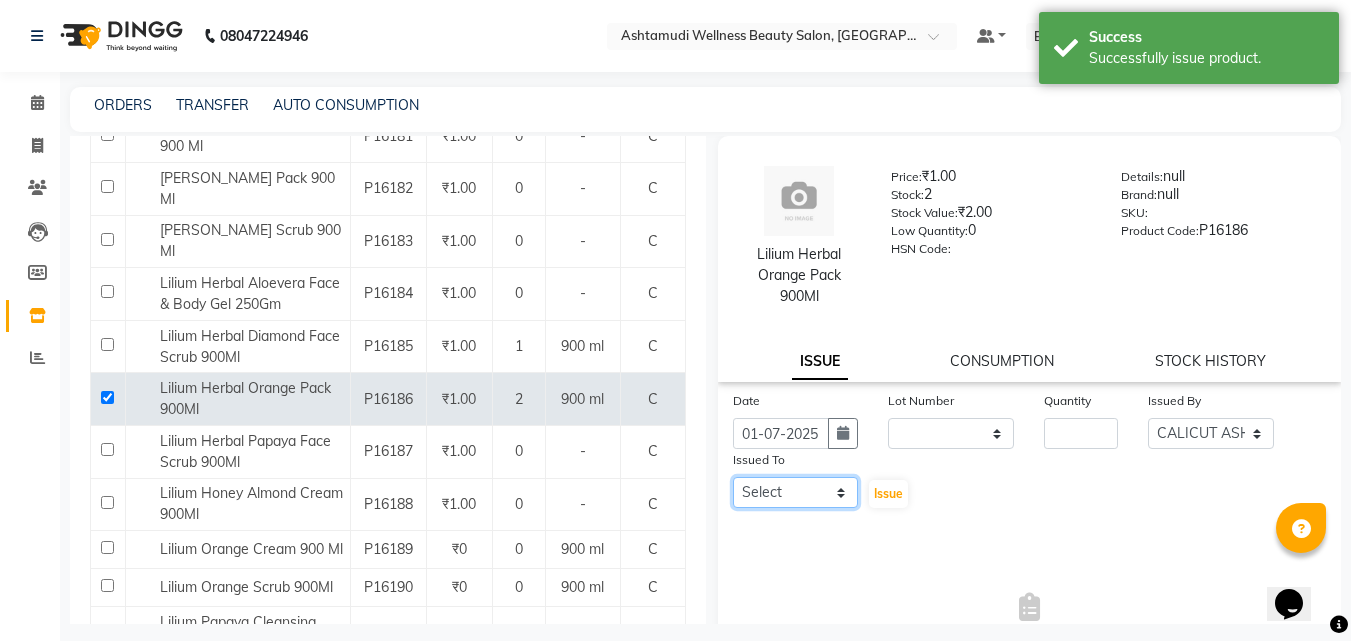 select on "27314" 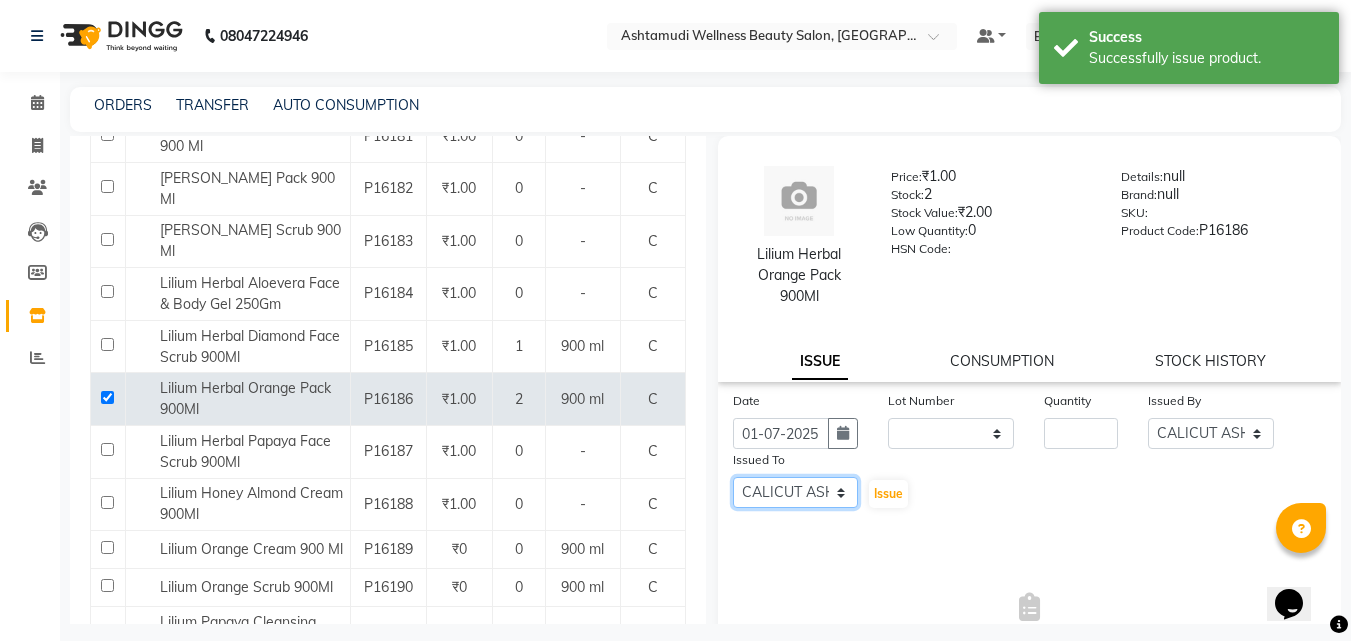 click on "Select [PERSON_NAME] C [PERSON_NAME] [PERSON_NAME] CALICUT ASHTAMUDI FRANKLY	 [PERSON_NAME] [PERSON_NAME] Sewan [PERSON_NAME]" 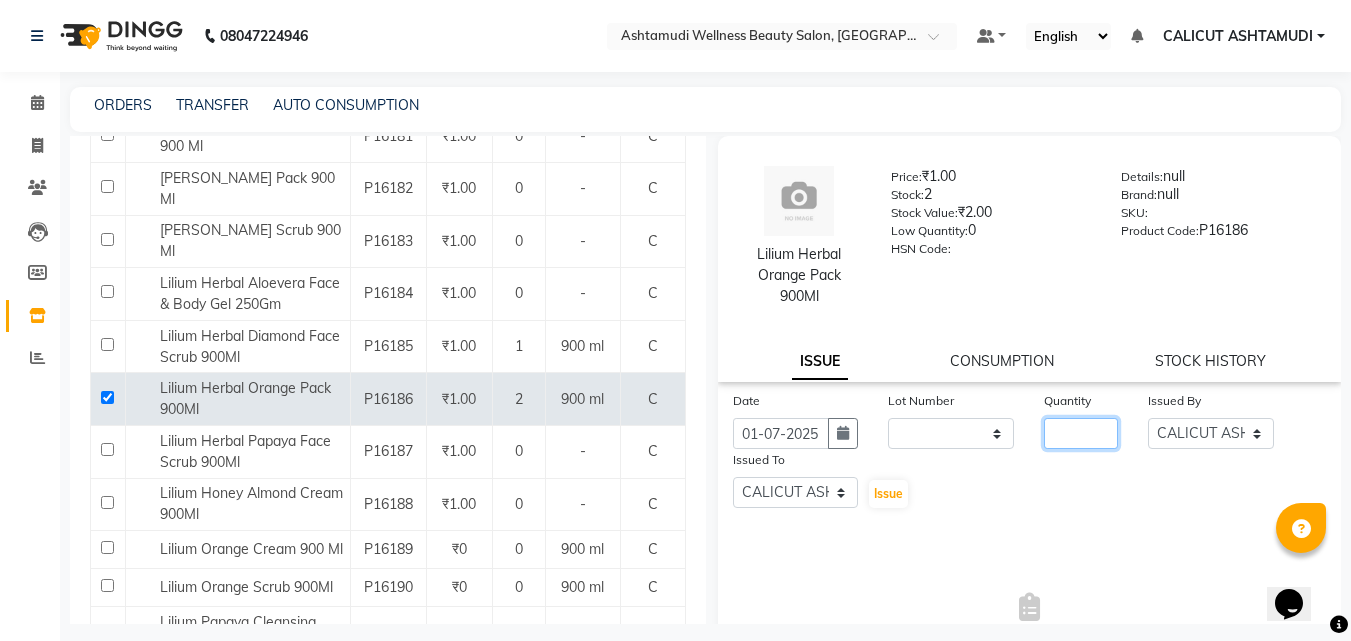click 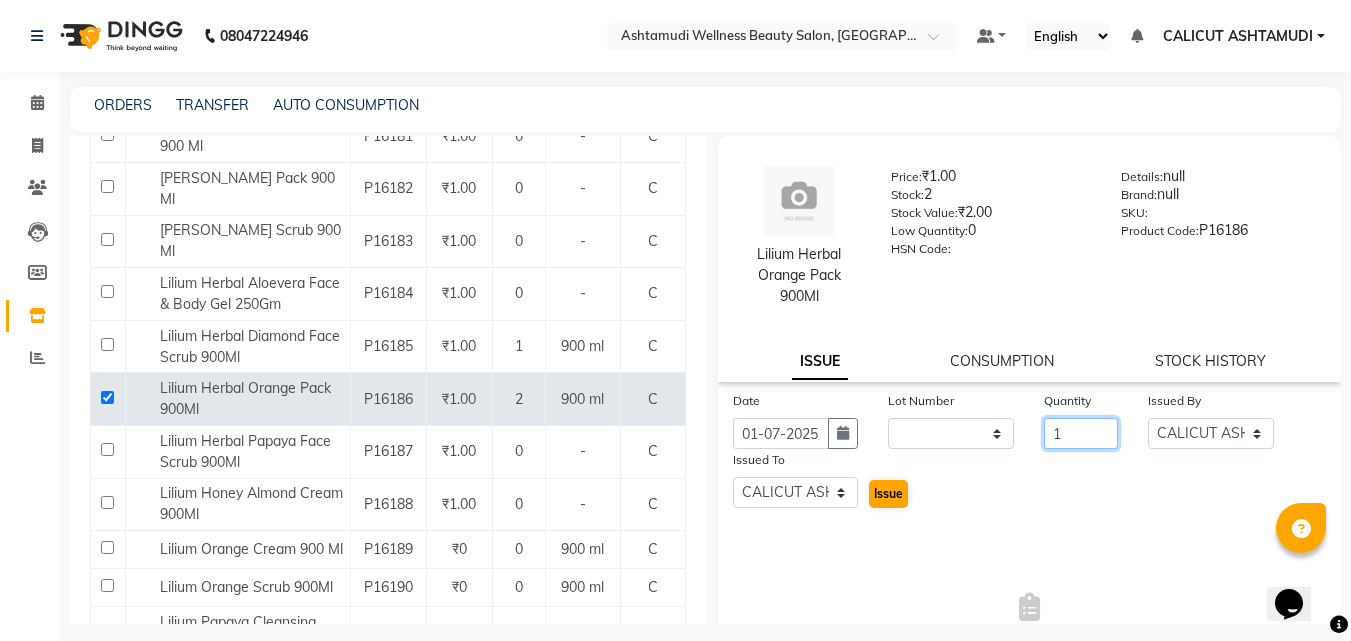 type on "1" 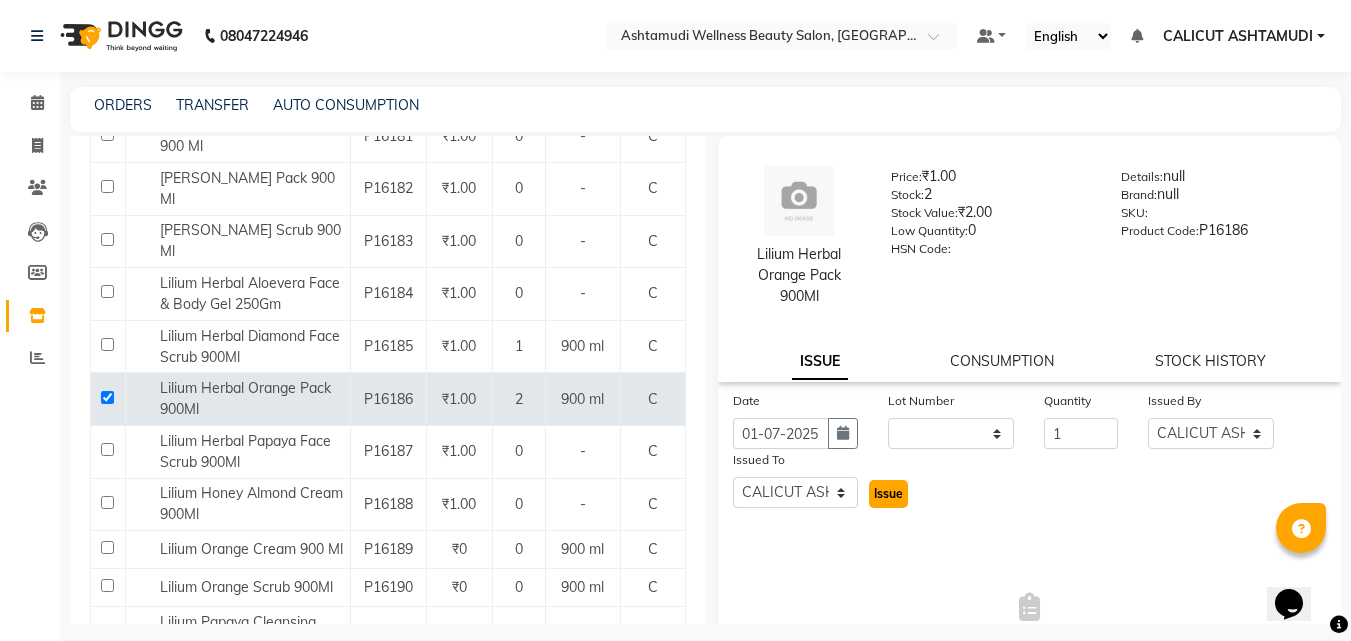 click on "Issue" 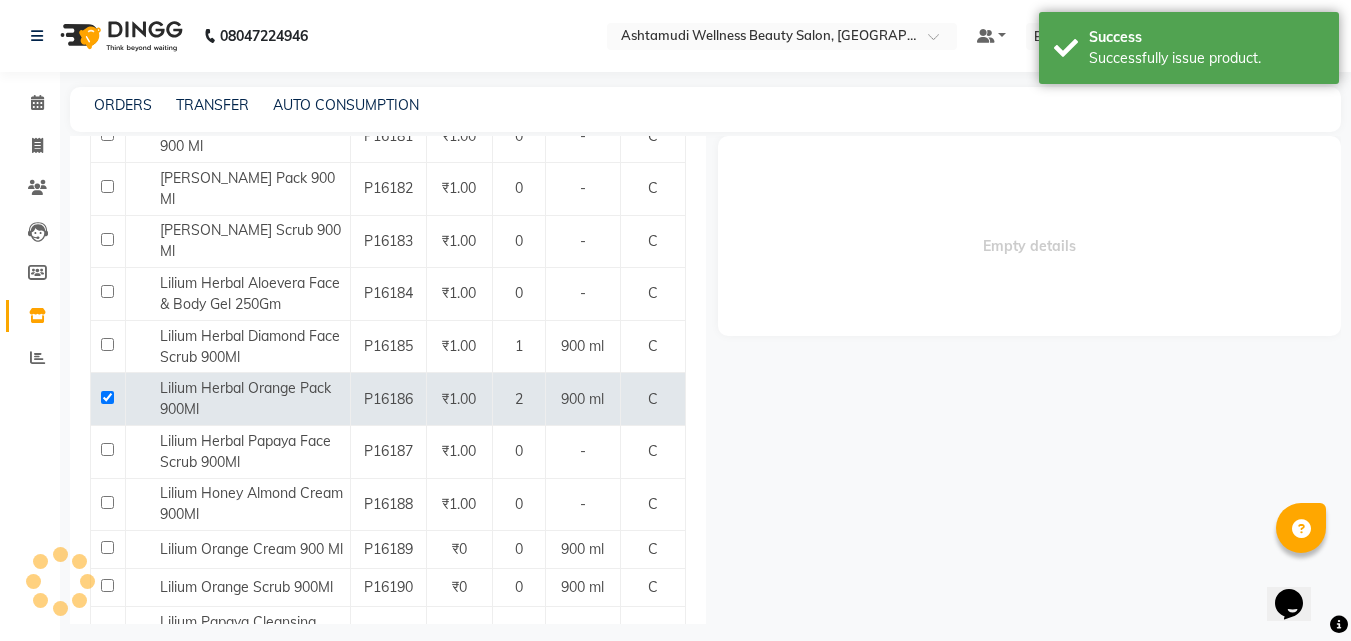 select 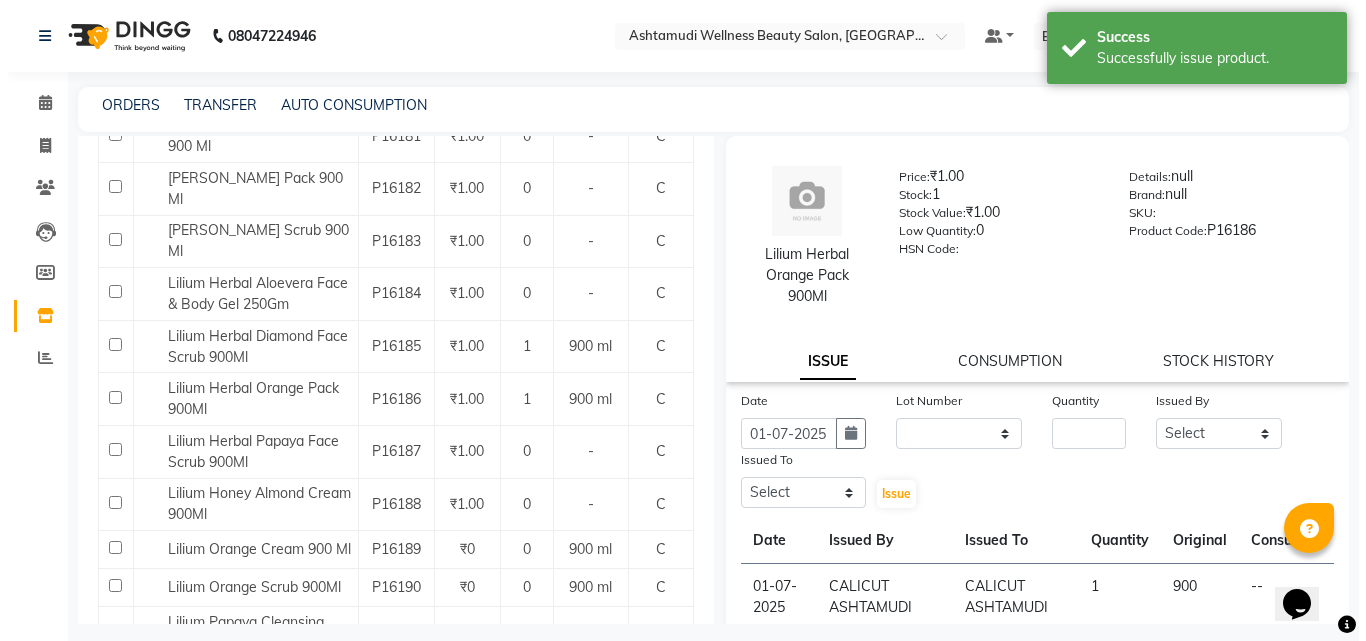 scroll, scrollTop: 0, scrollLeft: 0, axis: both 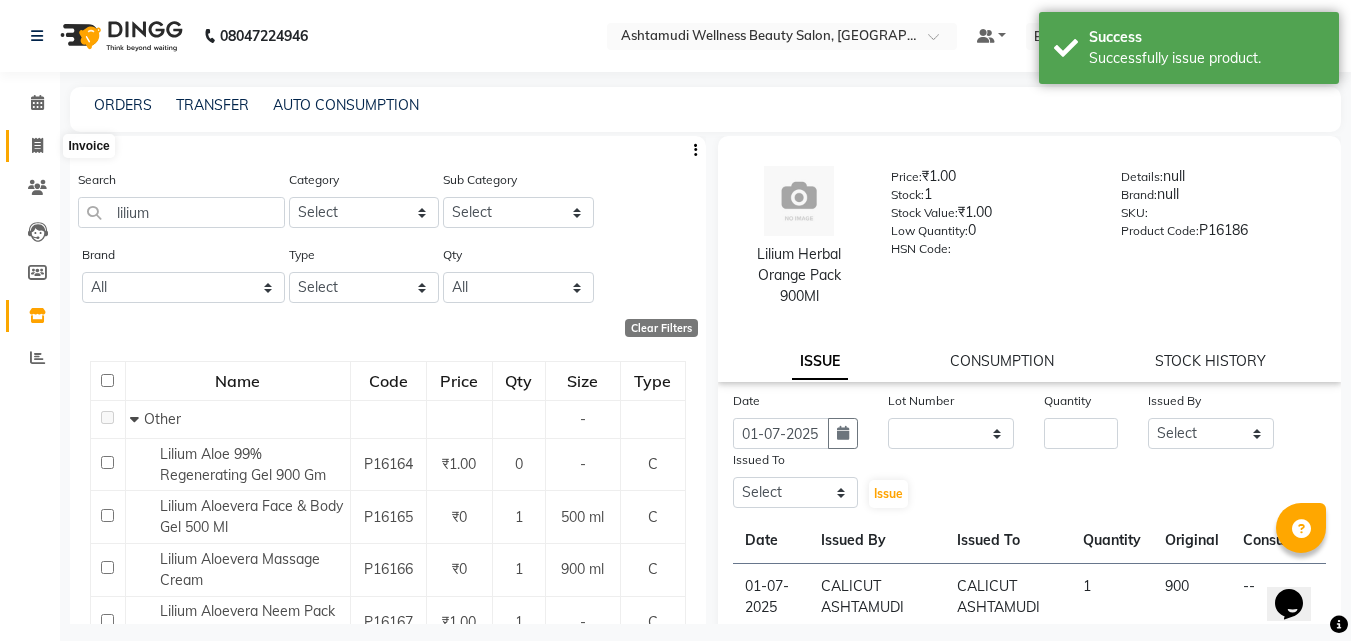 click 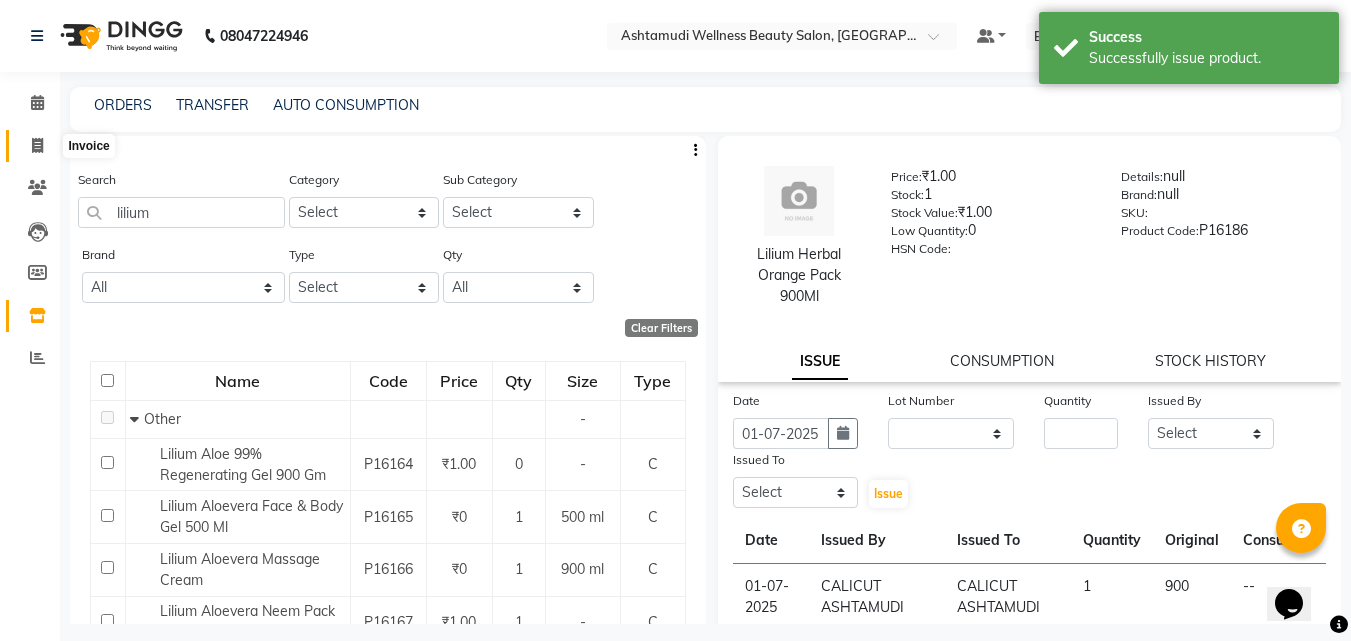 select on "service" 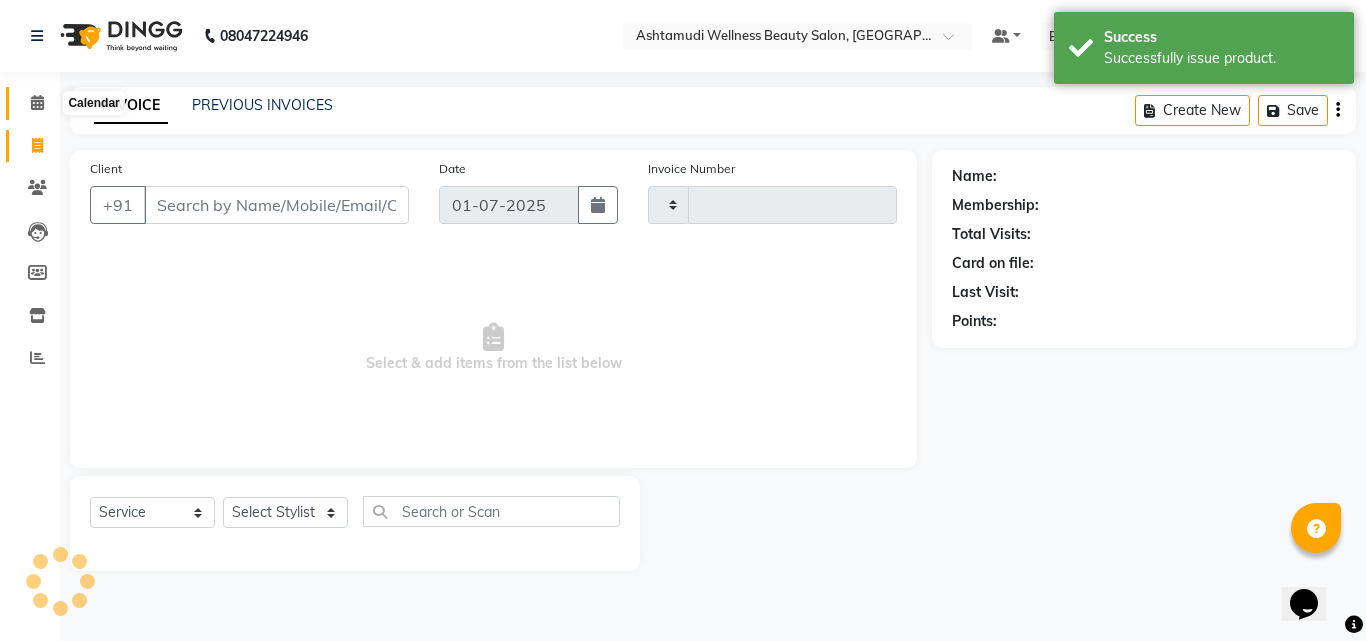type on "2366" 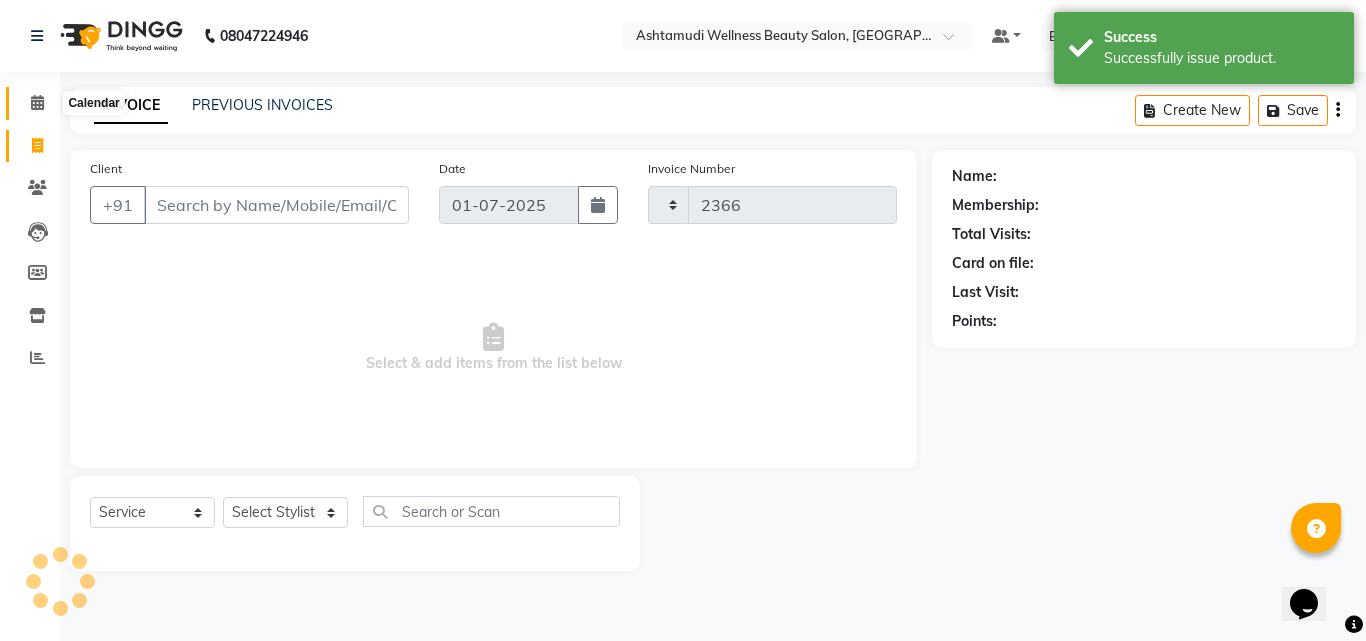 select on "4630" 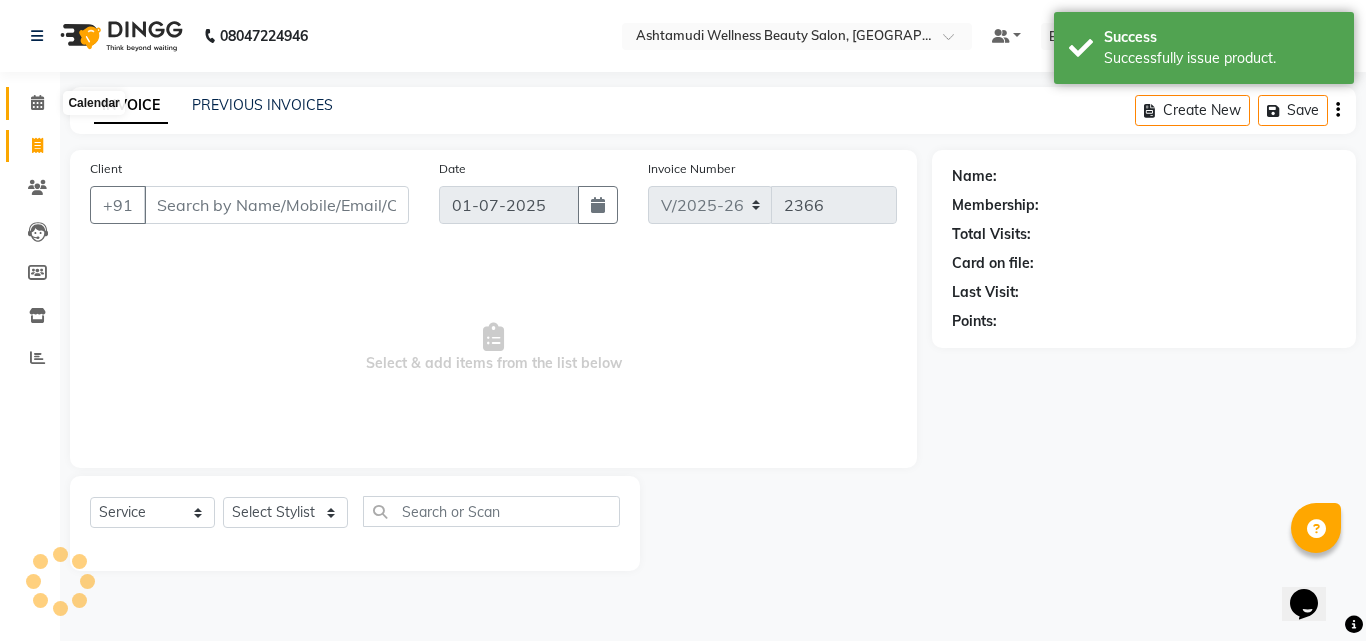 click 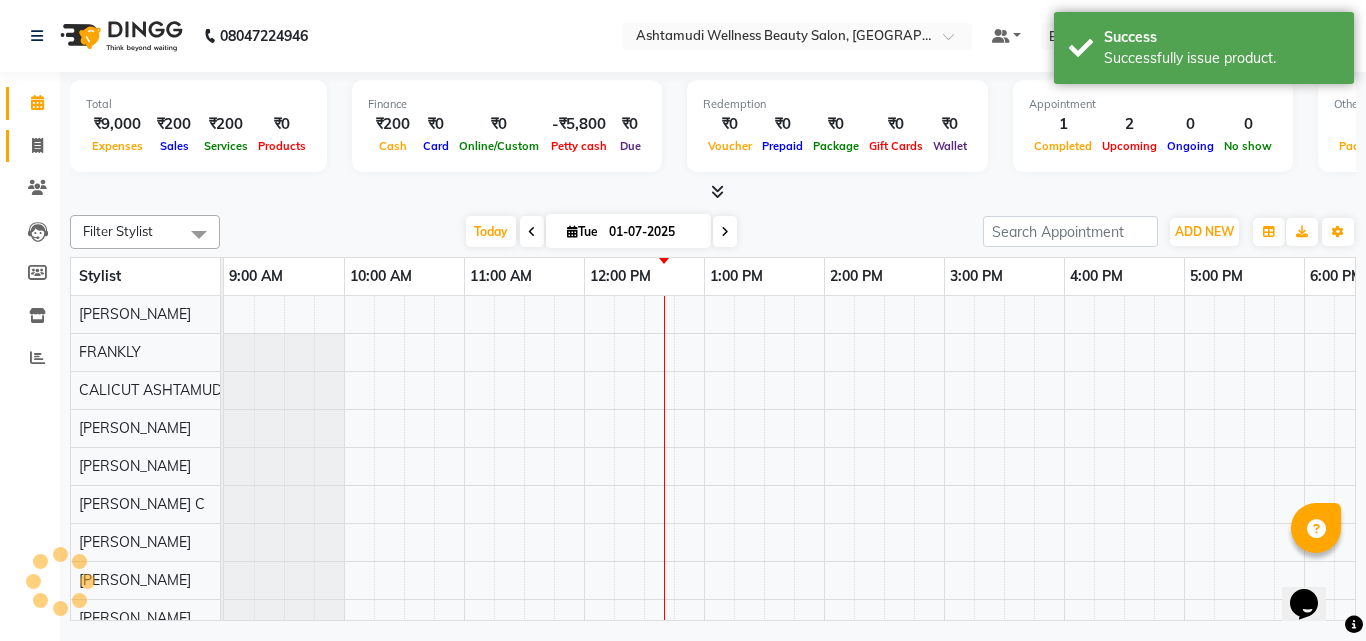 scroll, scrollTop: 0, scrollLeft: 0, axis: both 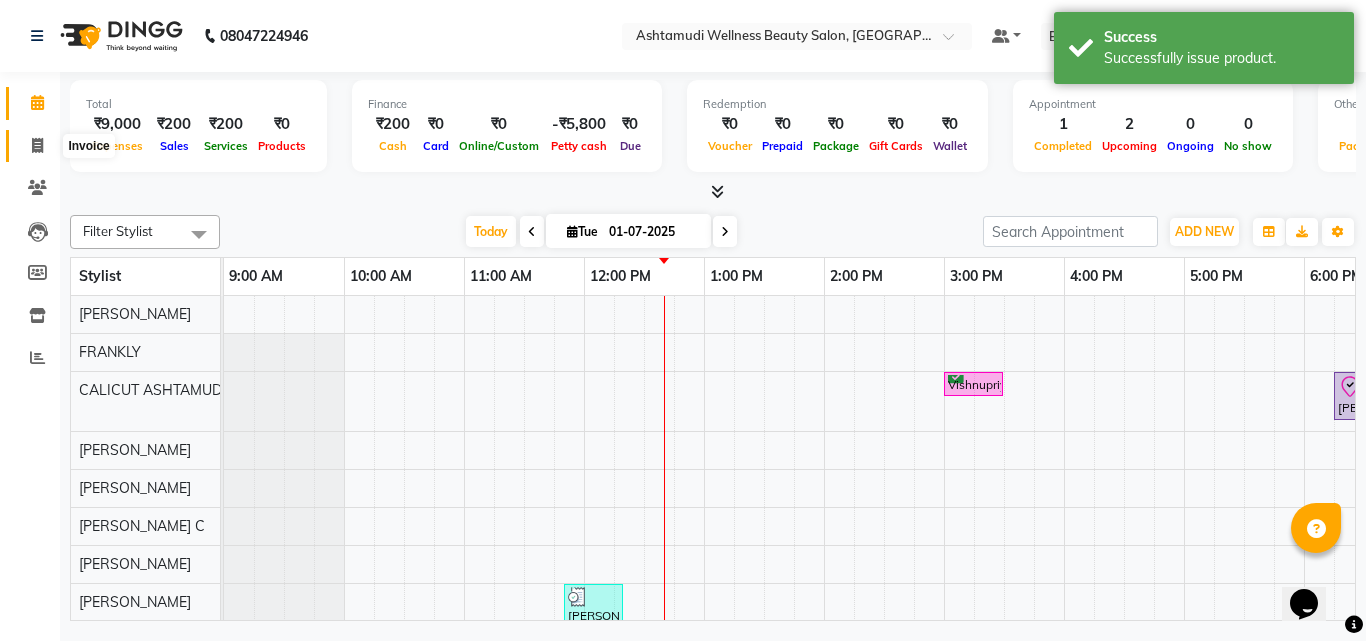 click 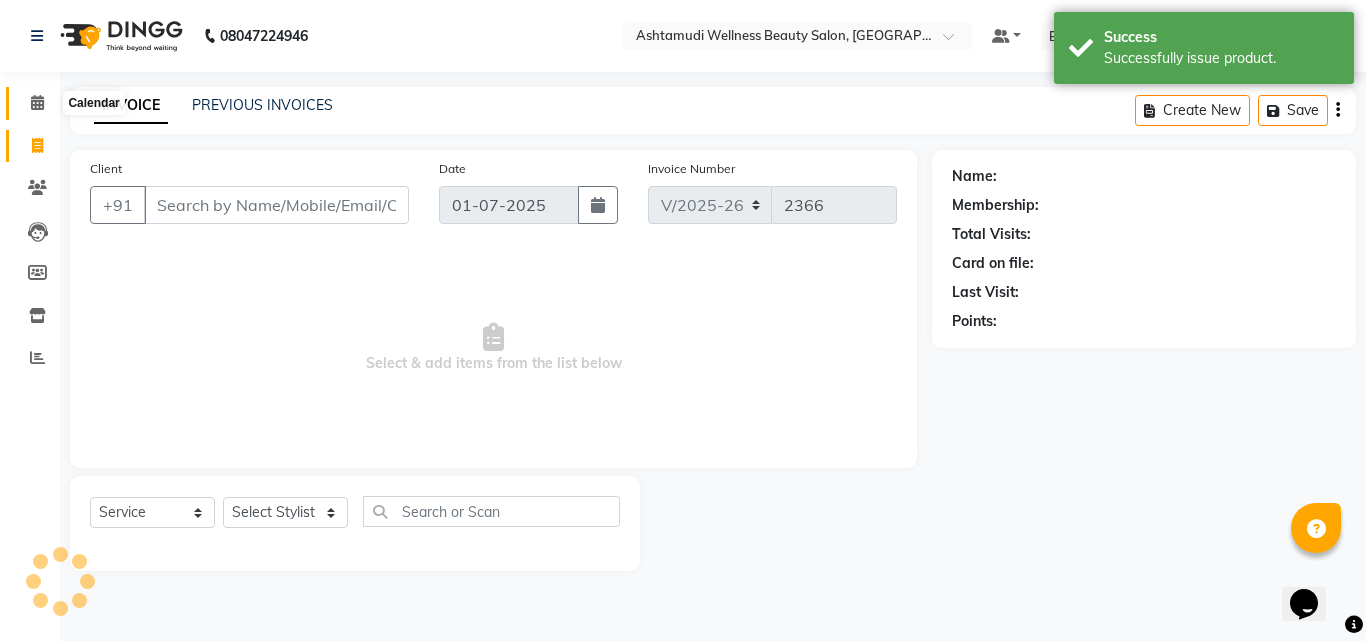 click 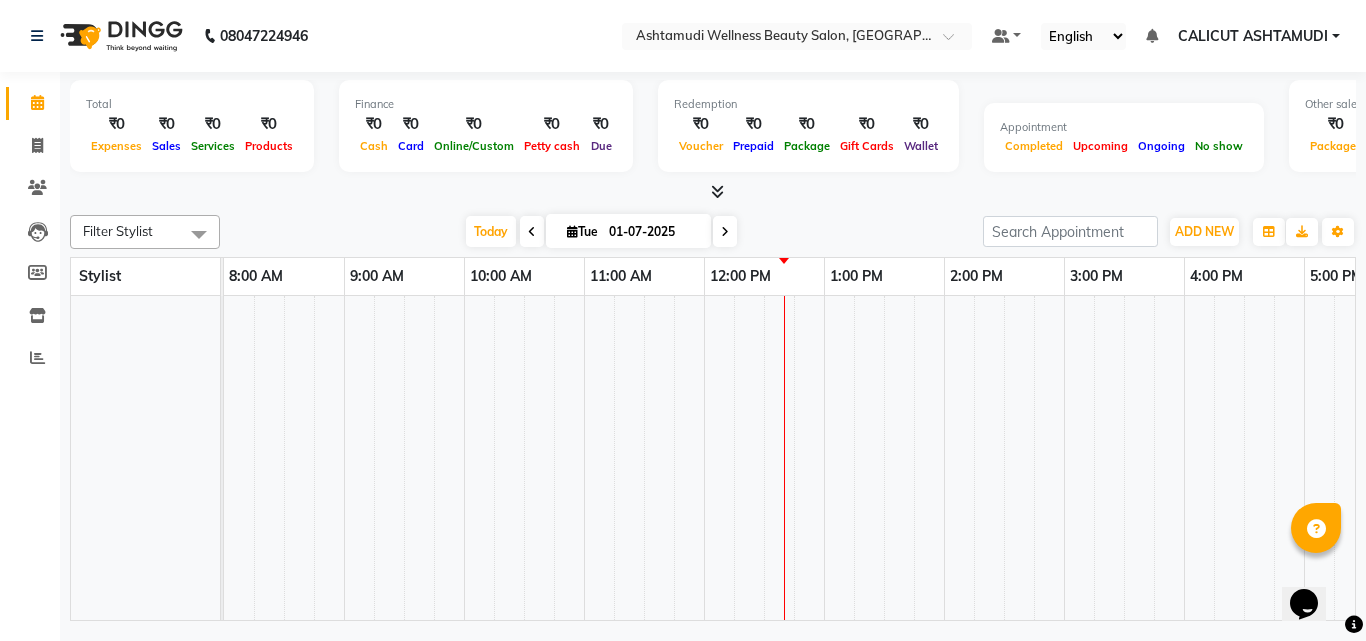click 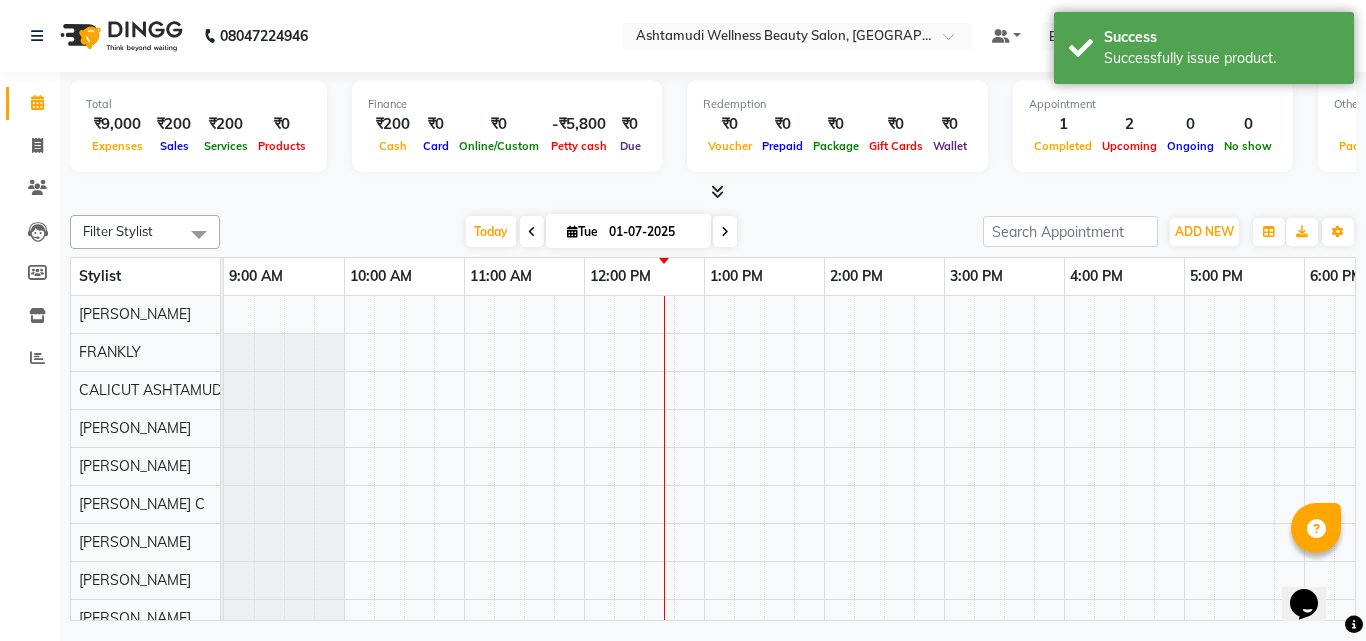 scroll, scrollTop: 0, scrollLeft: 361, axis: horizontal 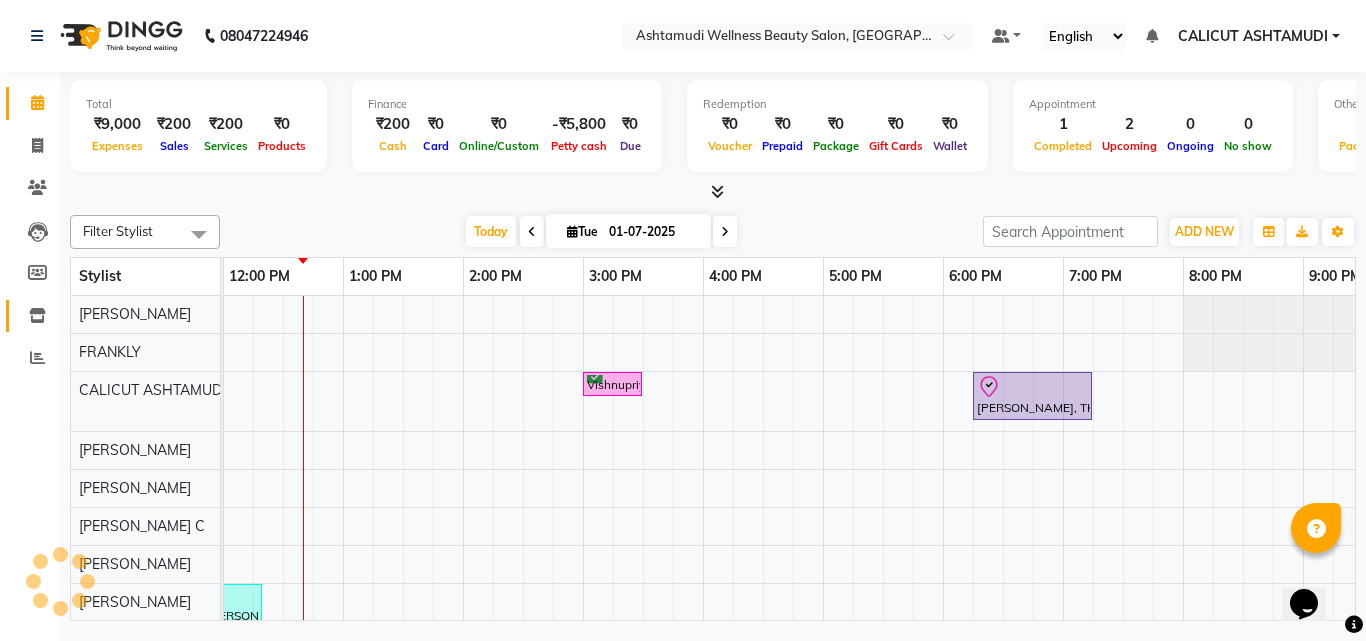 drag, startPoint x: 15, startPoint y: 317, endPoint x: 59, endPoint y: 288, distance: 52.69725 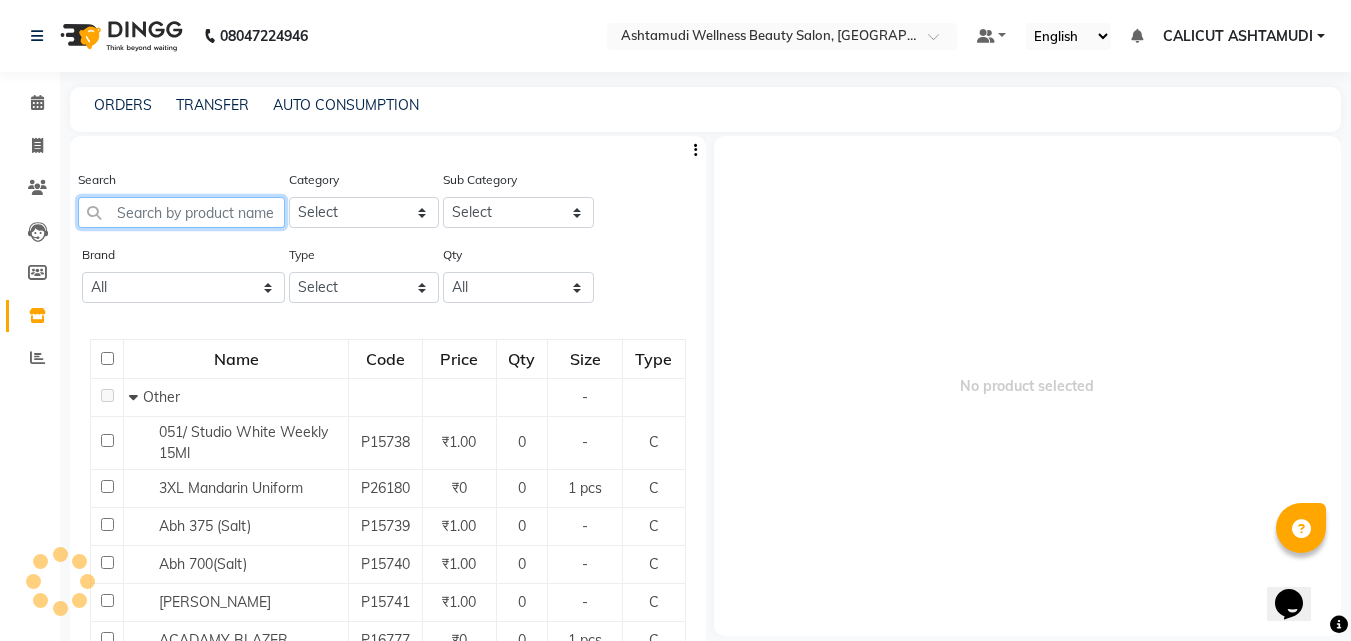 click 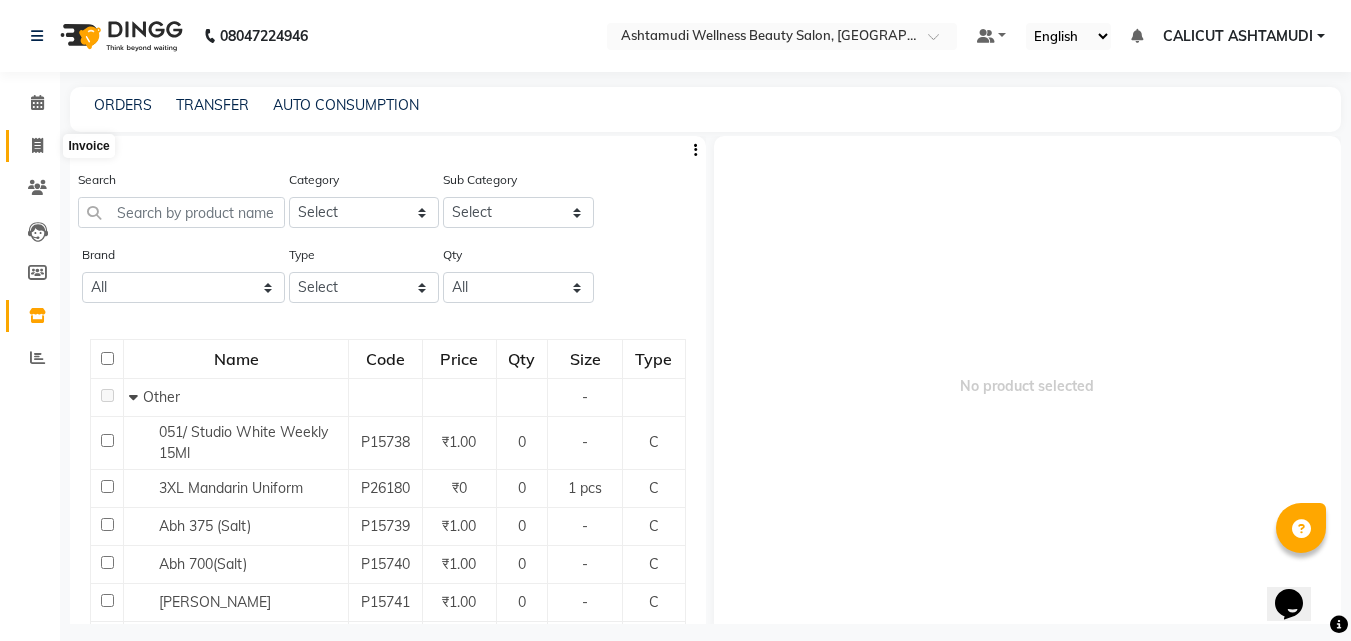 click 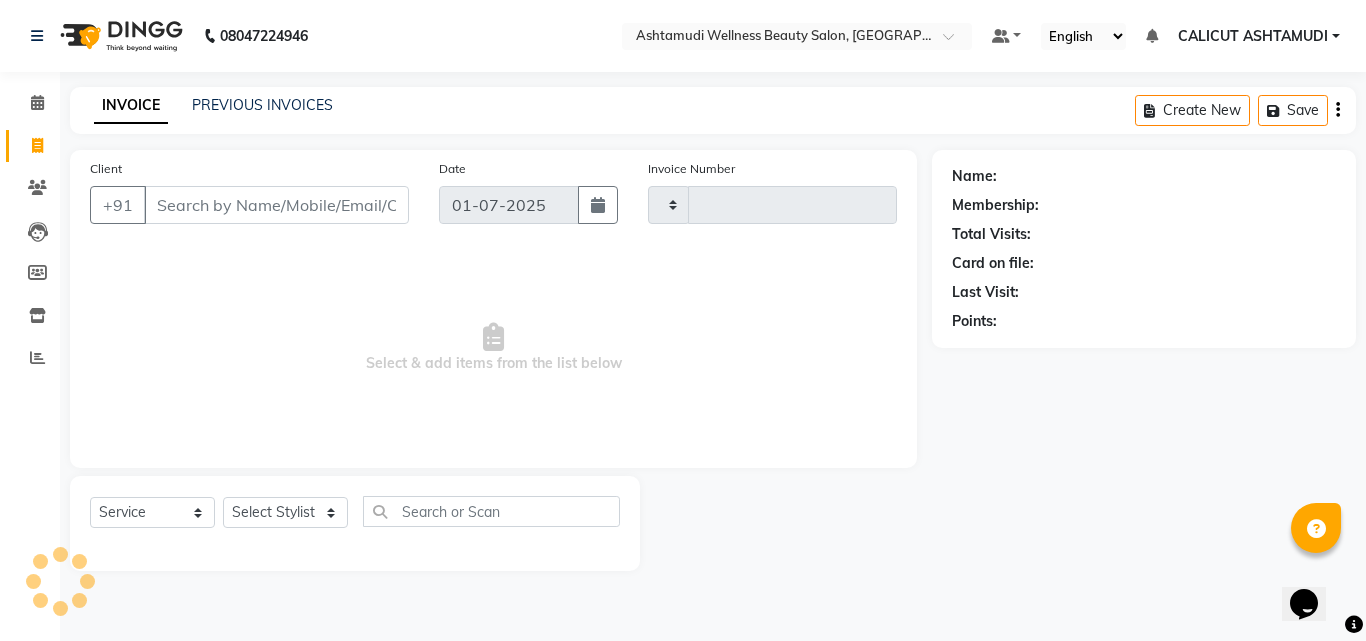 type on "2366" 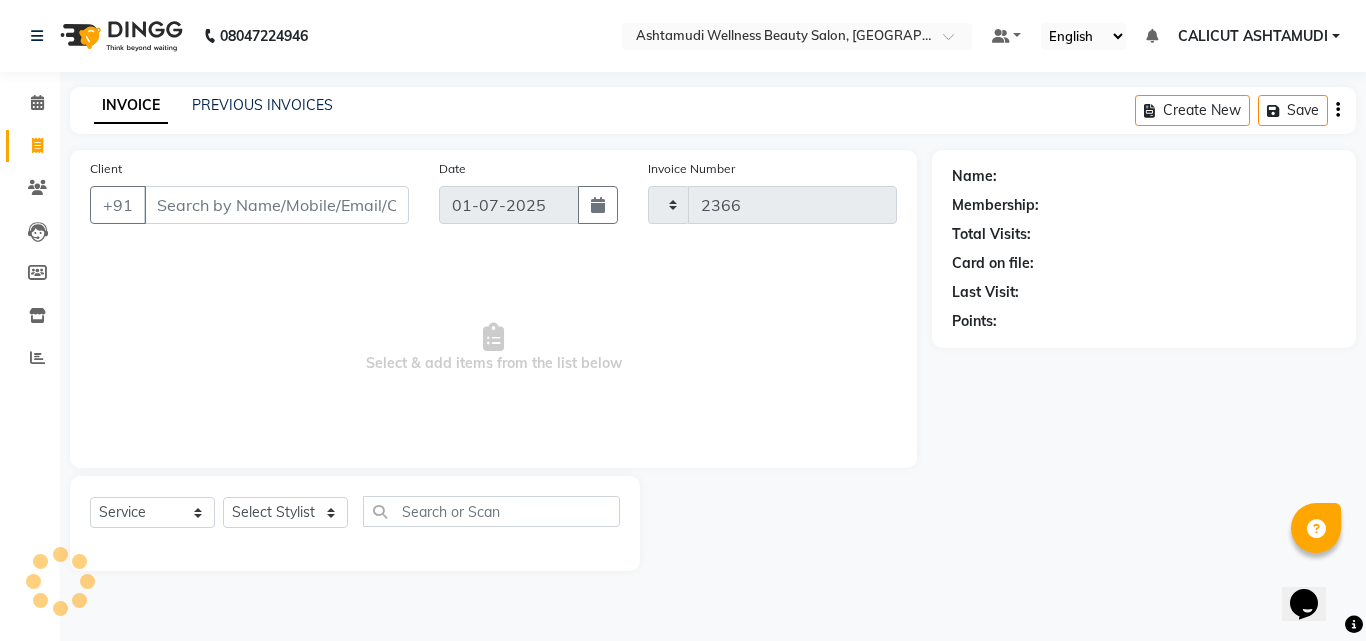 select on "4630" 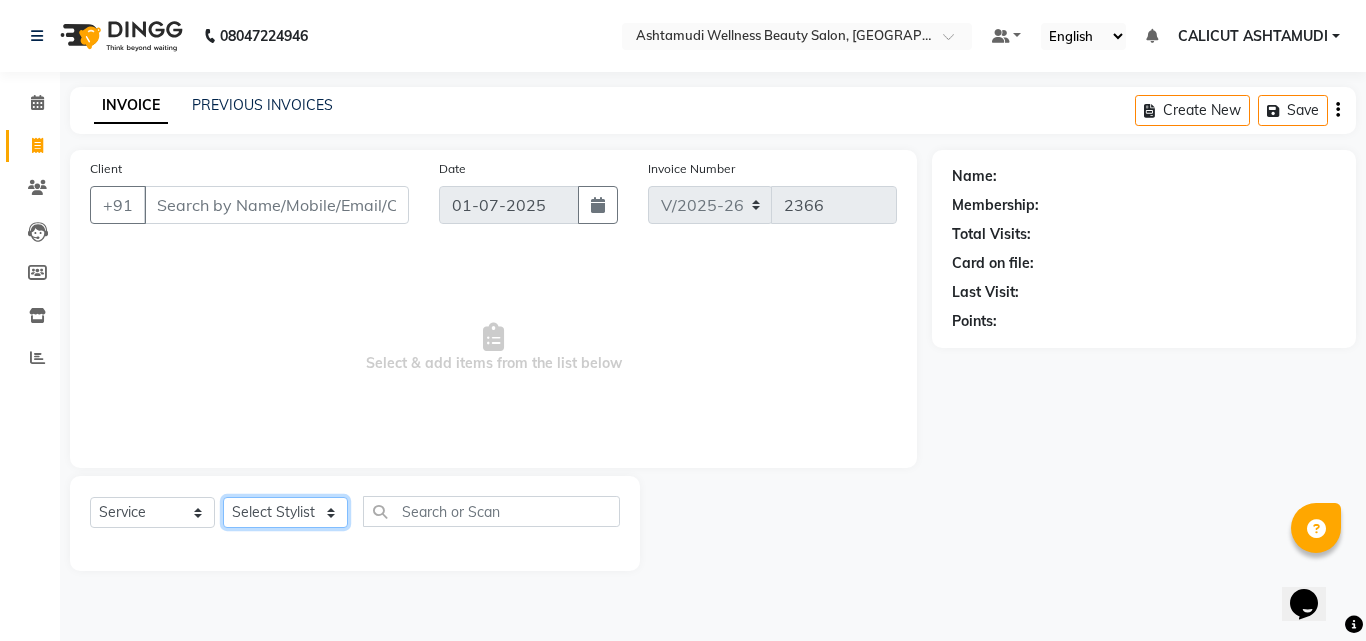 click on "Select Stylist [PERSON_NAME] C [PERSON_NAME] [PERSON_NAME] CALICUT ASHTAMUDI FRANKLY	 [PERSON_NAME] [PERSON_NAME] Sewan [PERSON_NAME]" 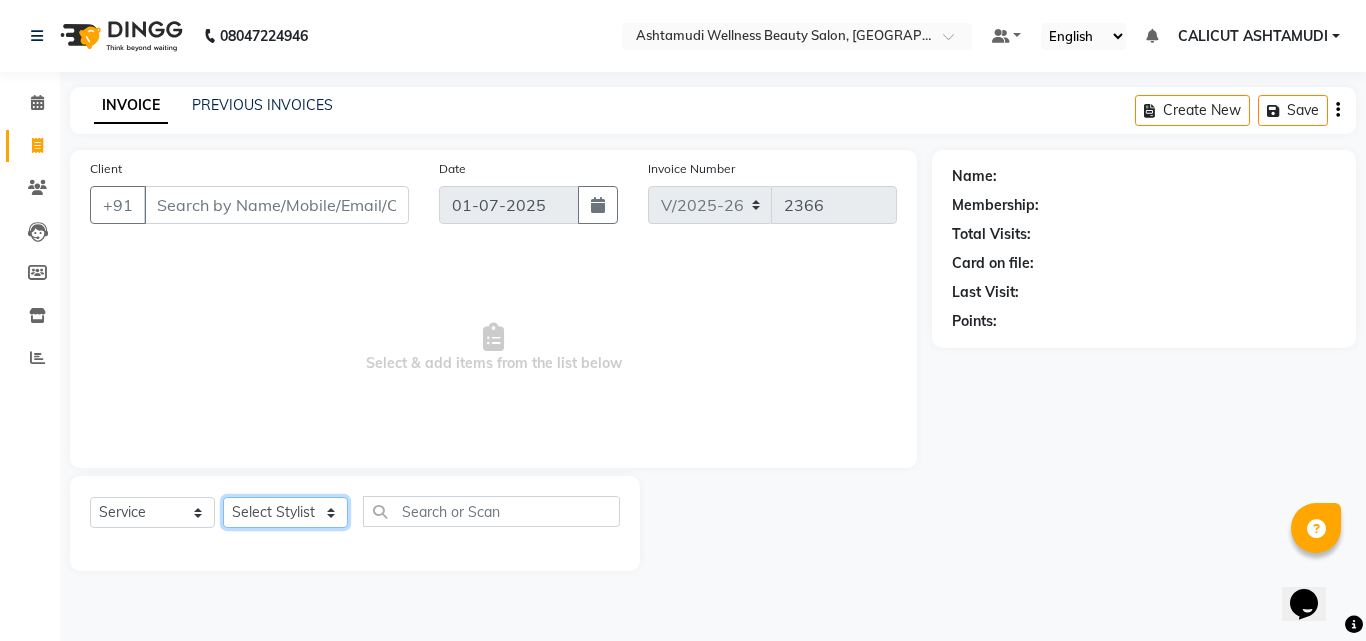 select on "72440" 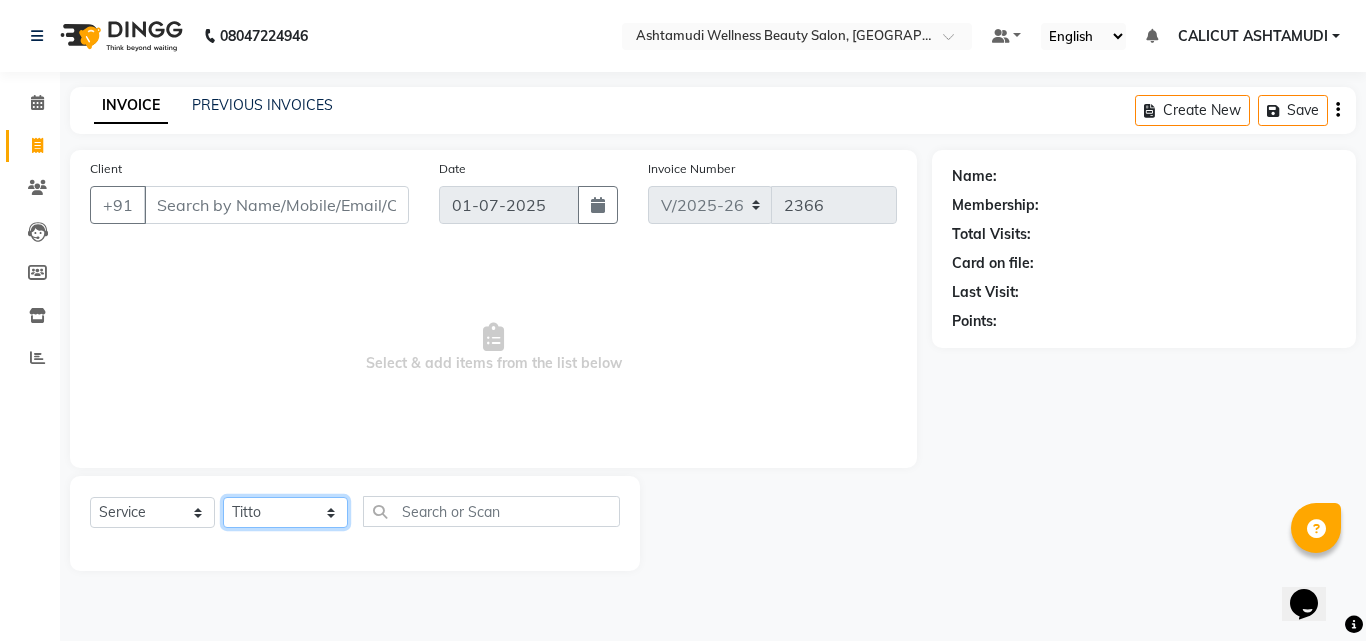 click on "Select Stylist [PERSON_NAME] C [PERSON_NAME] [PERSON_NAME] CALICUT ASHTAMUDI FRANKLY	 [PERSON_NAME] [PERSON_NAME] Sewan [PERSON_NAME]" 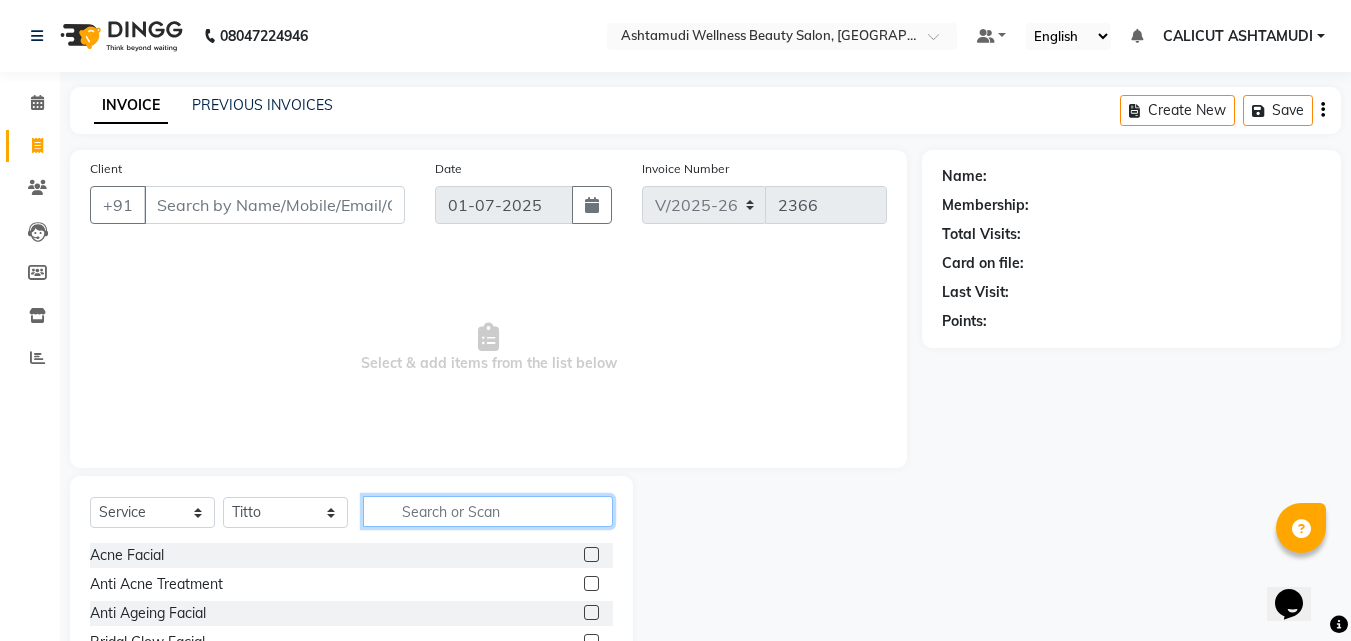 click 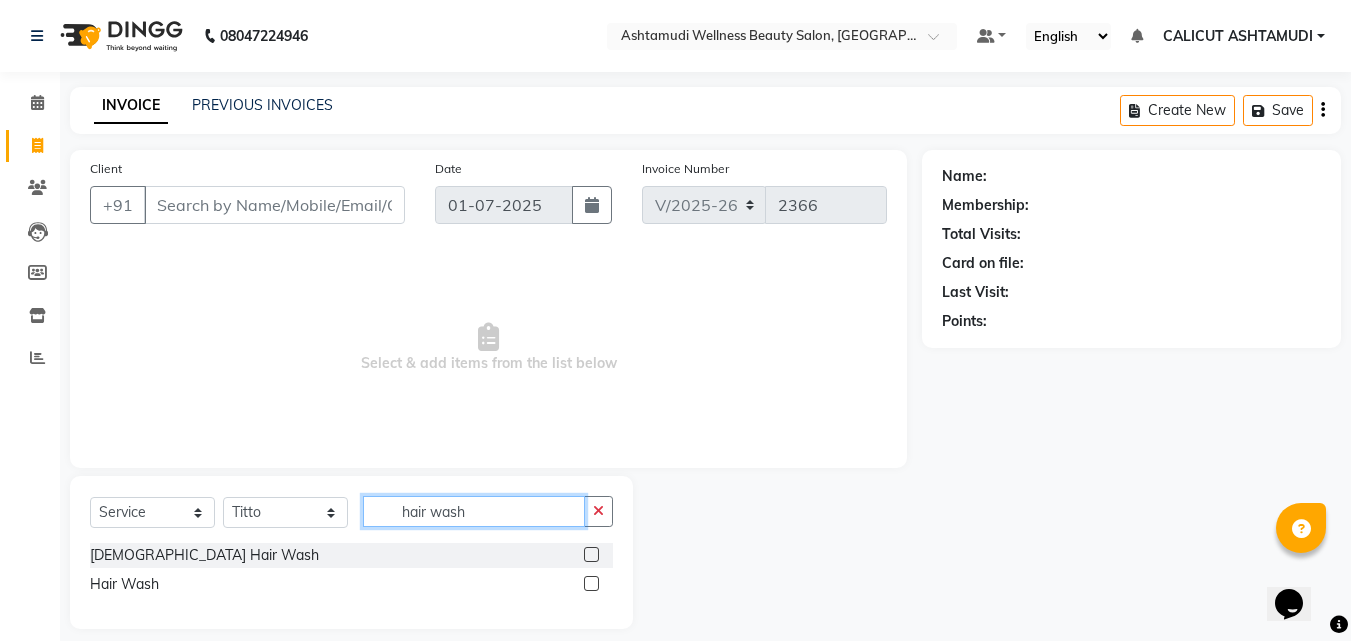 type on "hair wash" 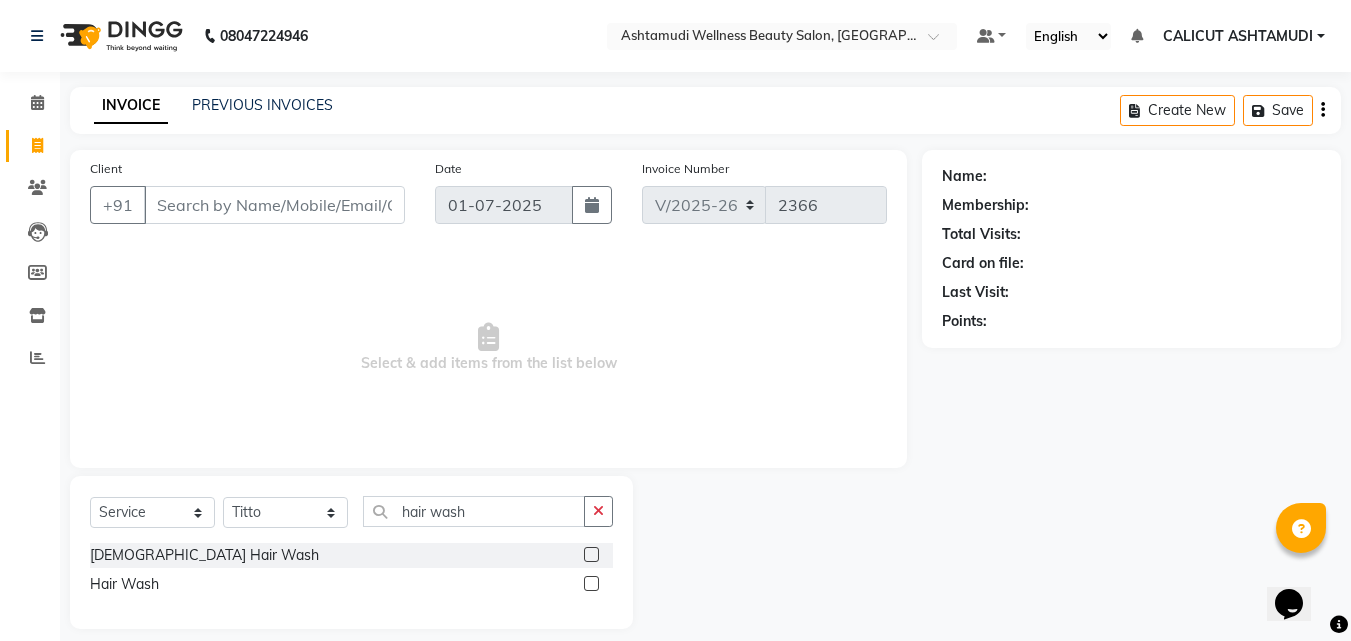 click 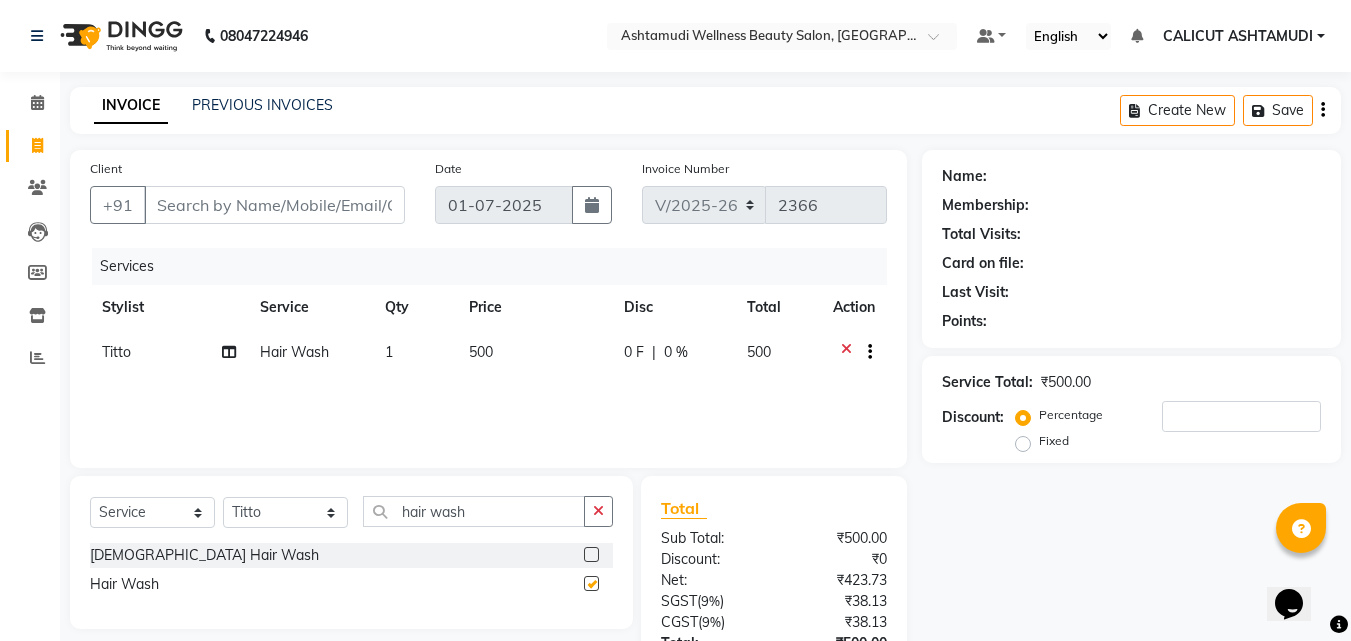 checkbox on "false" 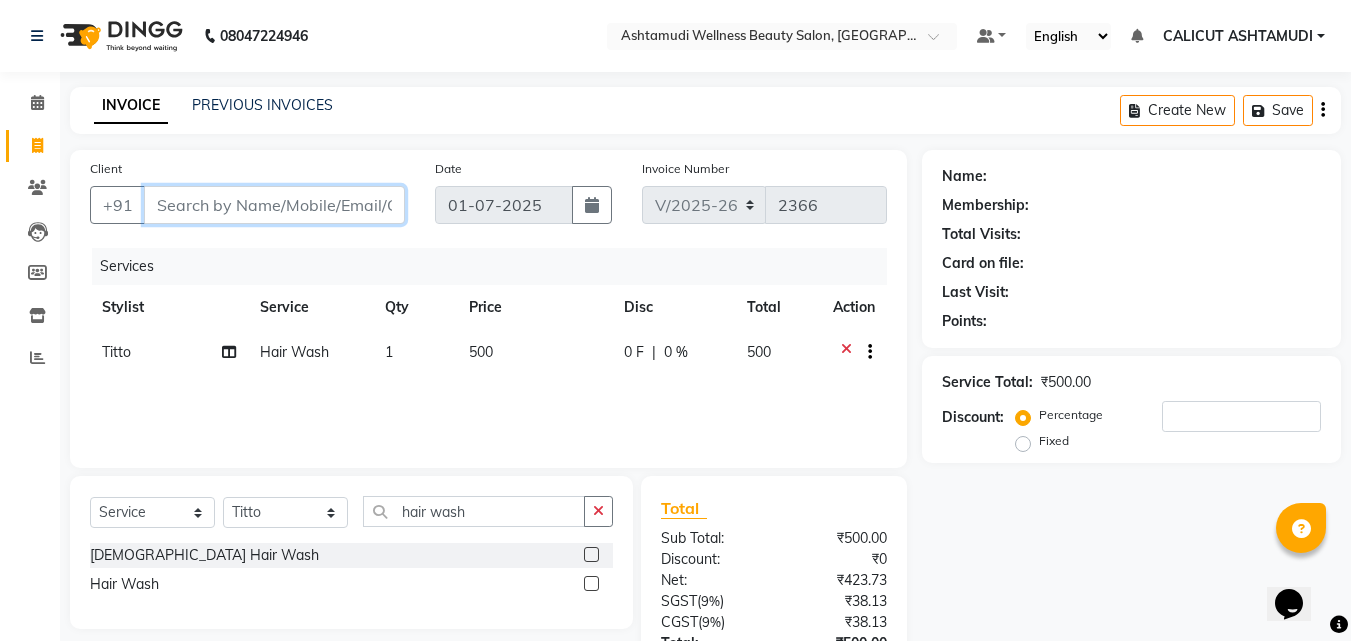 click on "Client" at bounding box center [274, 205] 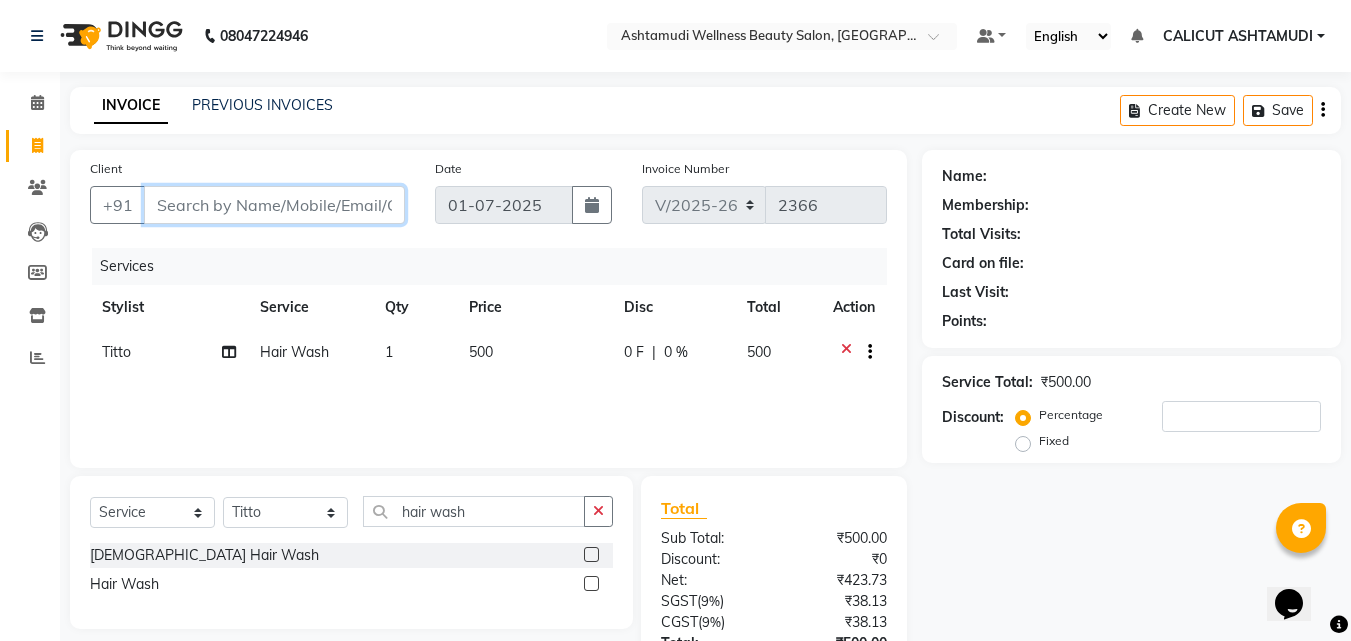 type on "8" 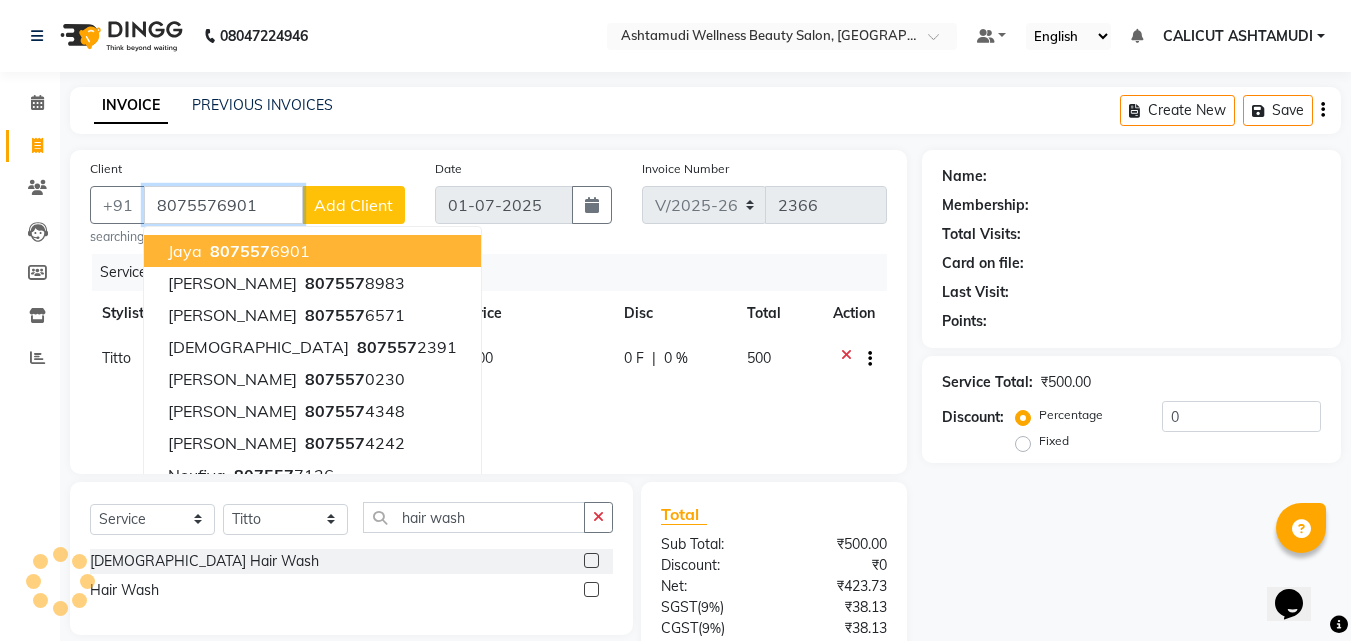 type on "8075576901" 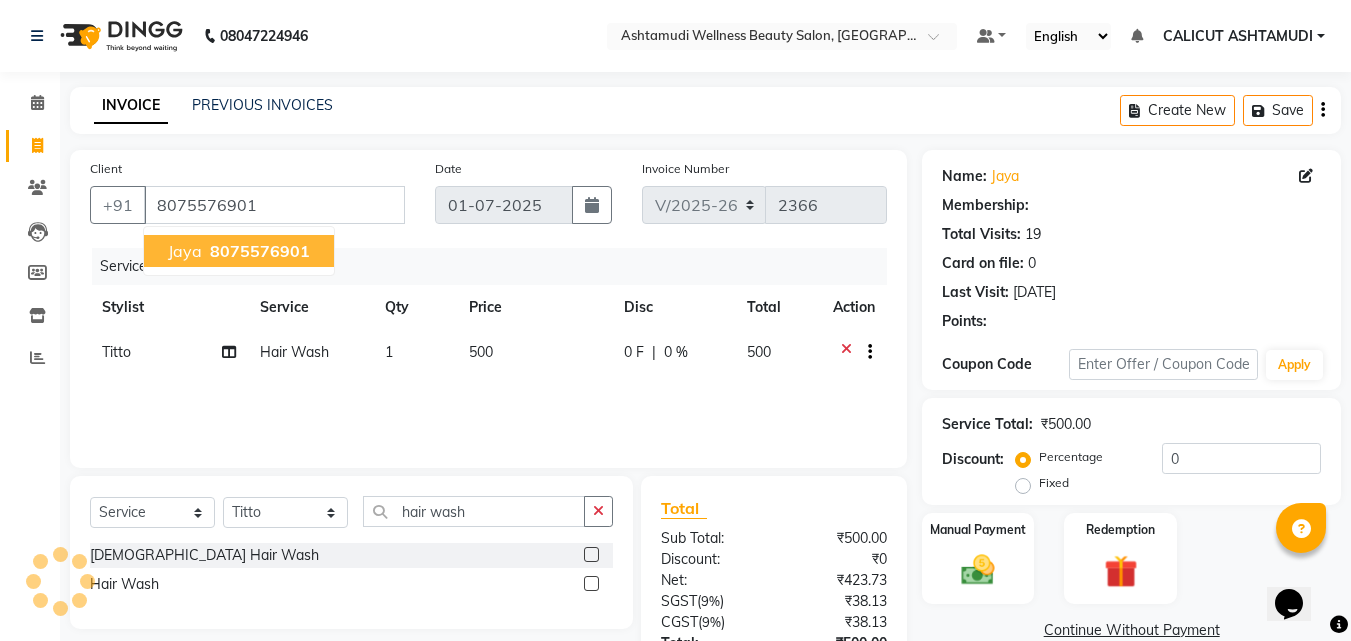 select on "2: Object" 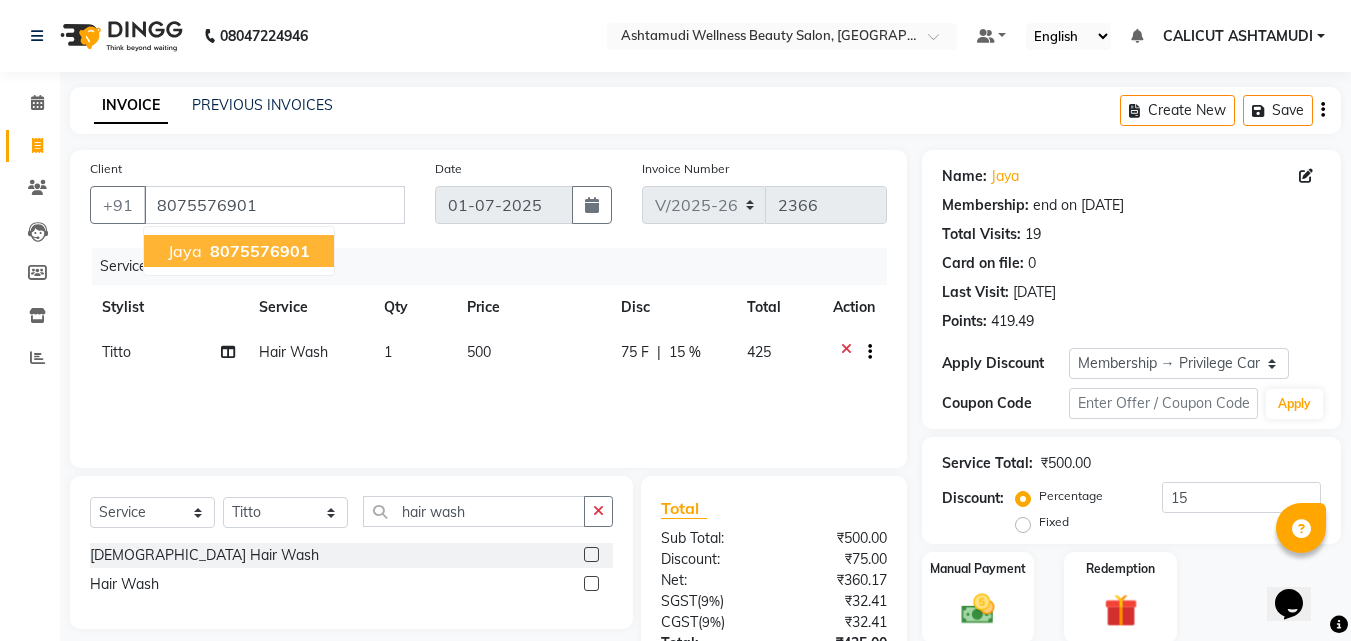 click on "Jaya   8075576901" at bounding box center [239, 251] 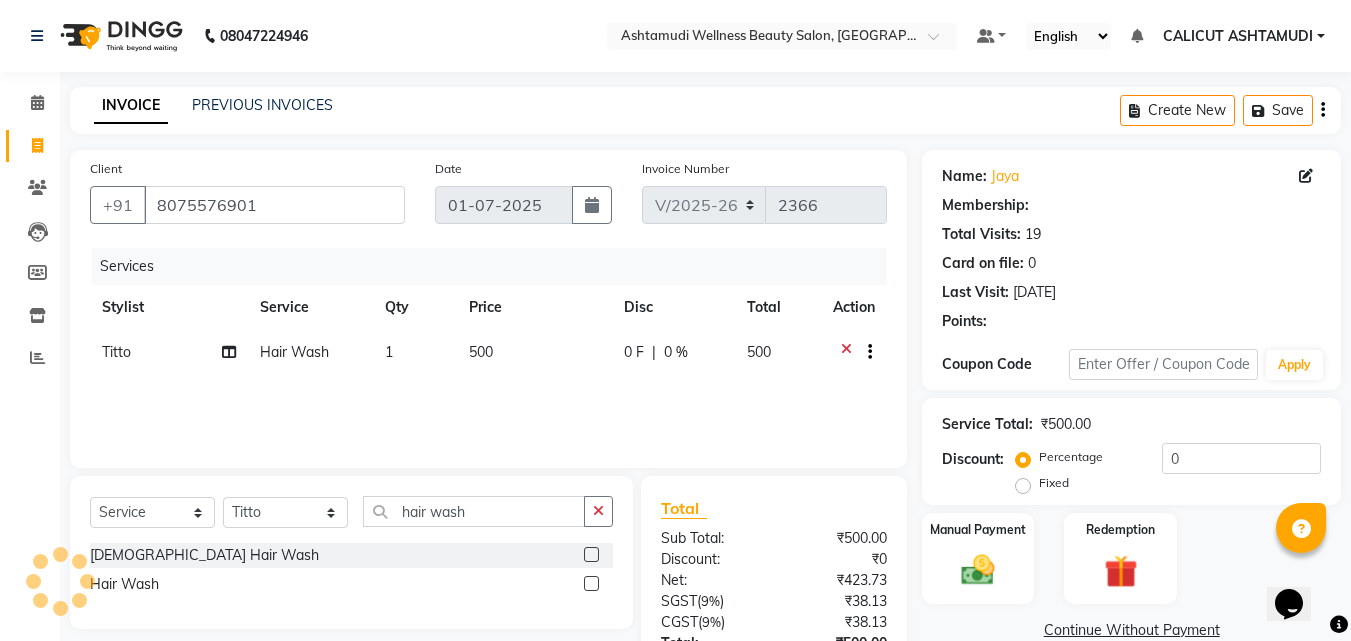 select on "2: Object" 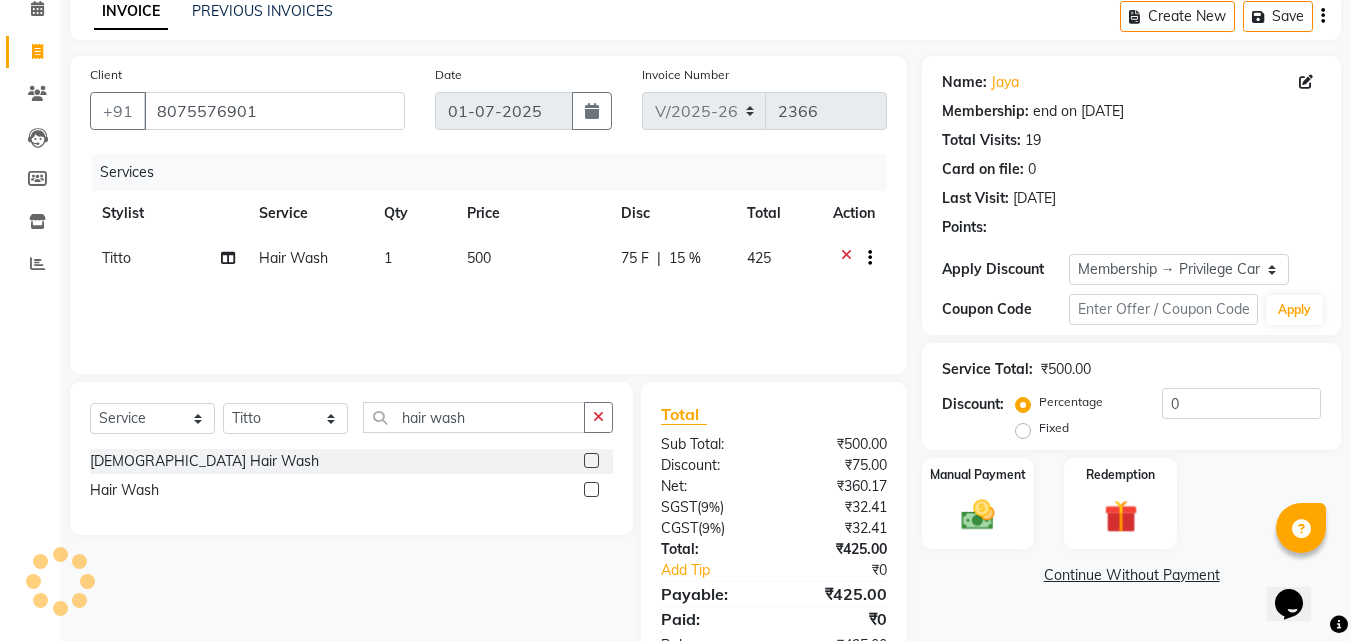 type on "15" 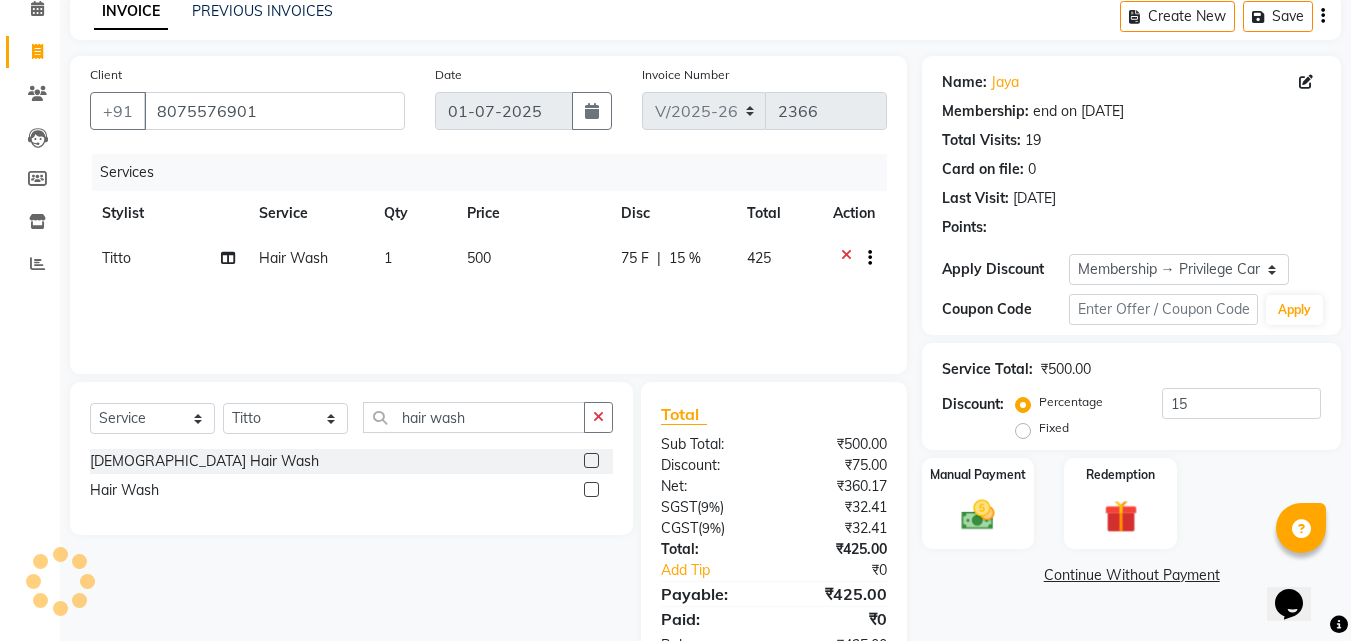 scroll, scrollTop: 159, scrollLeft: 0, axis: vertical 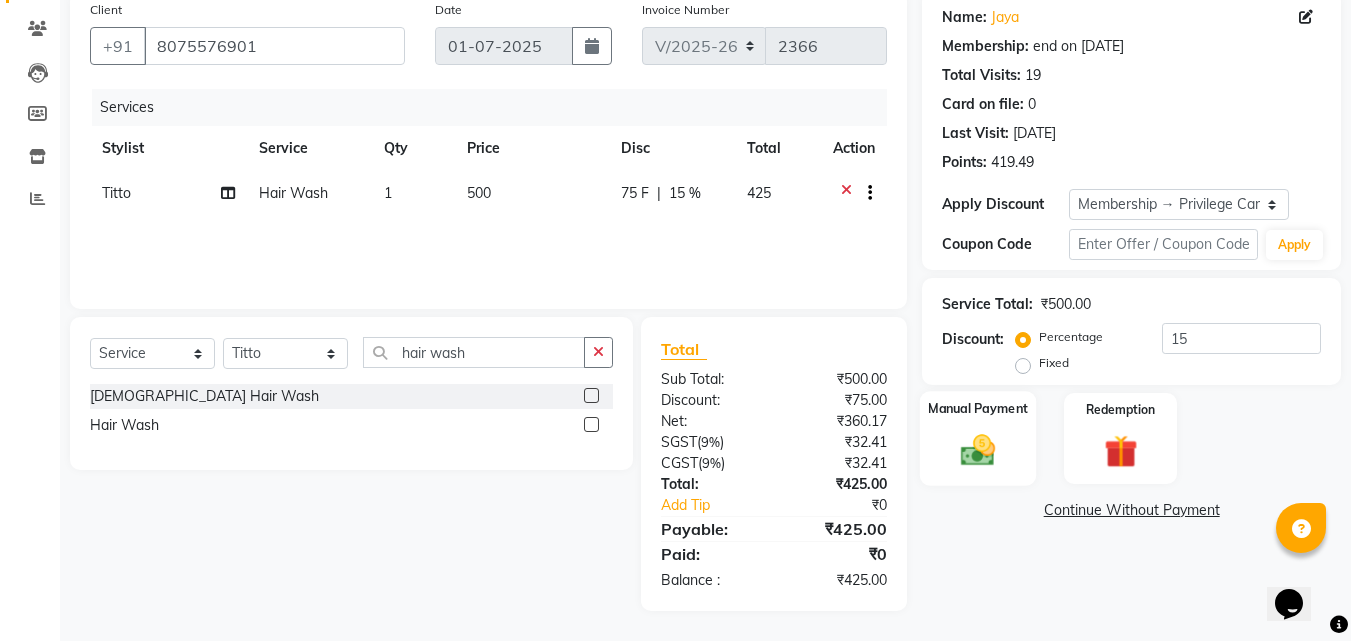 click 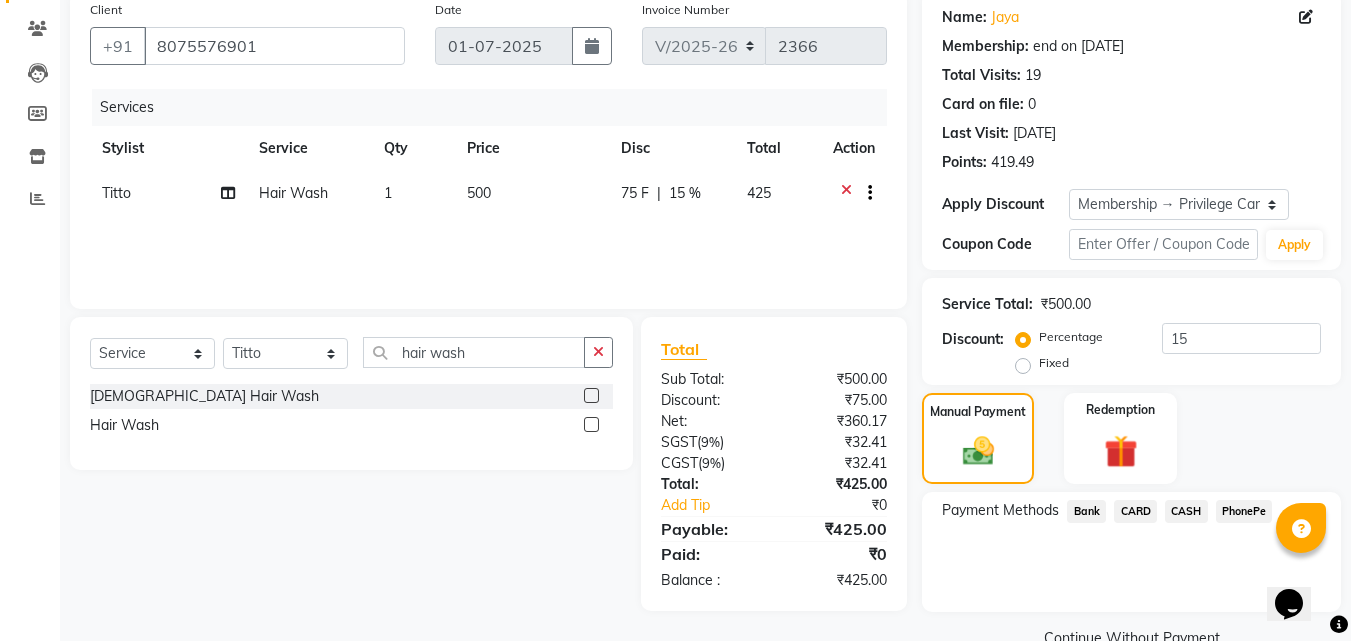 click on "PhonePe" 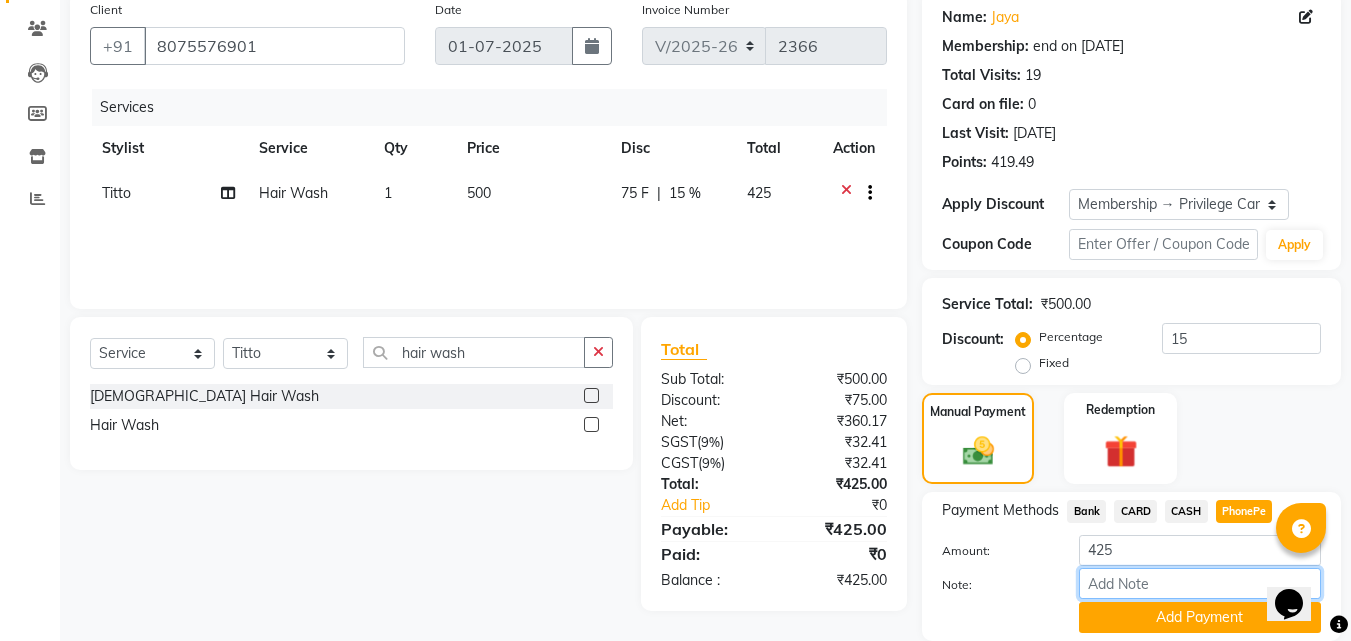 click on "Note:" at bounding box center (1200, 583) 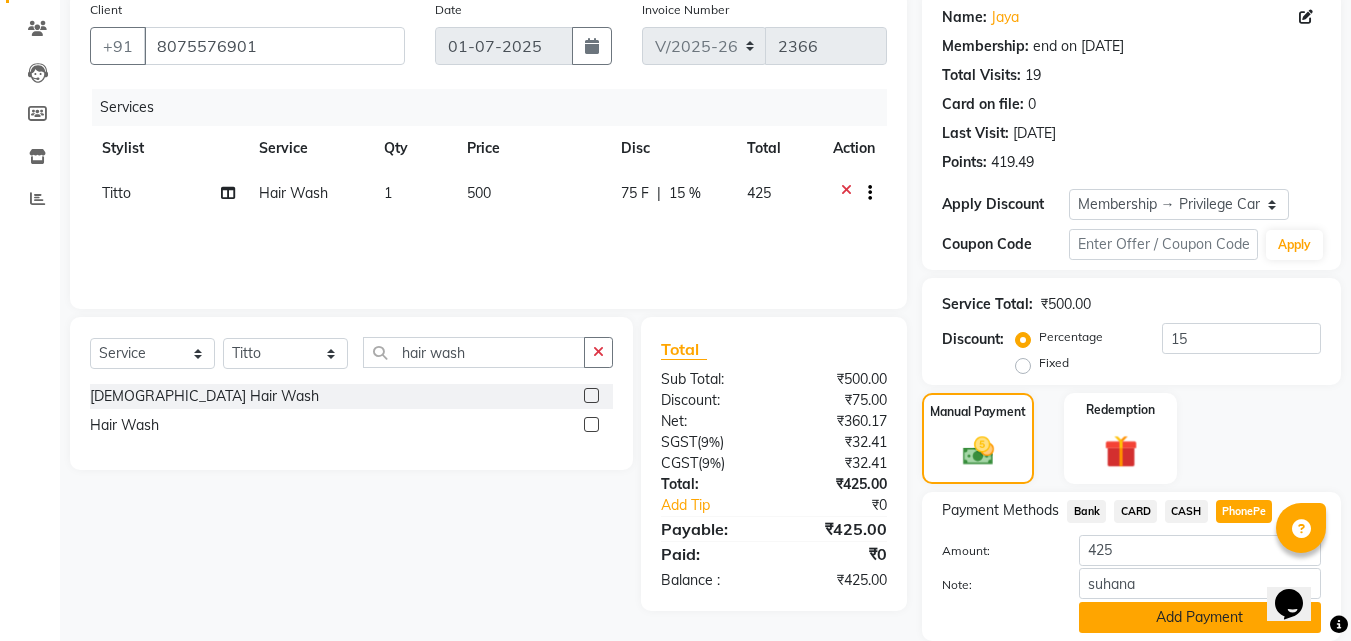click on "Add Payment" 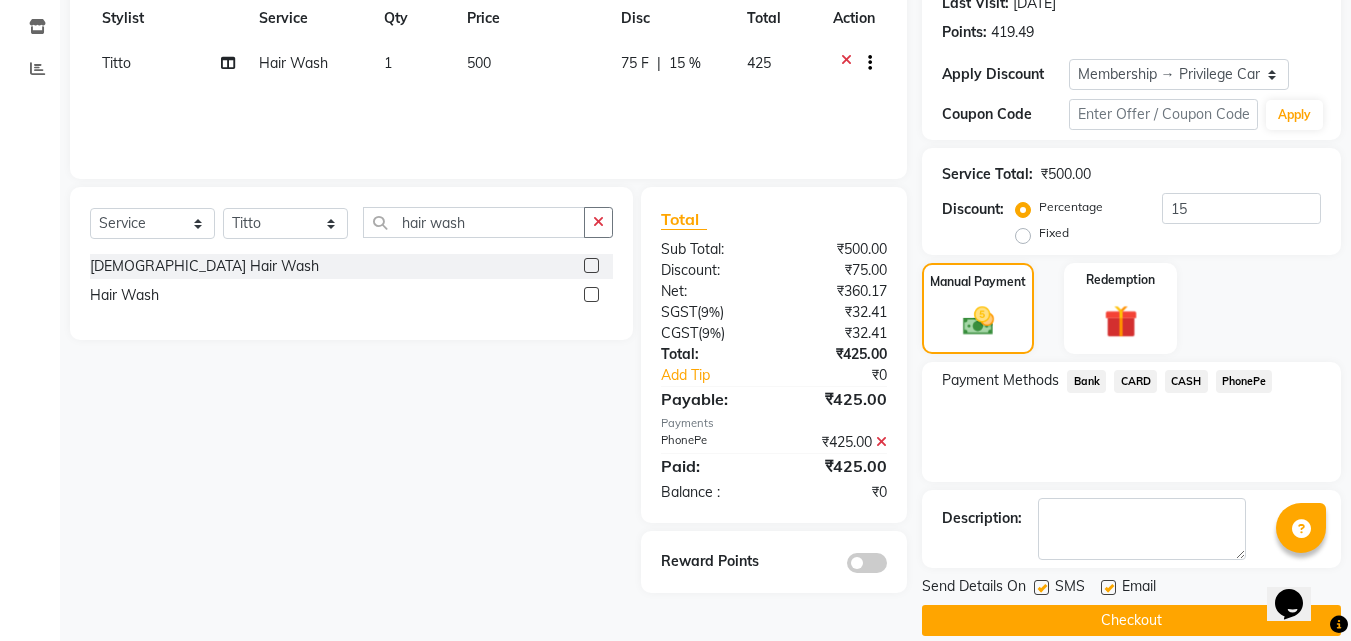 scroll, scrollTop: 314, scrollLeft: 0, axis: vertical 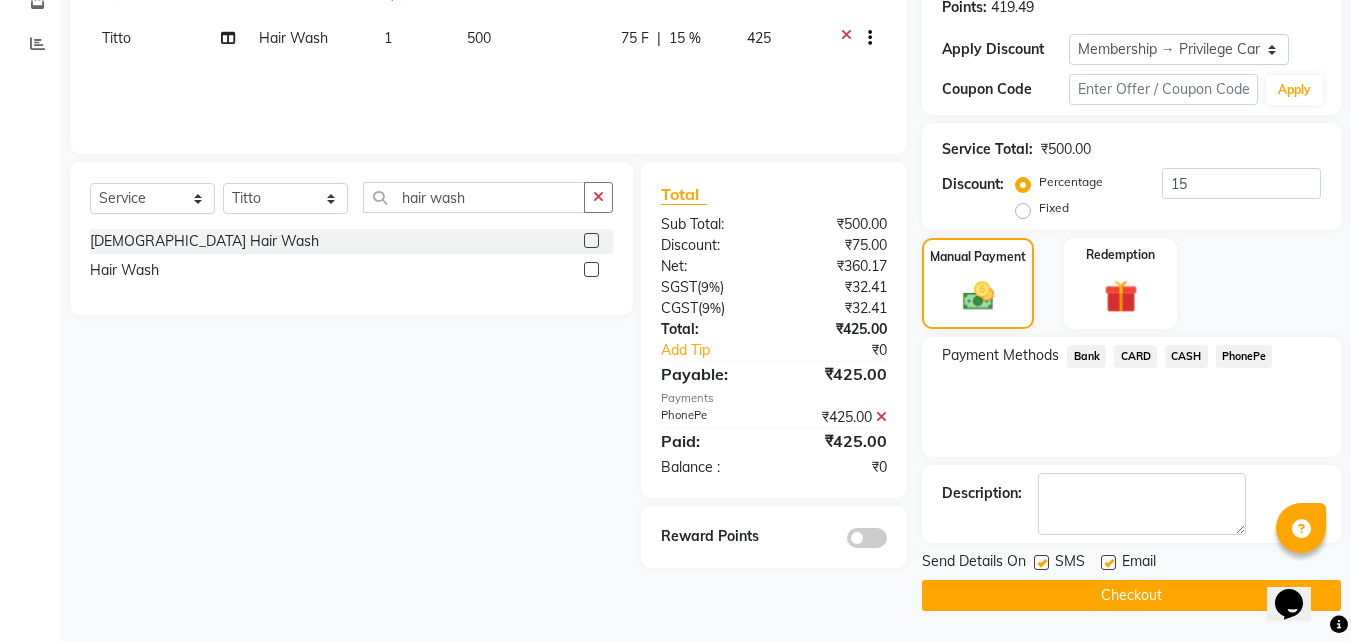 click on "Checkout" 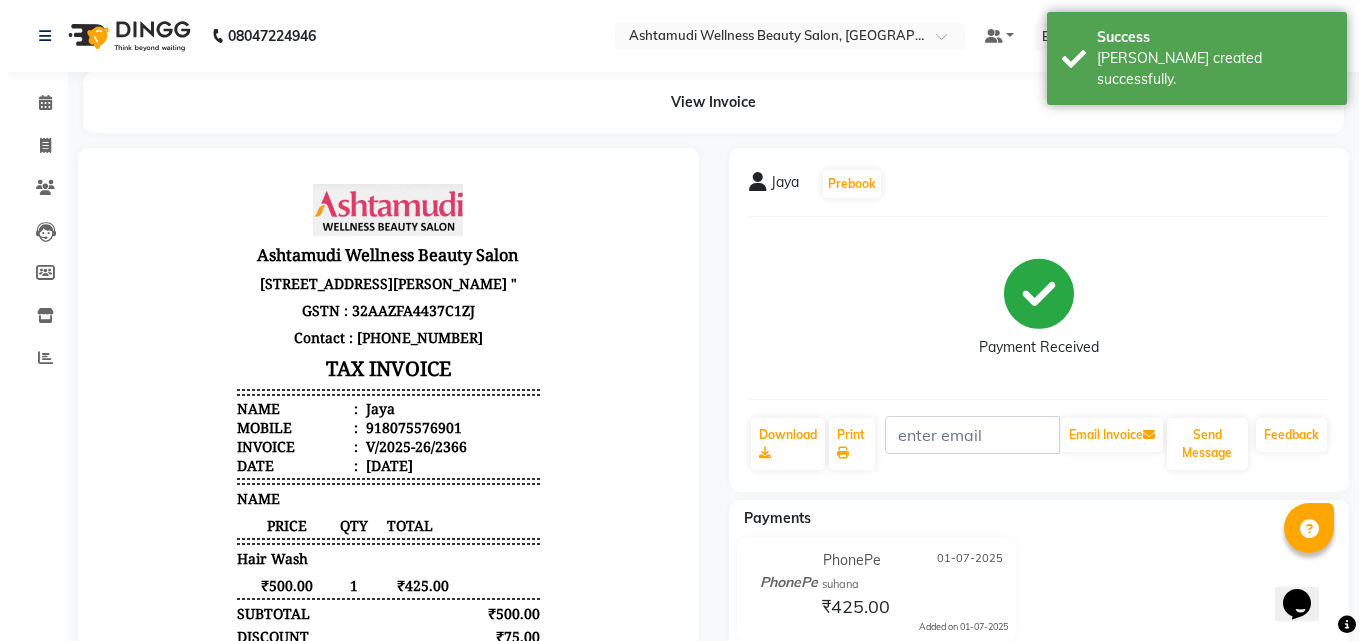 scroll, scrollTop: 0, scrollLeft: 0, axis: both 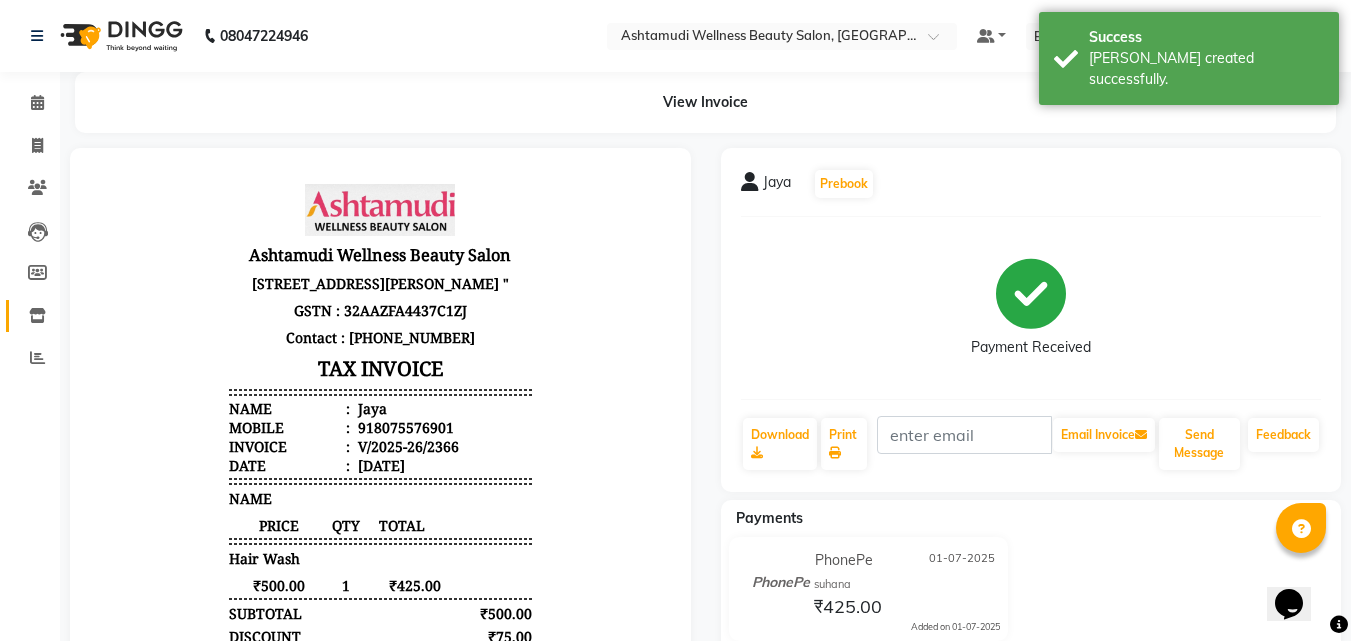 click on "Inventory" 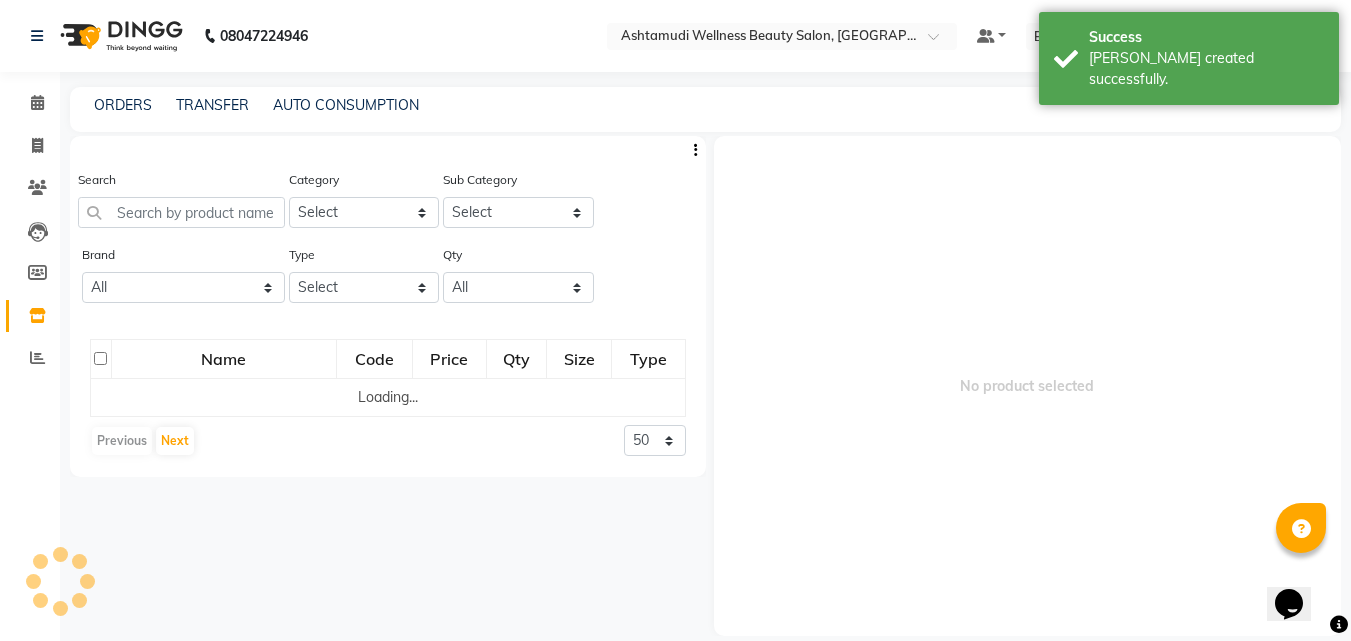 click on "Inventory" 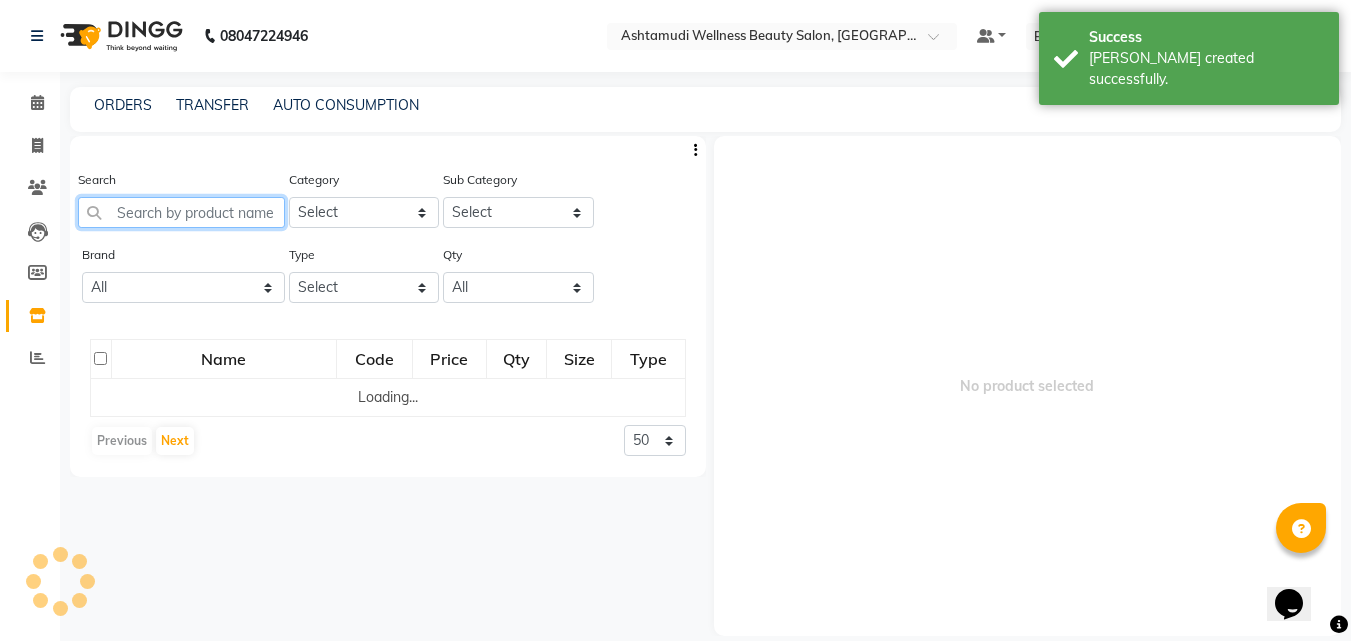 click 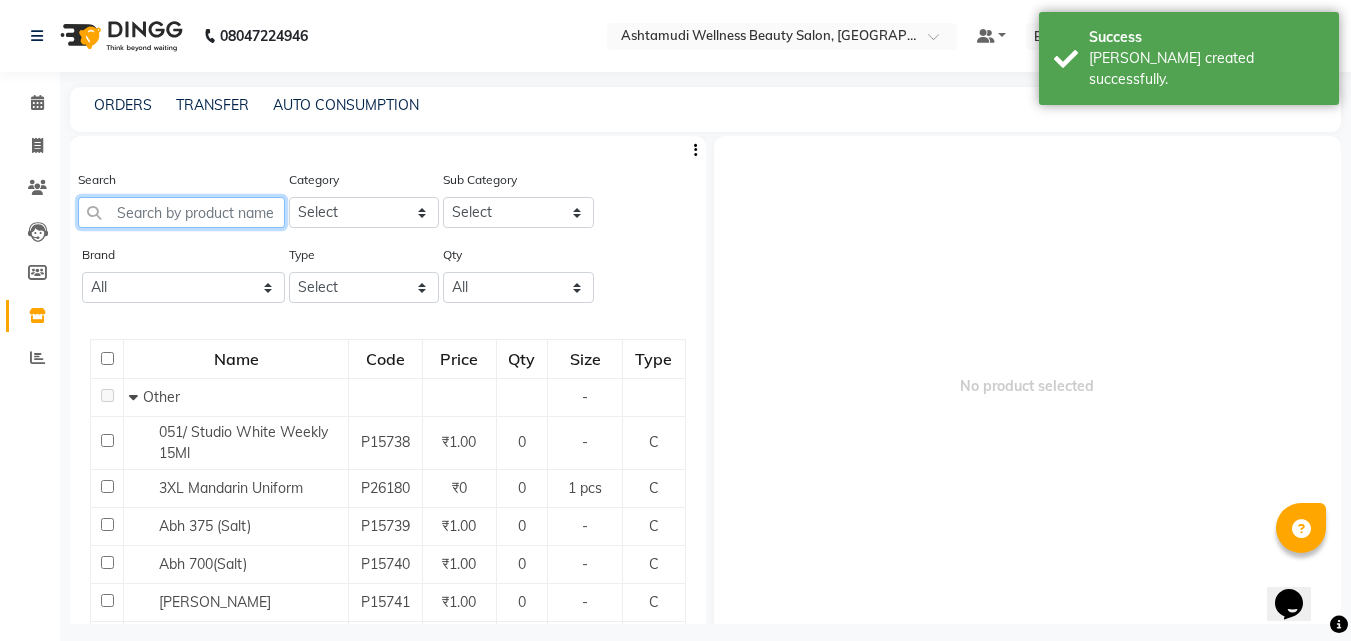 type on "f" 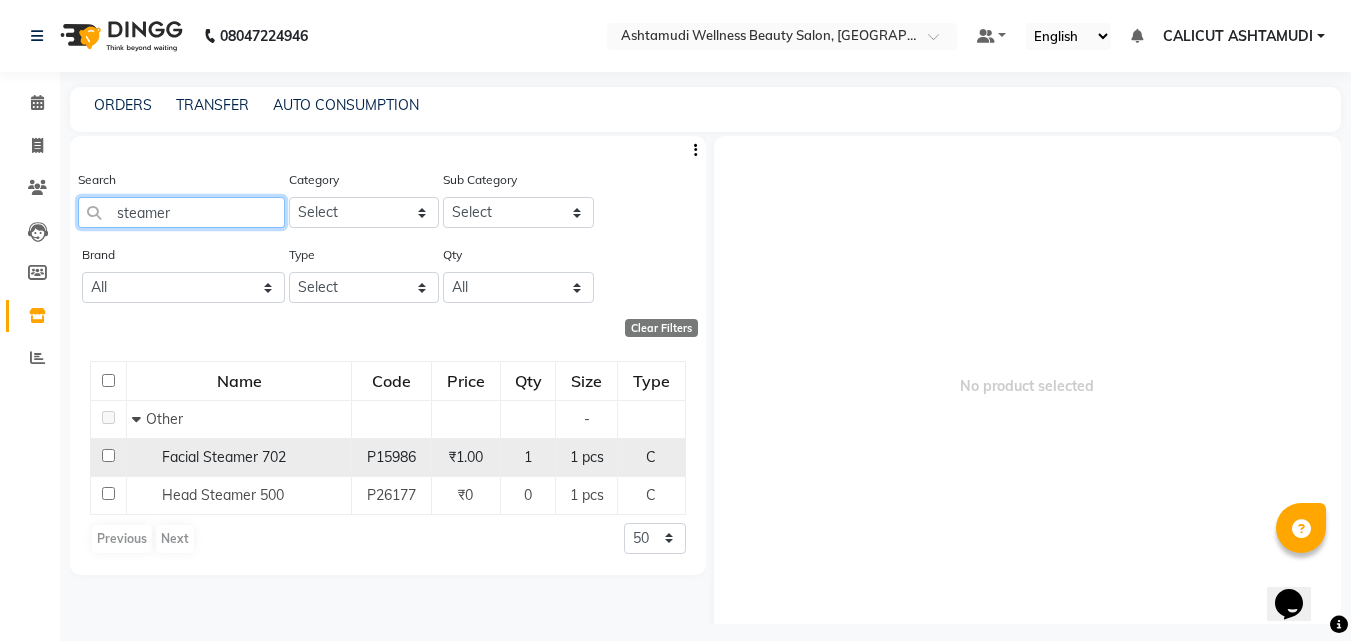 type on "steamer" 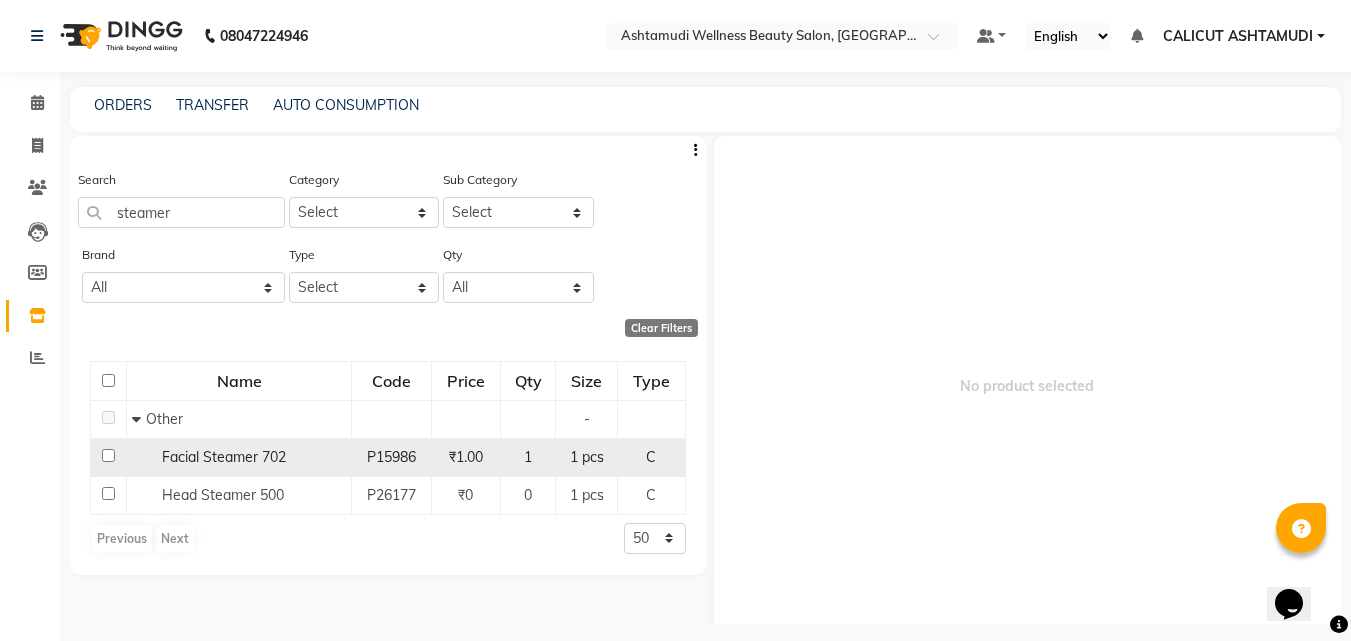 click 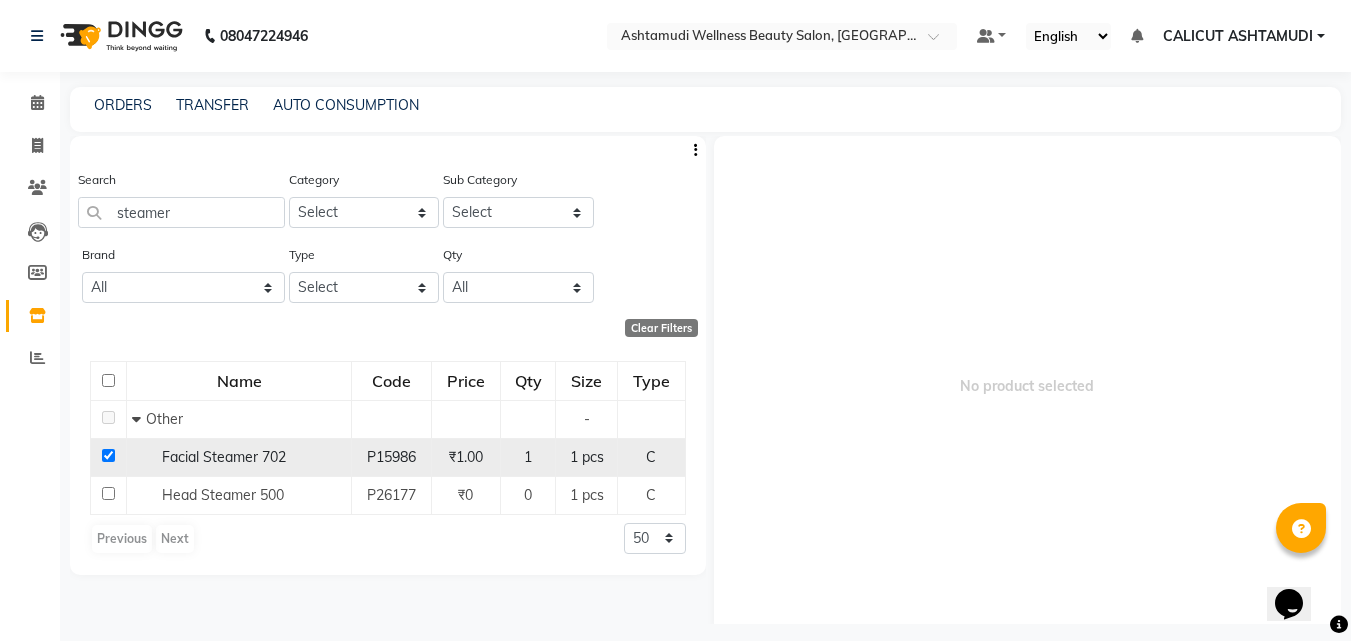 checkbox on "true" 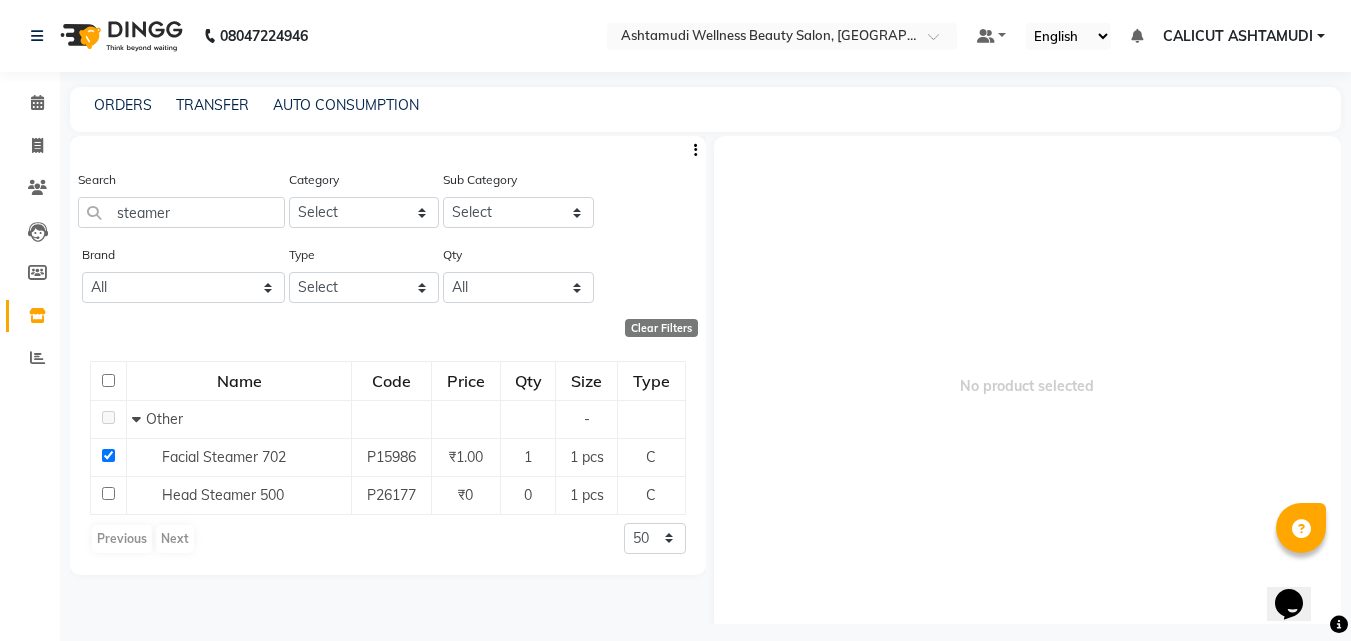 select 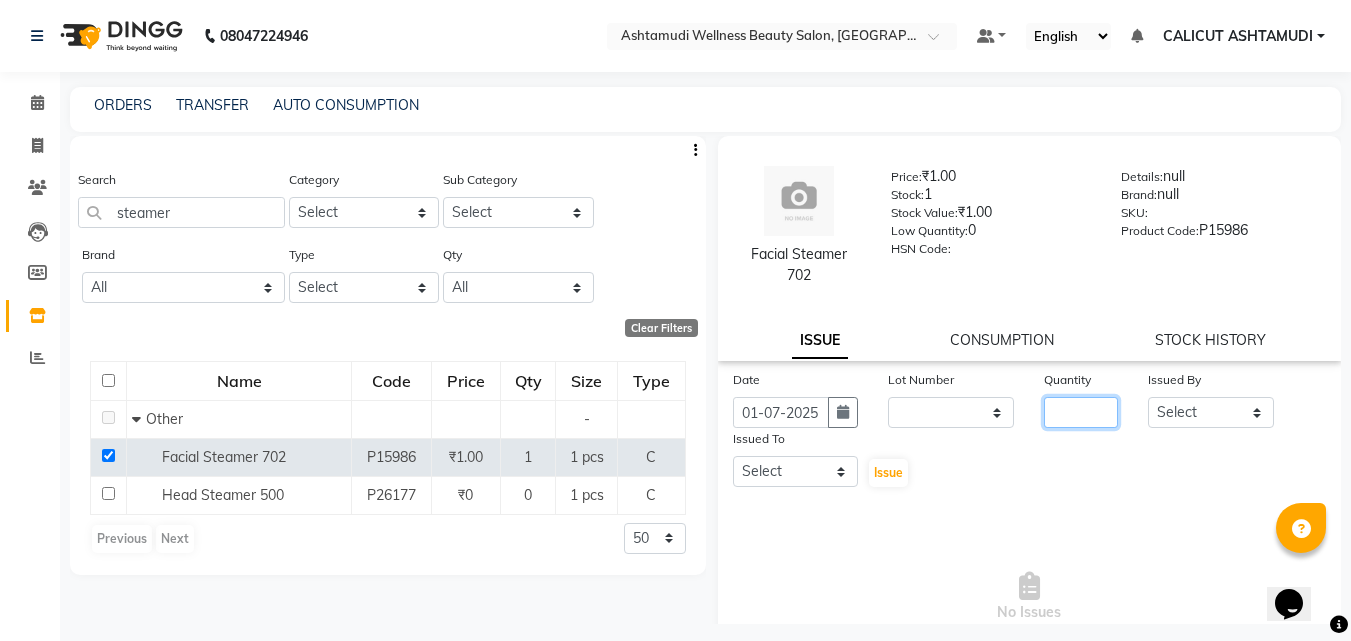 click 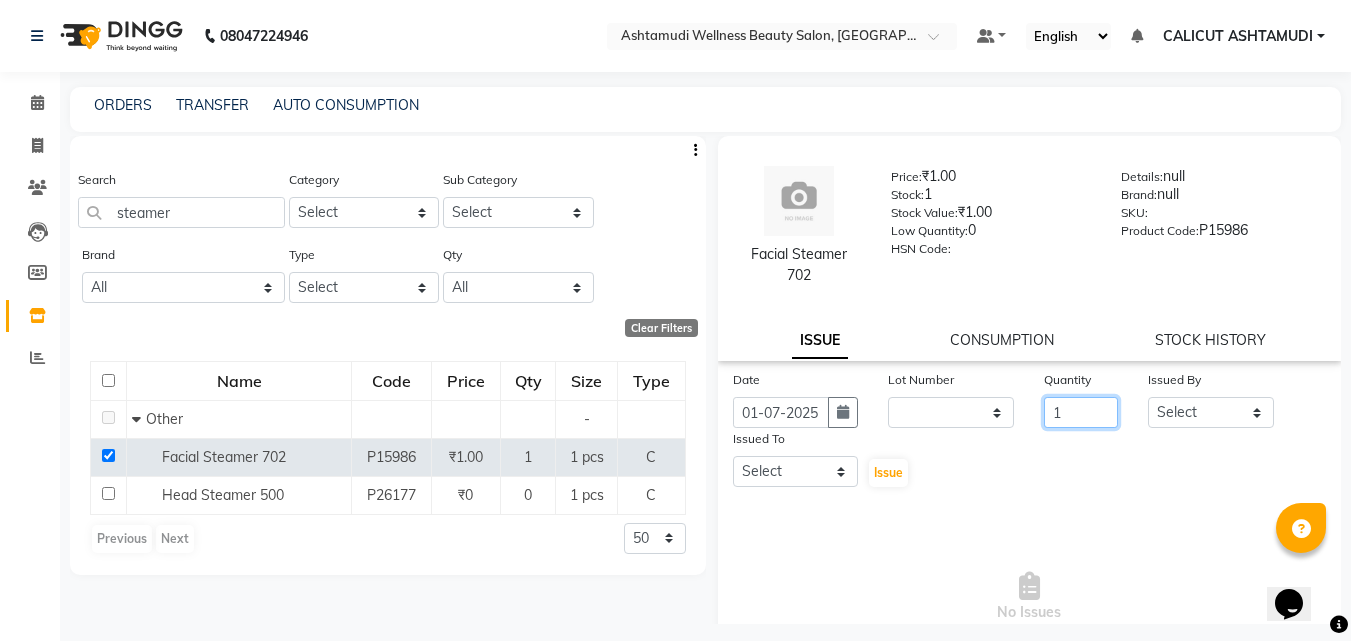 type on "1" 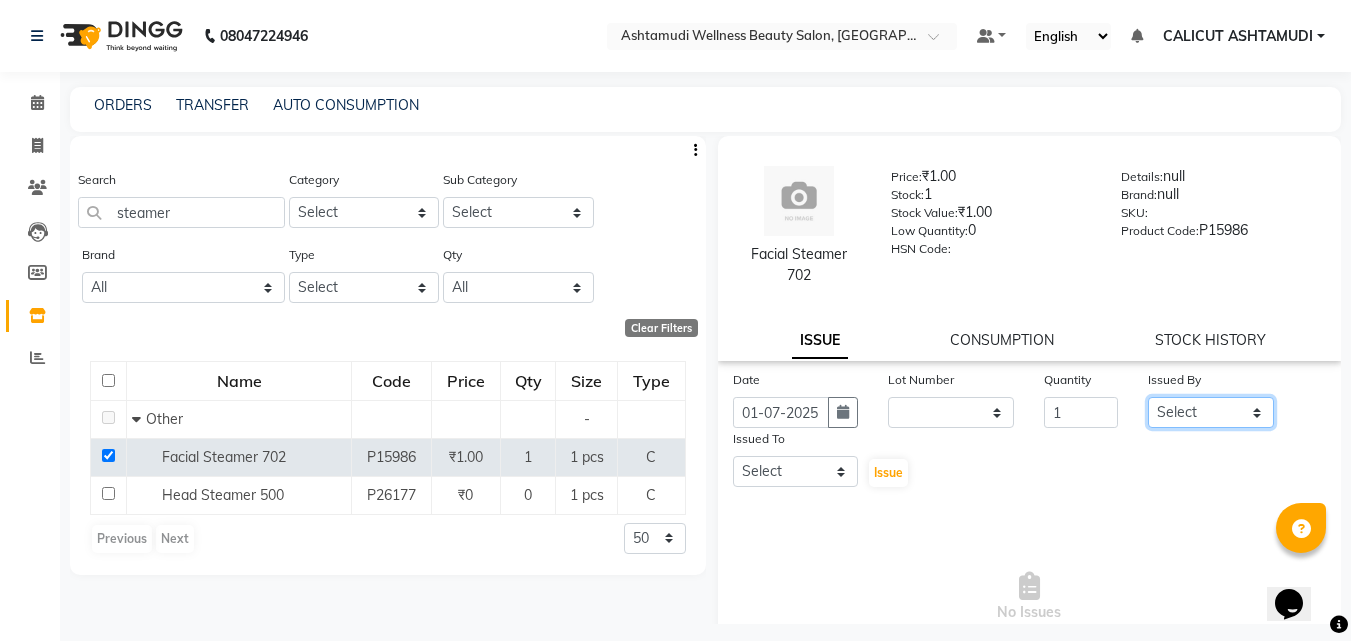 click on "Select [PERSON_NAME] C [PERSON_NAME] [PERSON_NAME] CALICUT ASHTAMUDI FRANKLY	 [PERSON_NAME] [PERSON_NAME] Sewan [PERSON_NAME]" 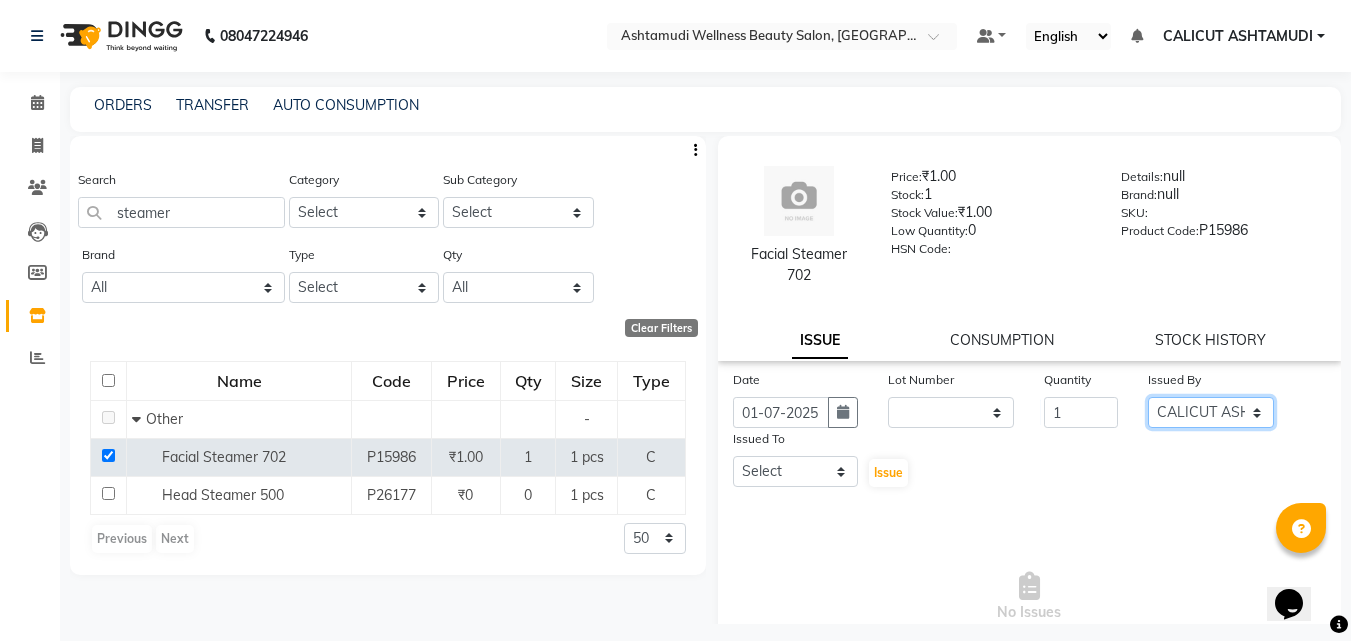 click on "Select [PERSON_NAME] C [PERSON_NAME] [PERSON_NAME] CALICUT ASHTAMUDI FRANKLY	 [PERSON_NAME] [PERSON_NAME] Sewan [PERSON_NAME]" 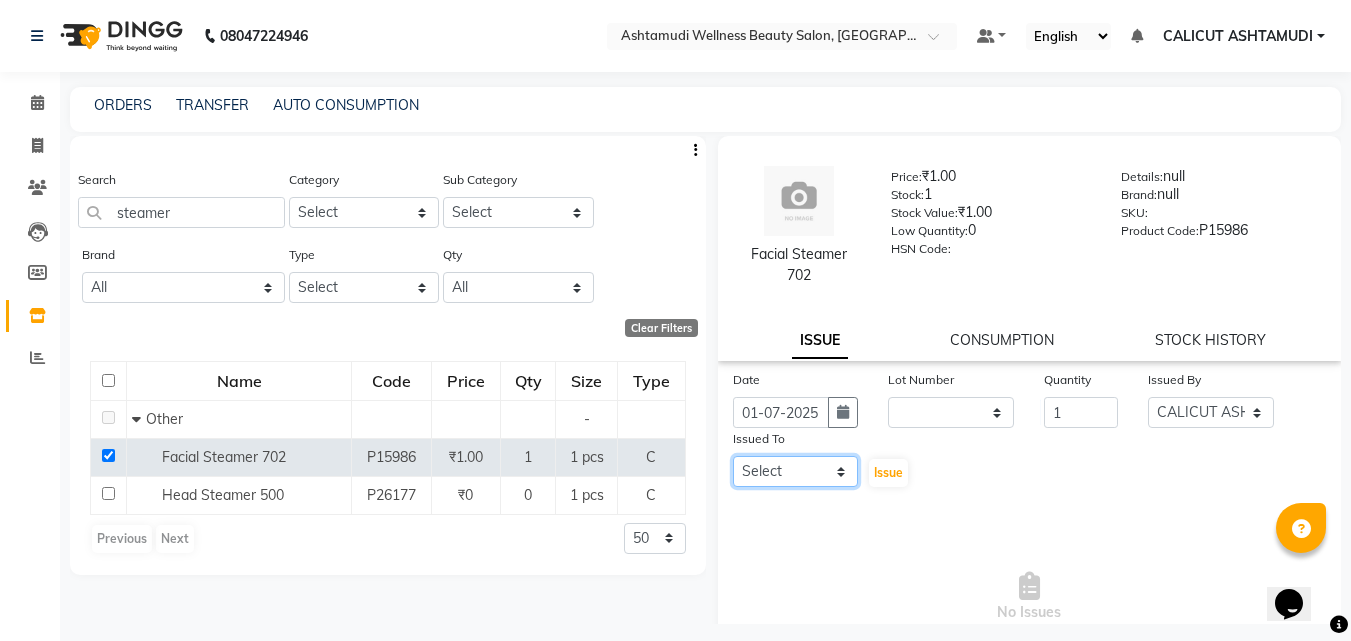 drag, startPoint x: 736, startPoint y: 469, endPoint x: 739, endPoint y: 457, distance: 12.369317 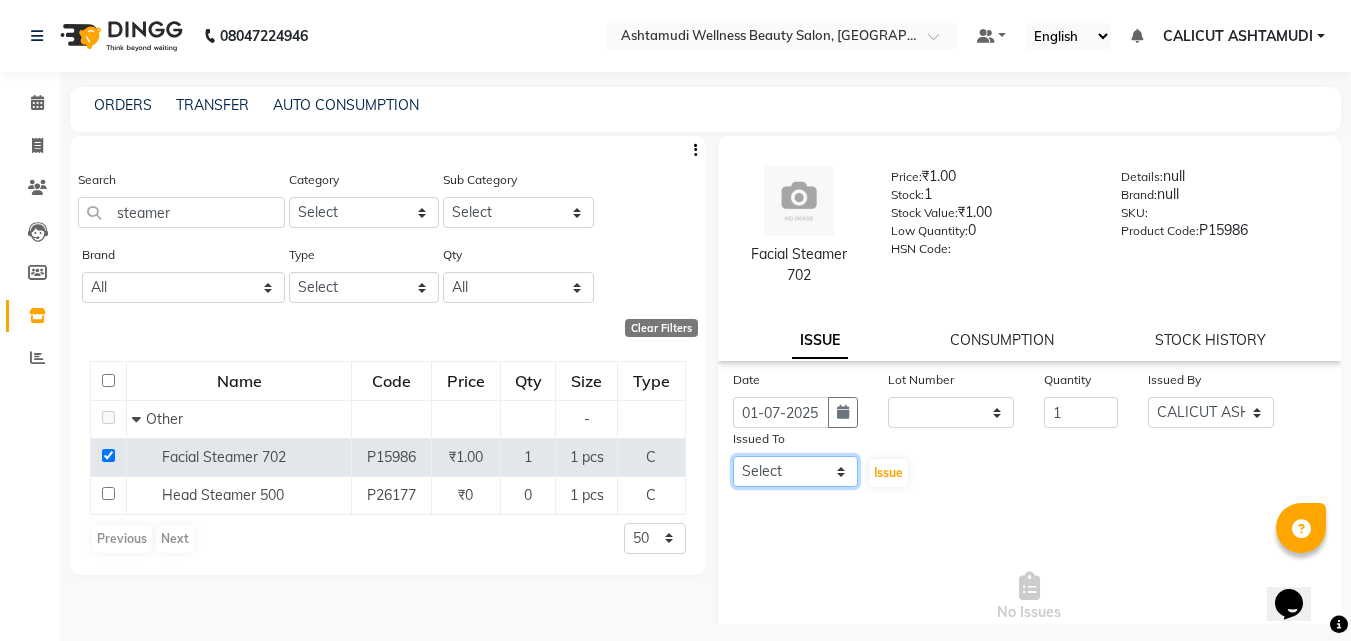 select on "27314" 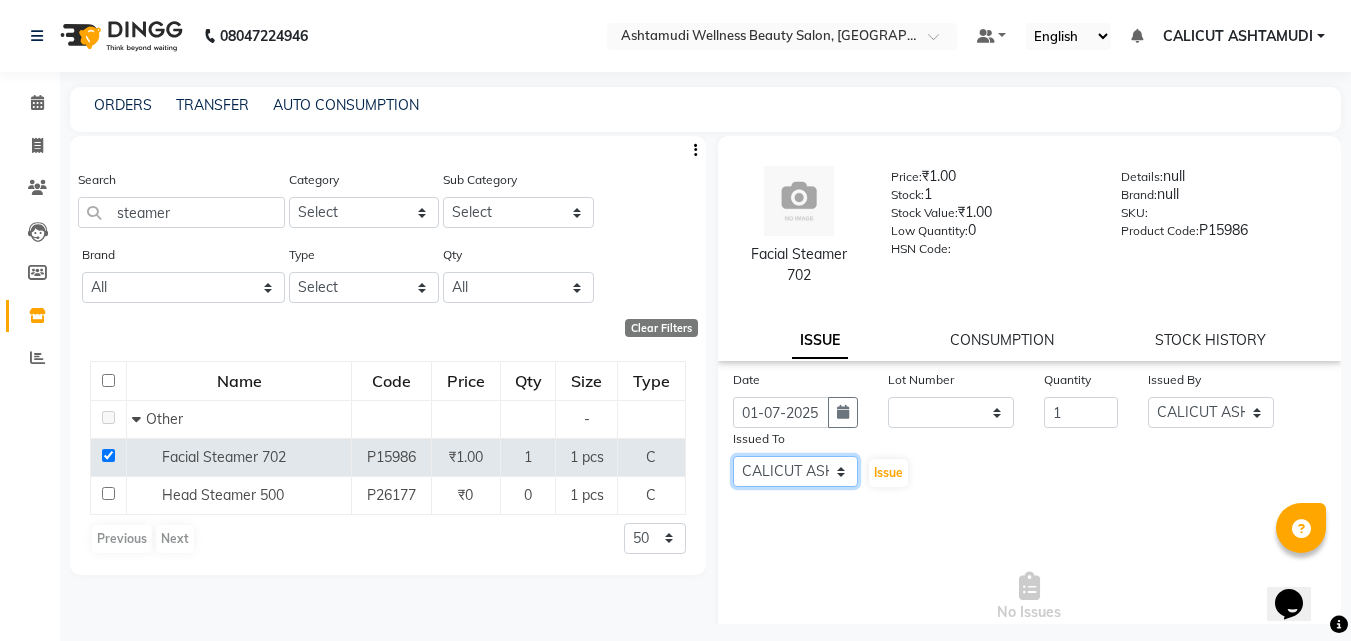 click on "Select [PERSON_NAME] C [PERSON_NAME] [PERSON_NAME] CALICUT ASHTAMUDI FRANKLY	 [PERSON_NAME] [PERSON_NAME] Sewan [PERSON_NAME]" 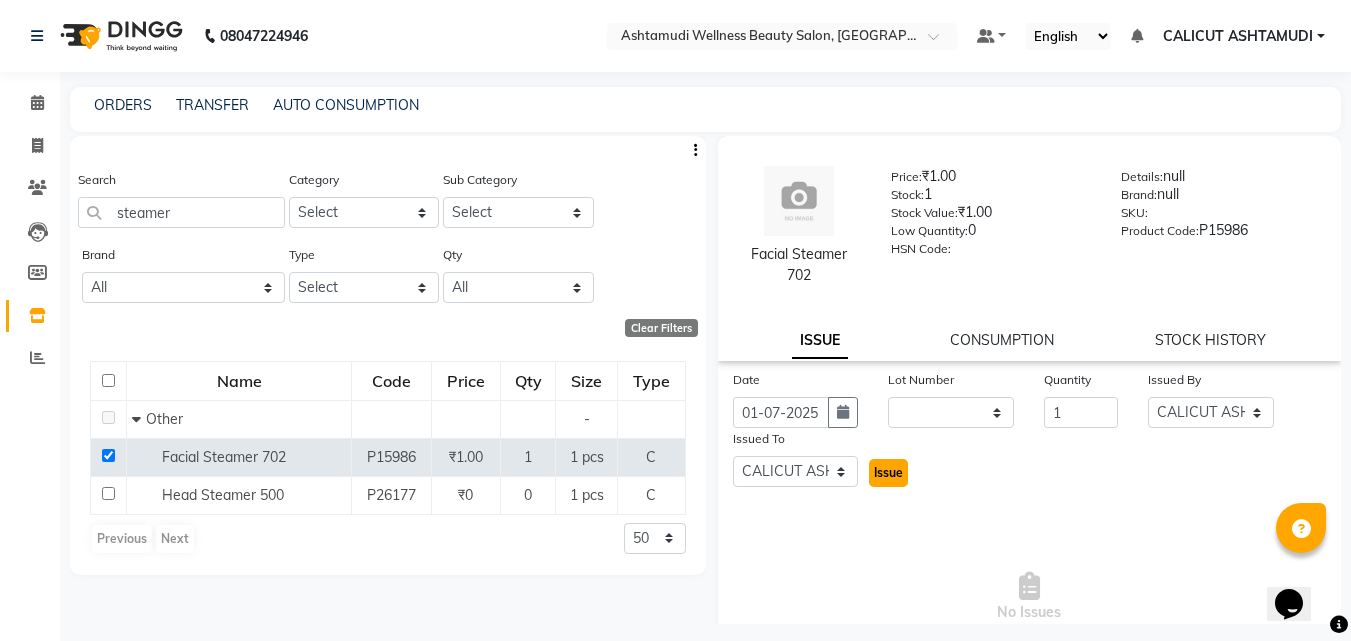 click on "Issue" 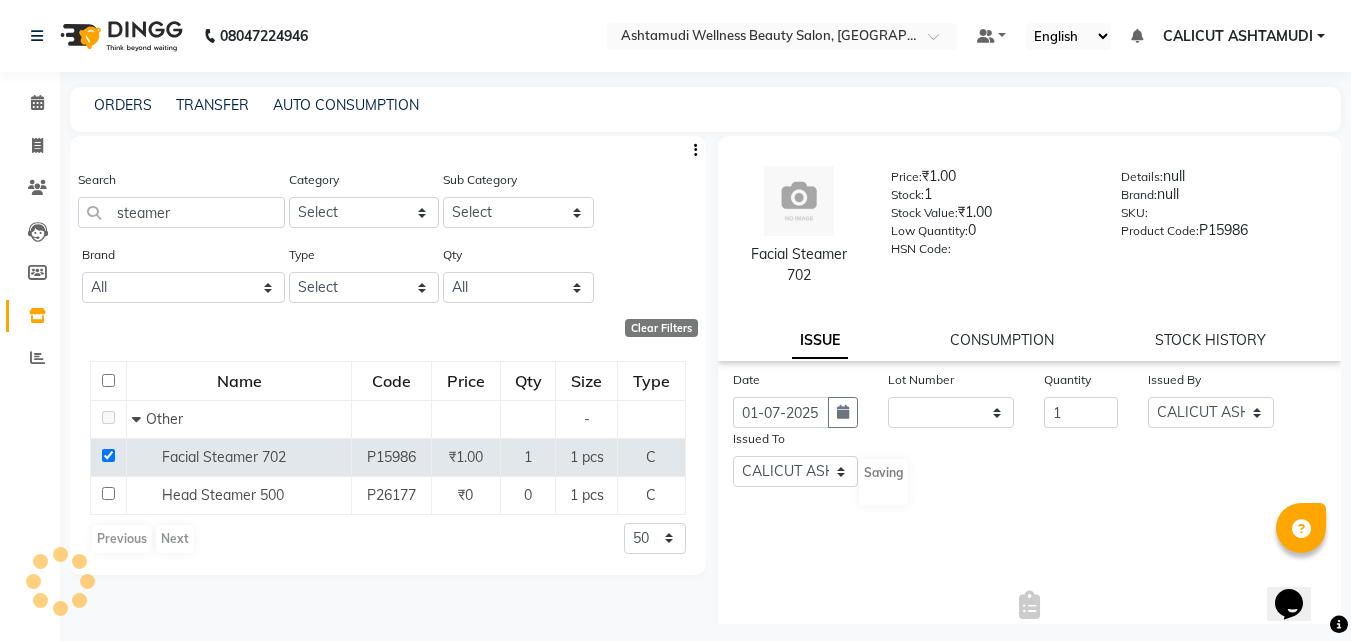 select 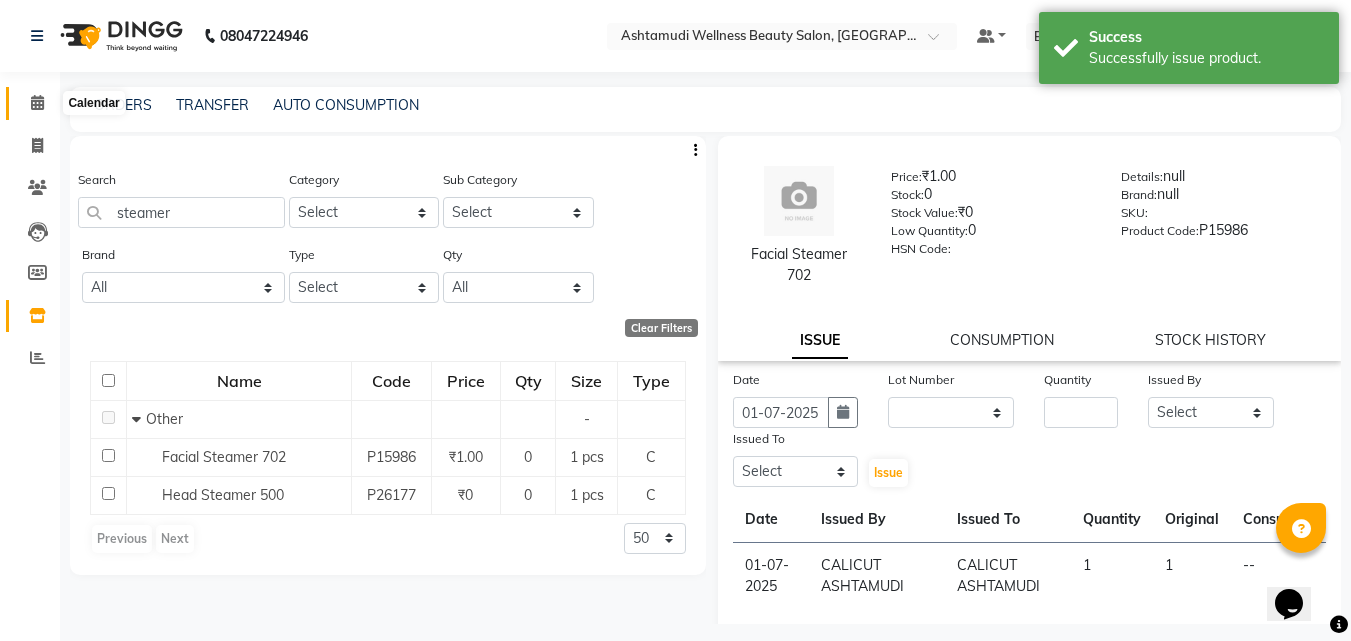 click 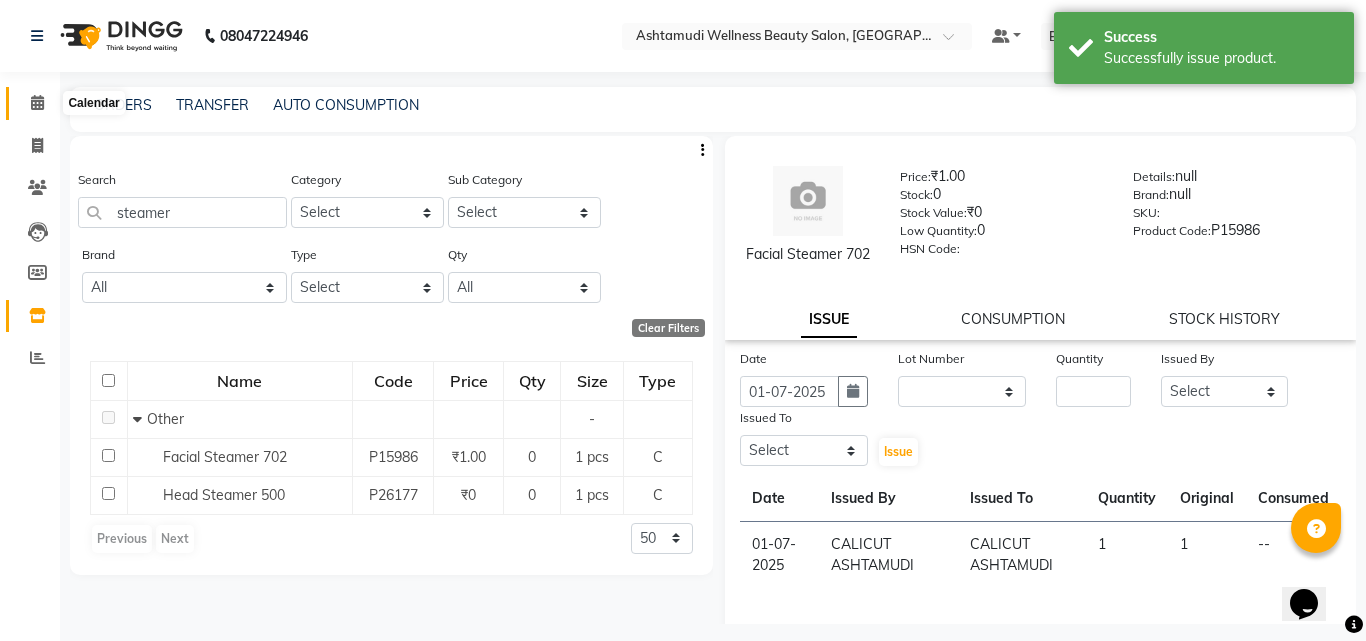 click 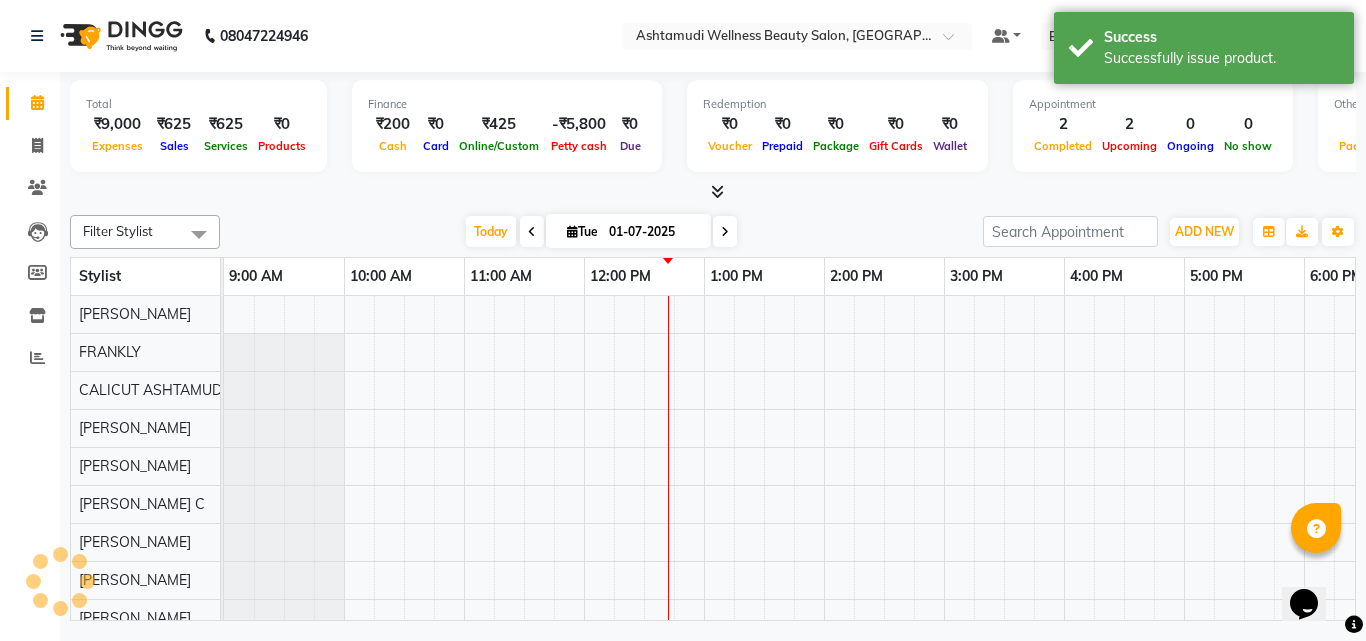 scroll, scrollTop: 0, scrollLeft: 0, axis: both 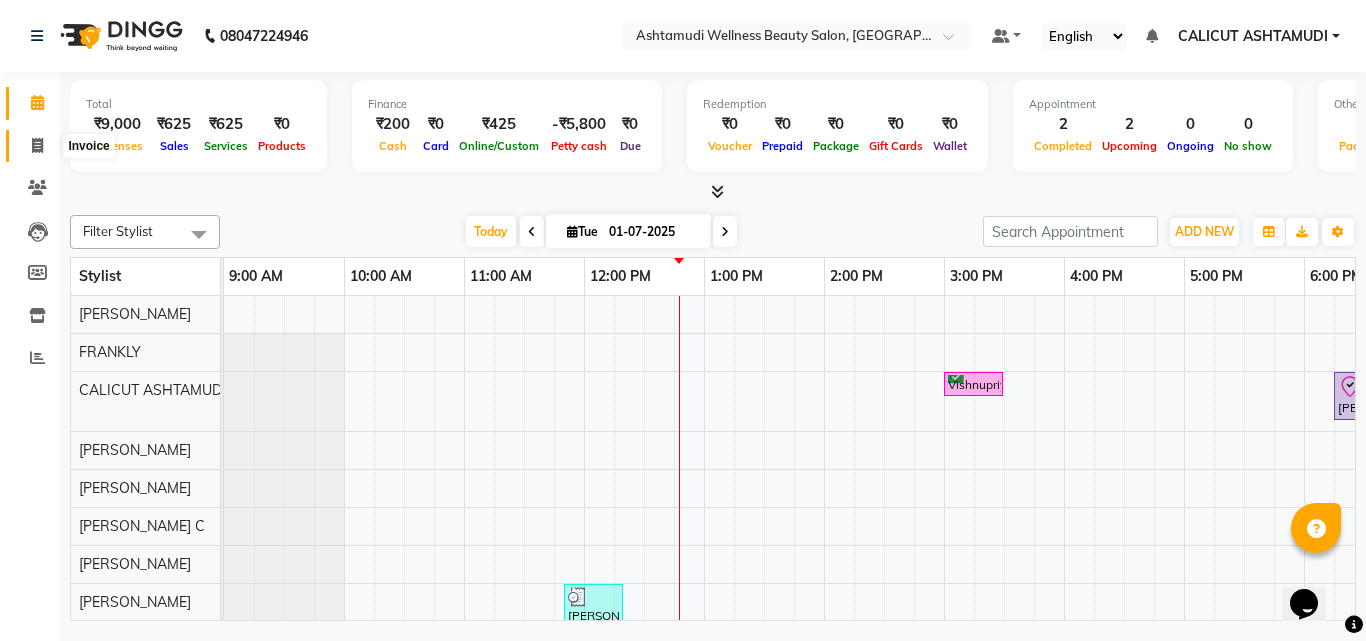 click 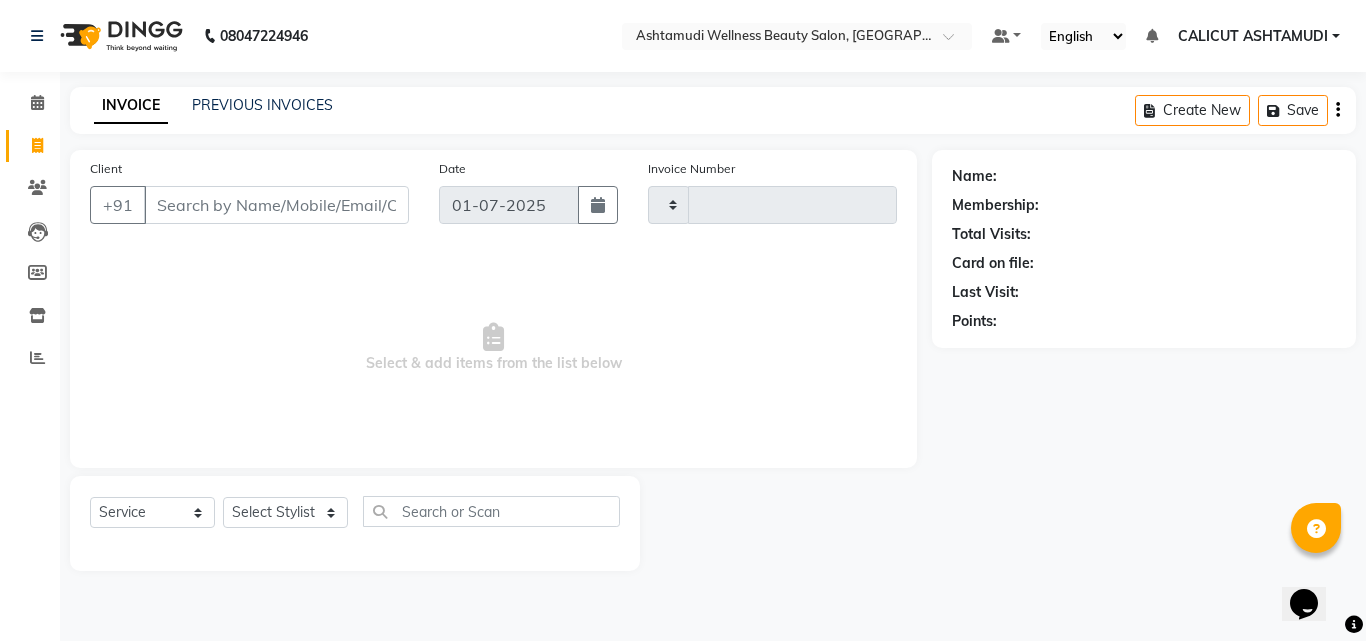 type on "2367" 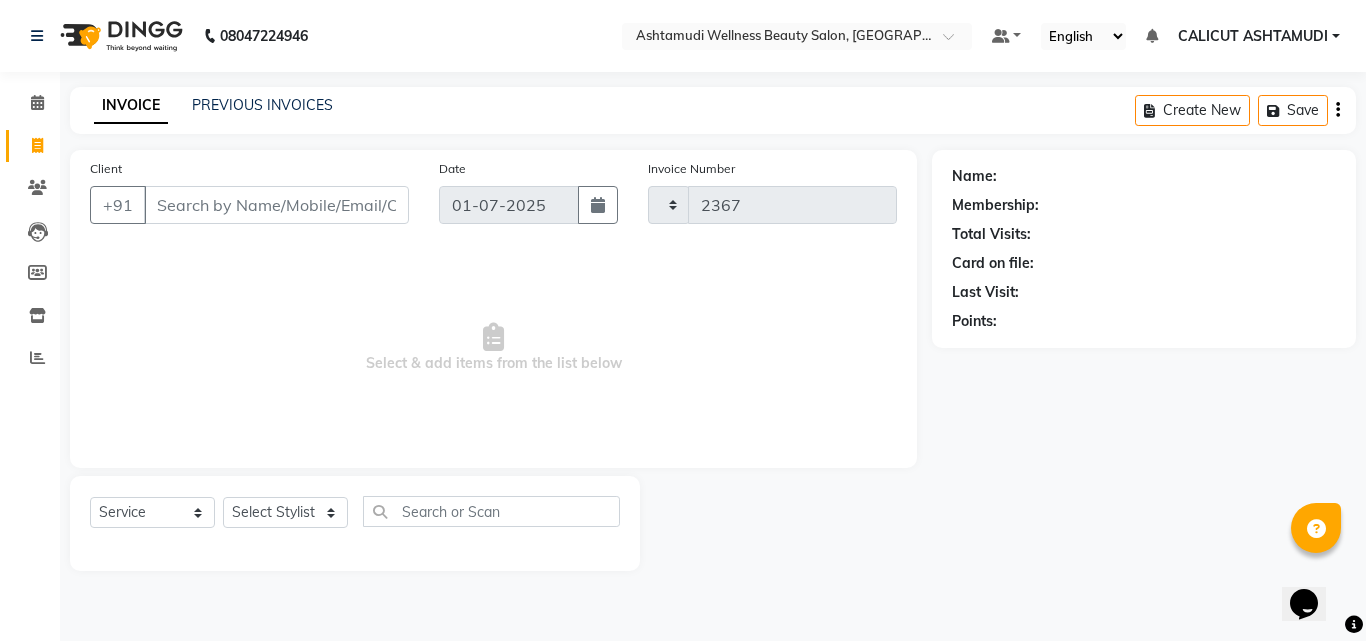 select on "4630" 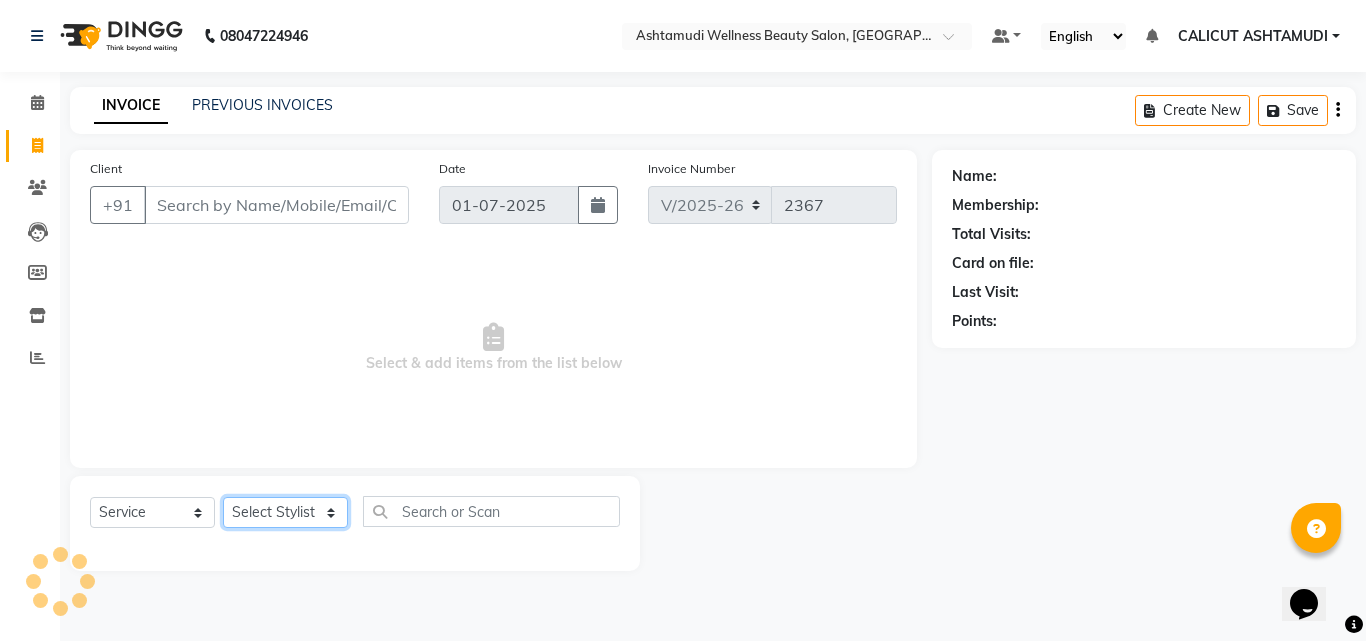 click on "Select Stylist" 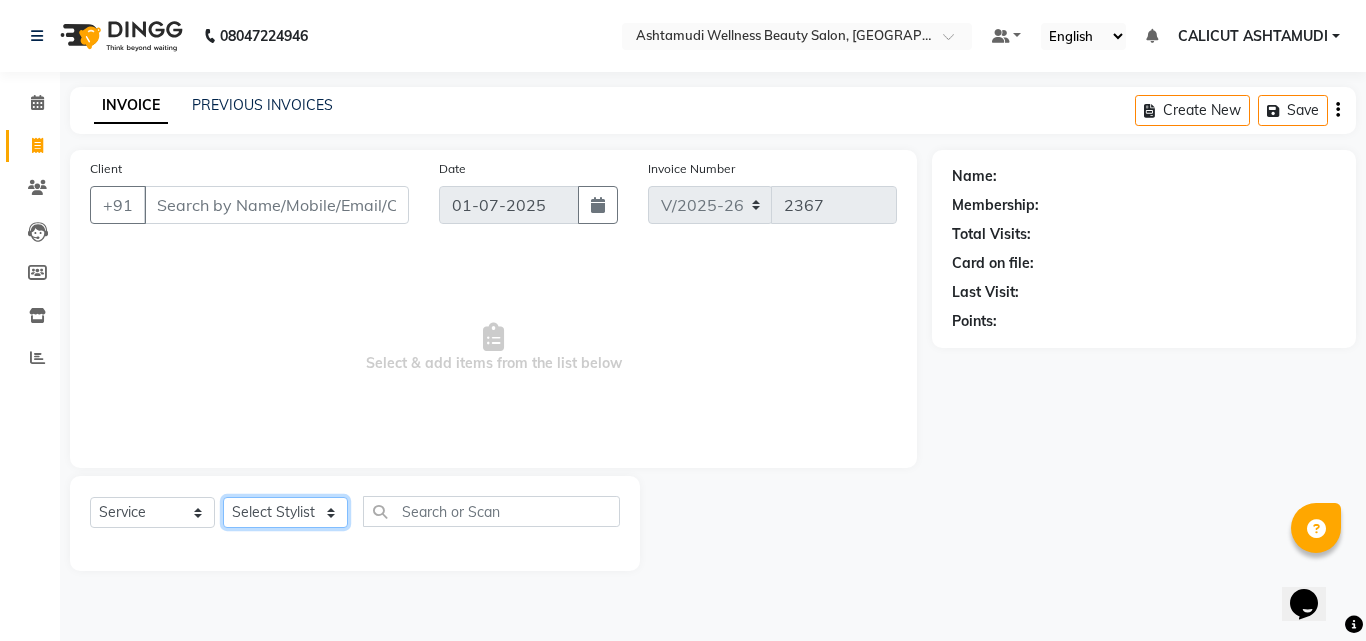 select on "54081" 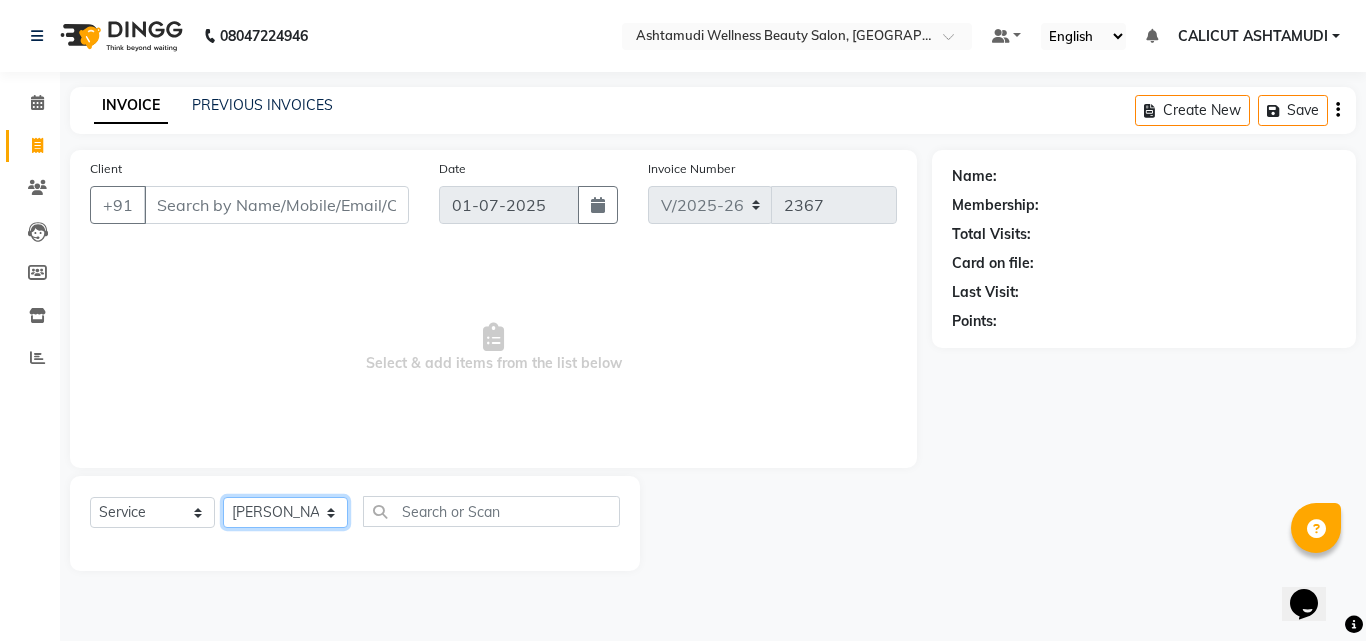 click on "Select Stylist [PERSON_NAME] C [PERSON_NAME] [PERSON_NAME] CALICUT ASHTAMUDI FRANKLY	 [PERSON_NAME] [PERSON_NAME] Sewan [PERSON_NAME]" 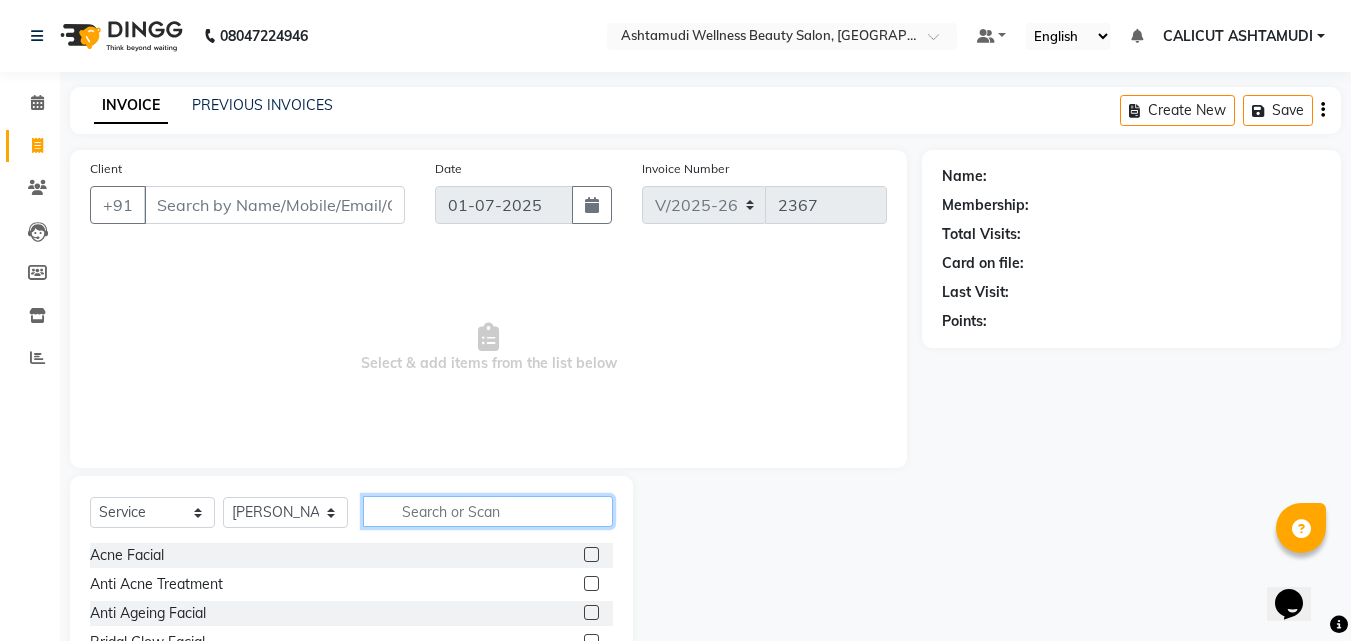 click 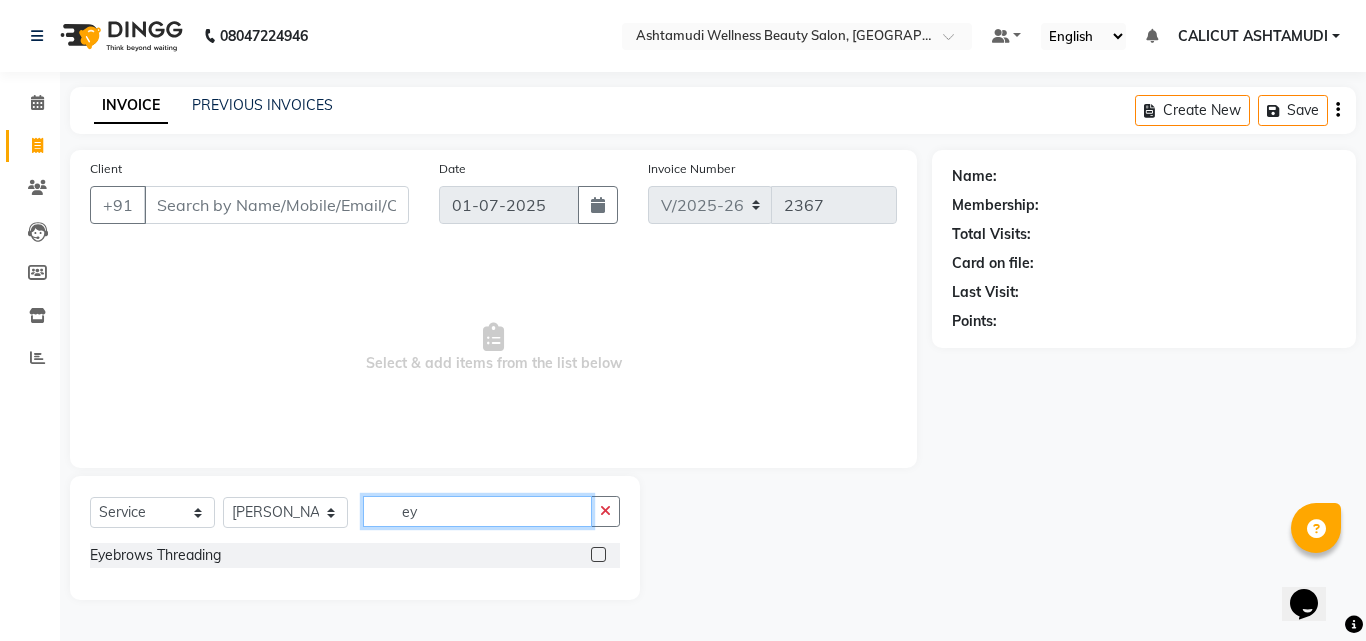 type on "ey" 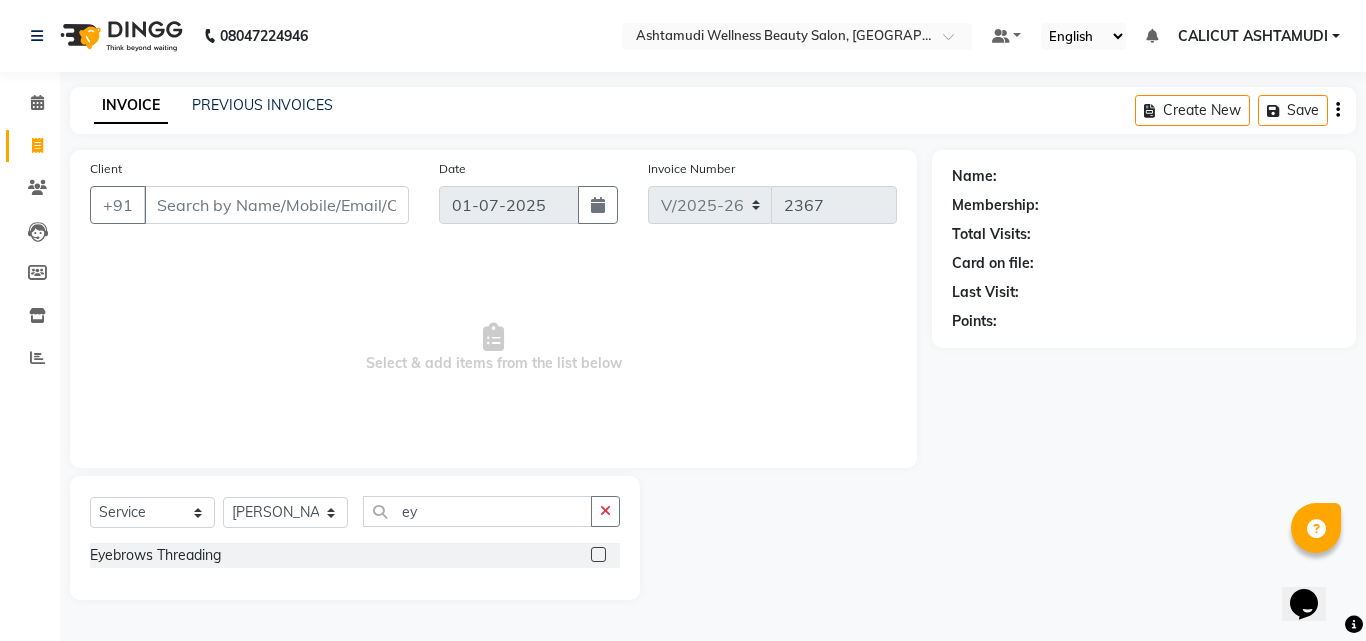 click 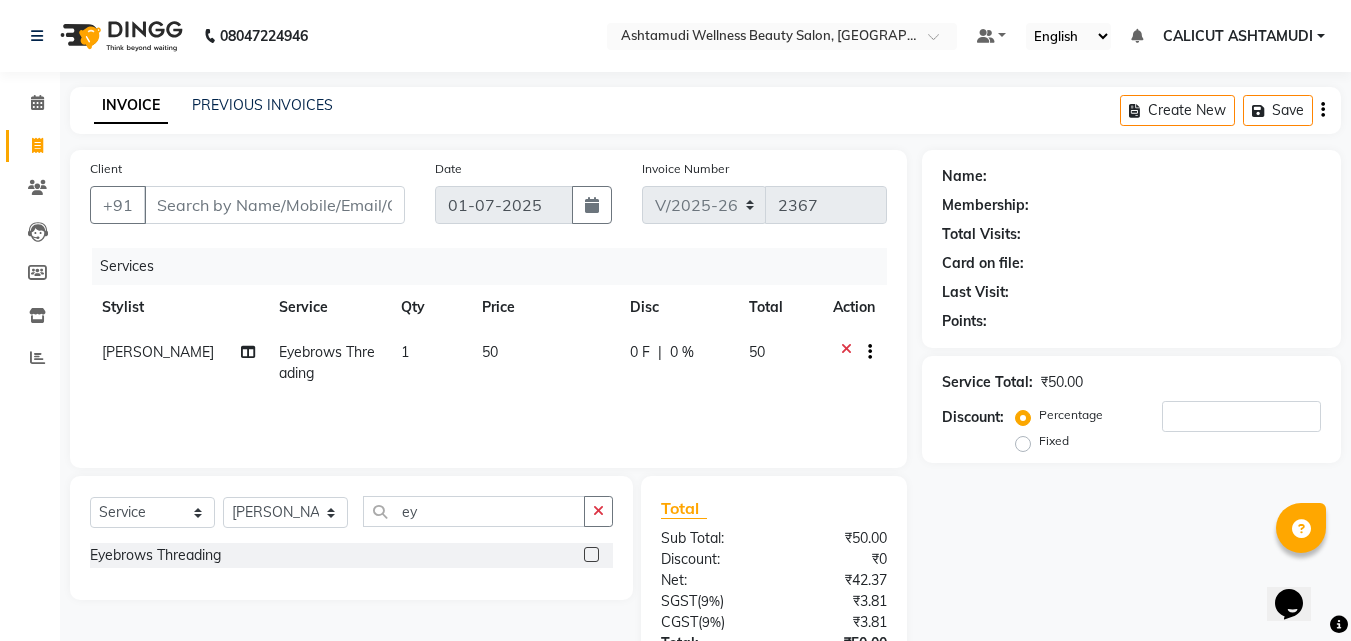 click on "Eyebrows Threading" 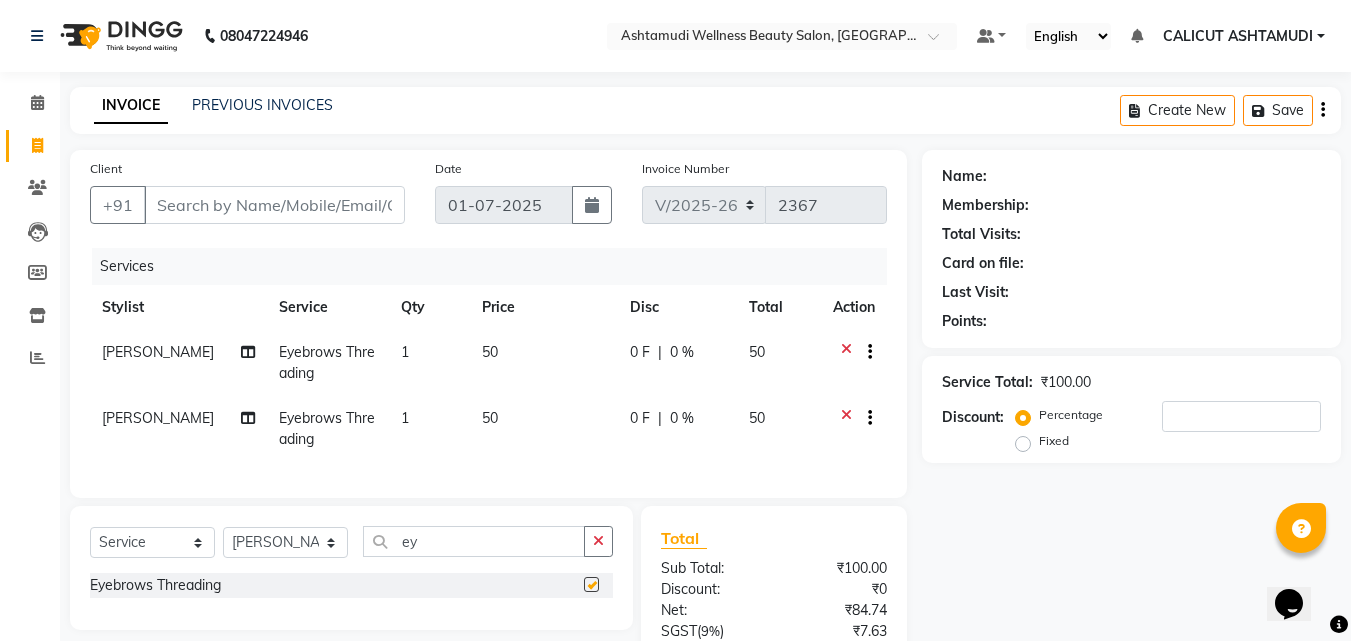 checkbox on "false" 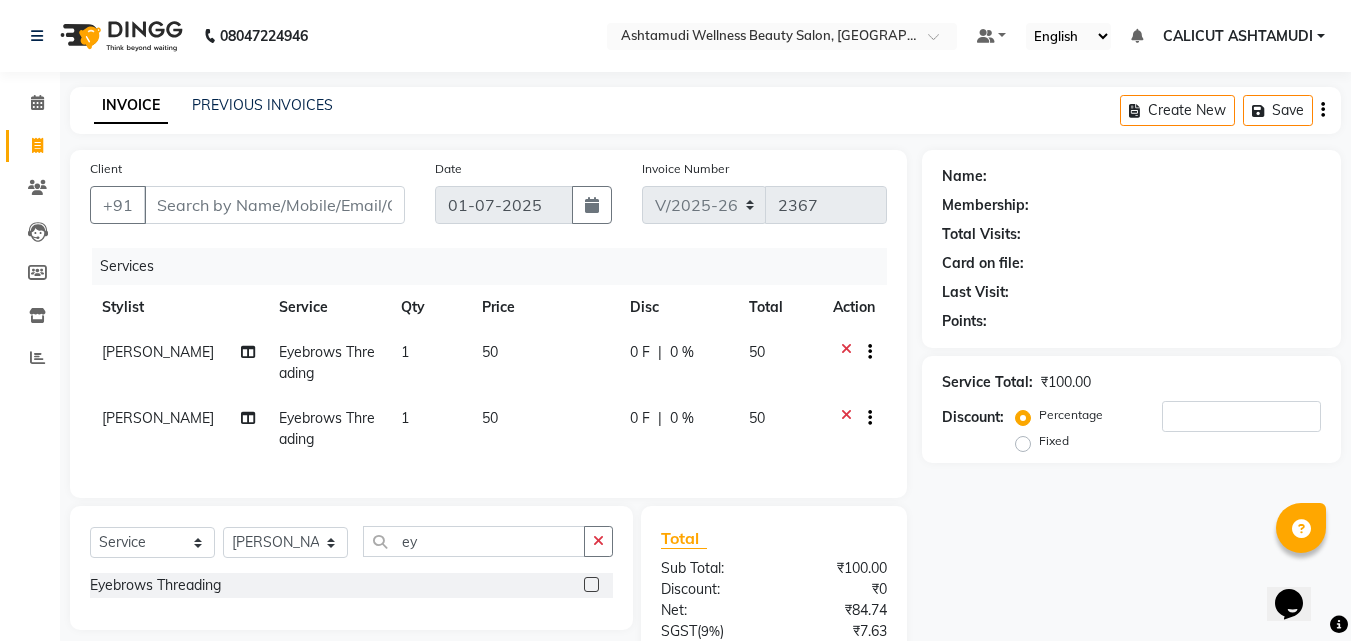 click on "[PERSON_NAME]" 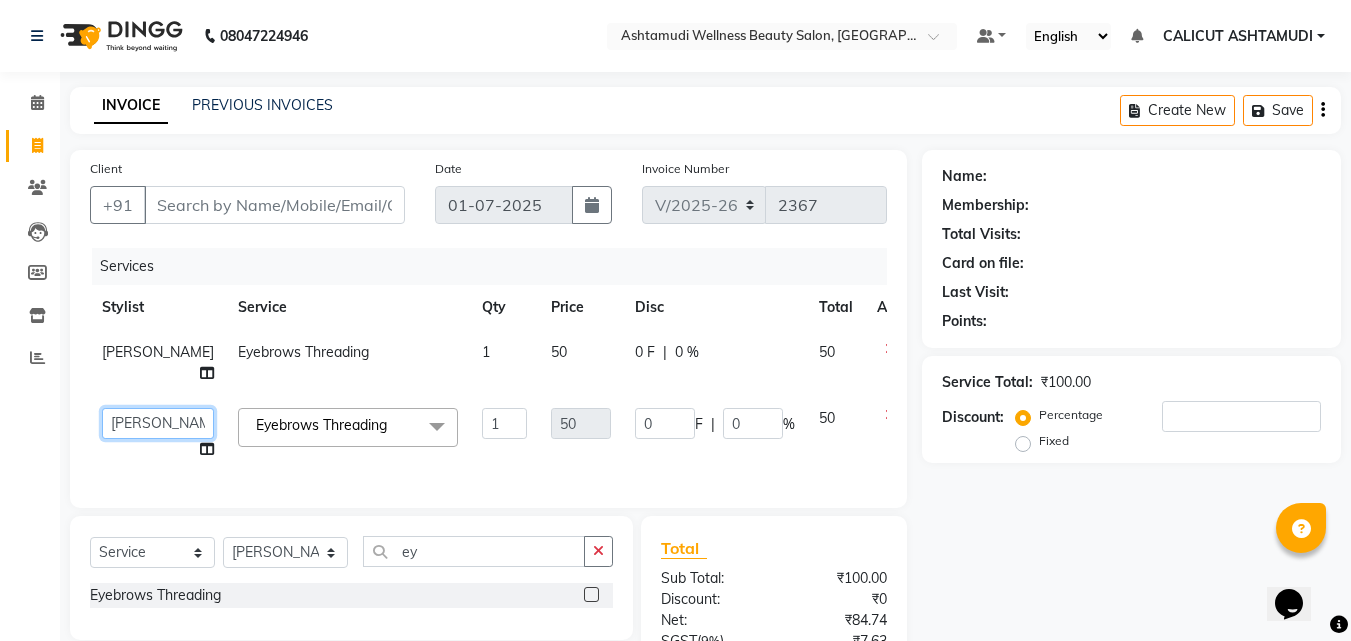 click on "[PERSON_NAME] C   [PERSON_NAME]   [PERSON_NAME]   CALICUT ASHTAMUDI   FRANKLY	   [PERSON_NAME]   [PERSON_NAME]   Sewan [PERSON_NAME]" 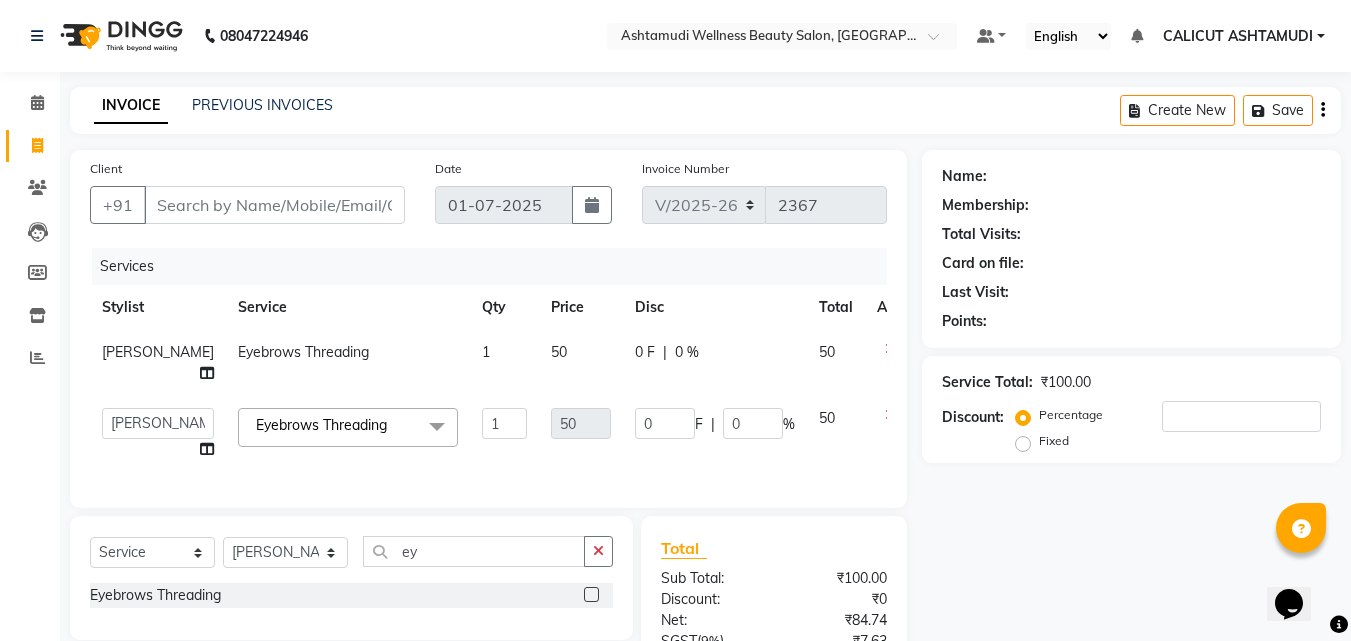 select on "69667" 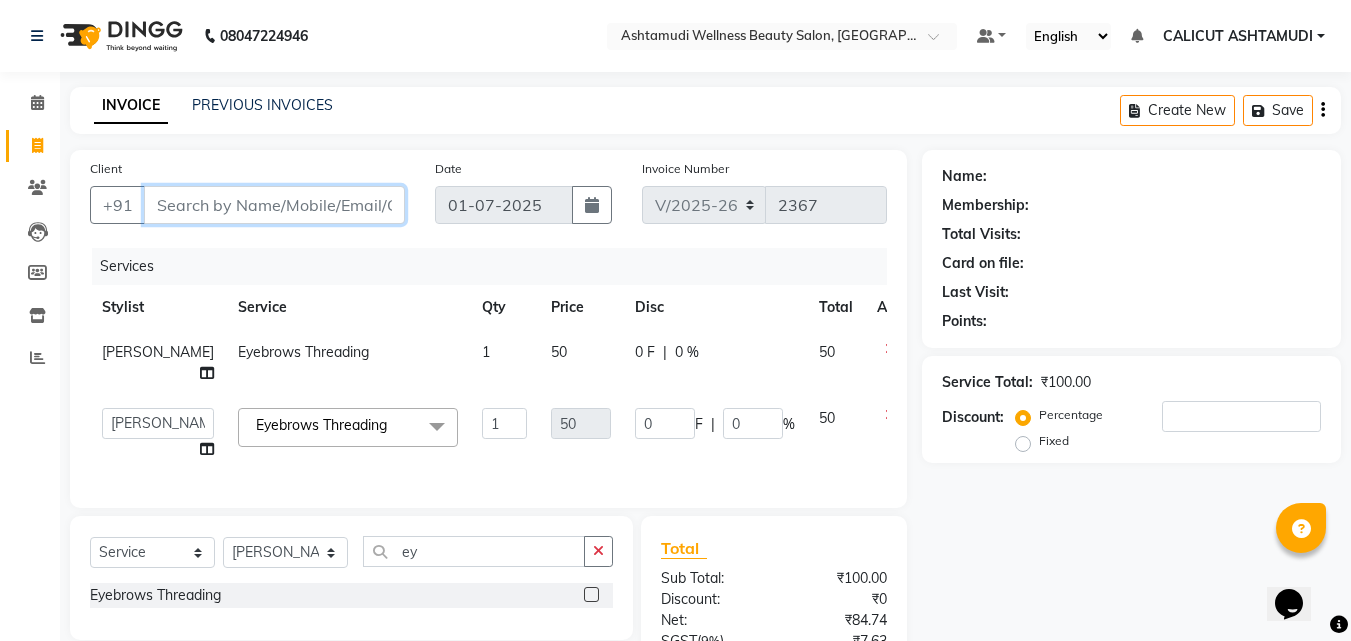 click on "Client" at bounding box center (274, 205) 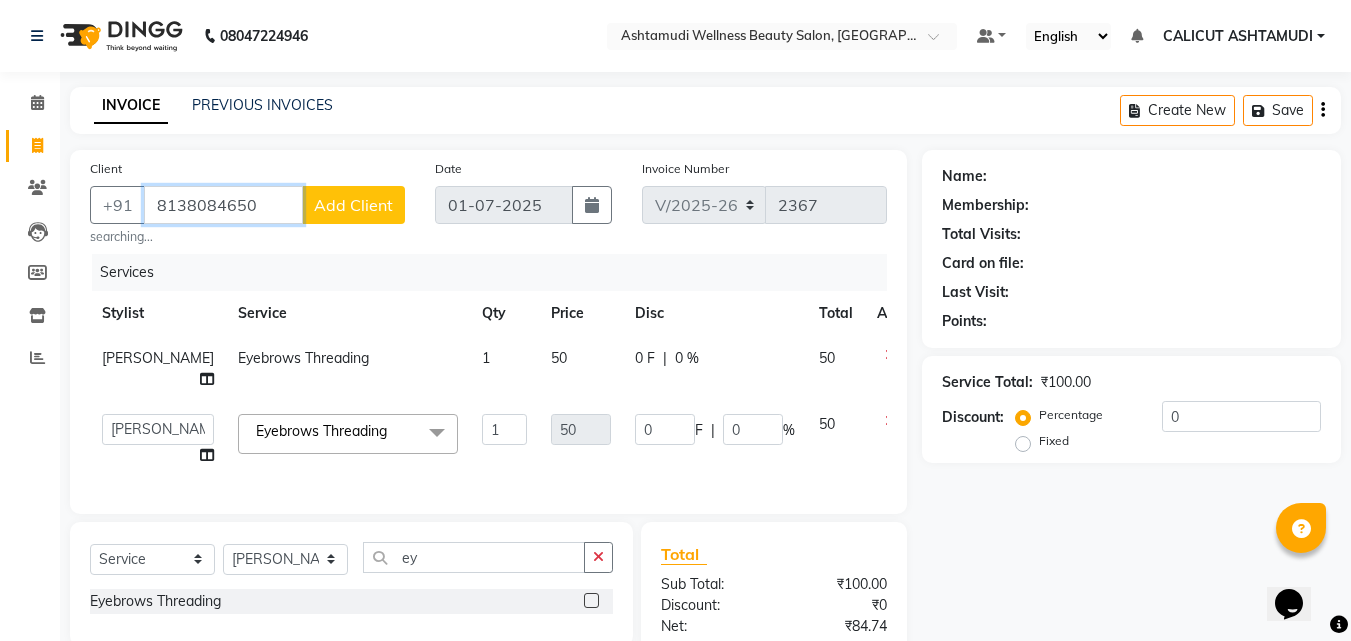 type on "8138084650" 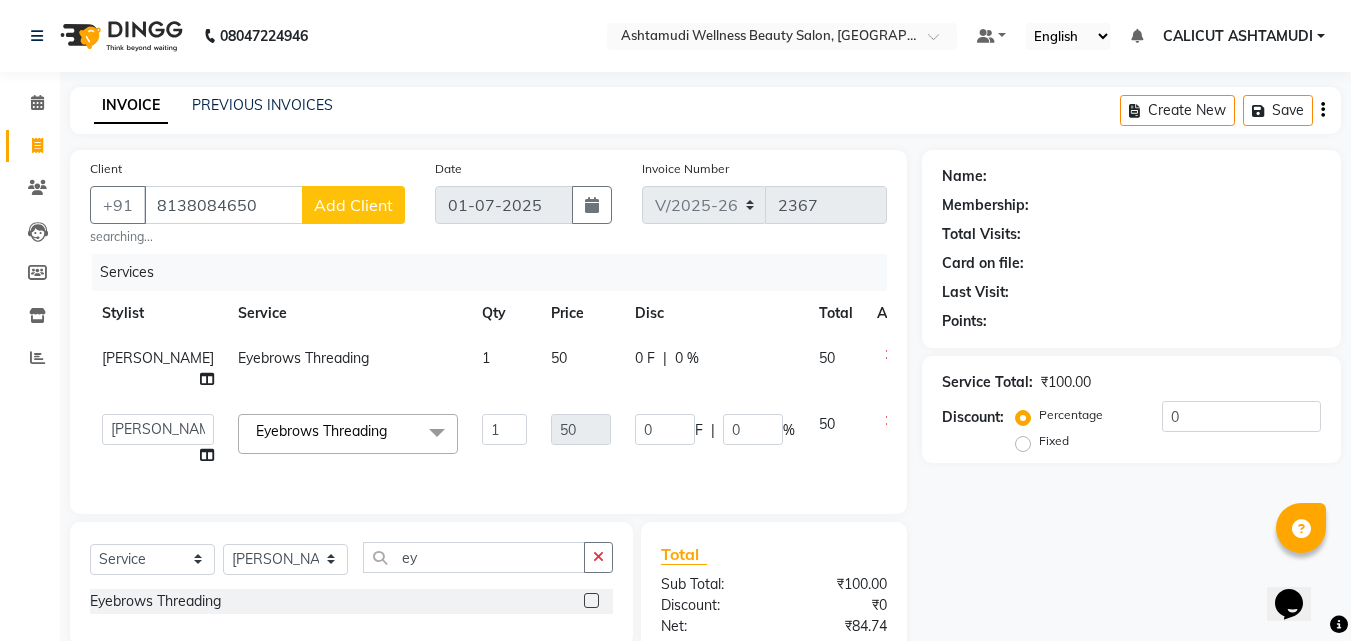 click on "Add Client" 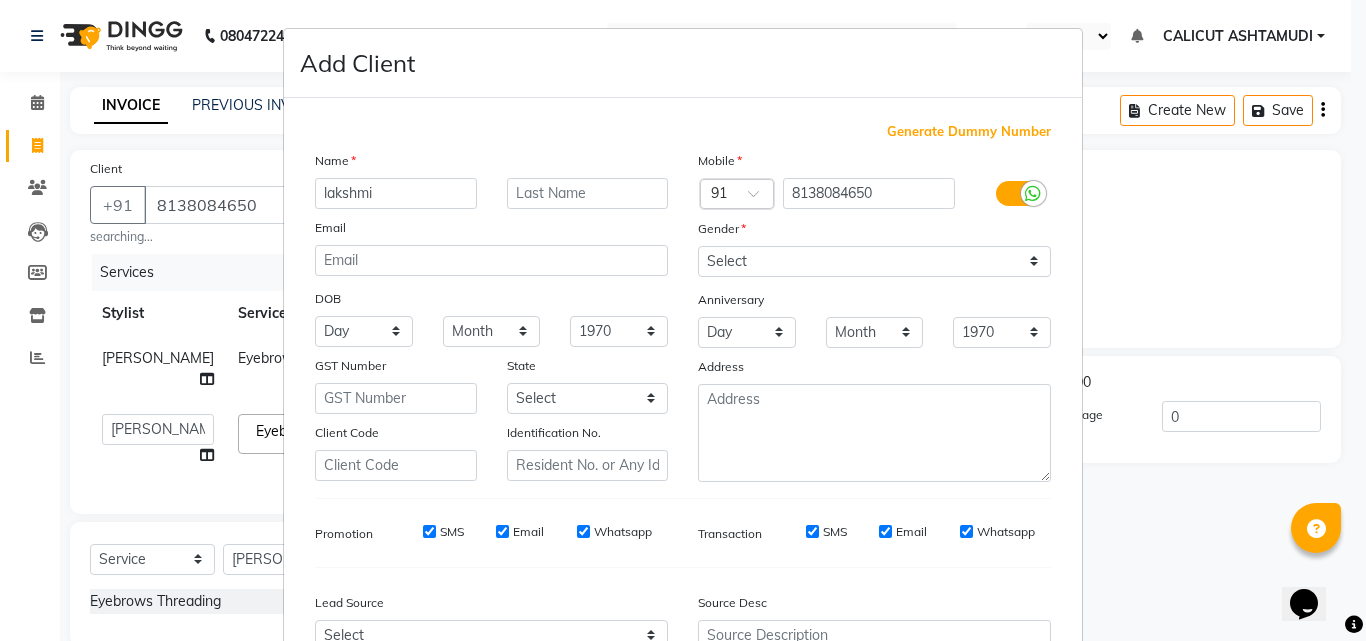 type on "lakshmi" 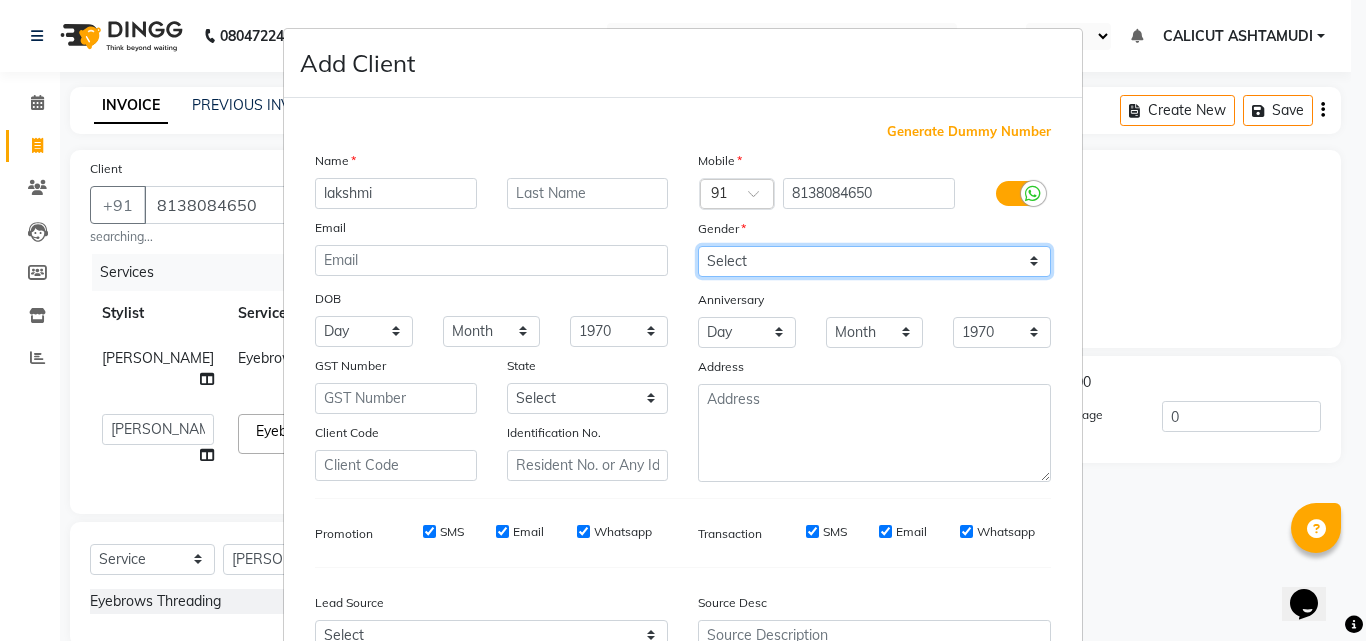 drag, startPoint x: 753, startPoint y: 254, endPoint x: 757, endPoint y: 275, distance: 21.377558 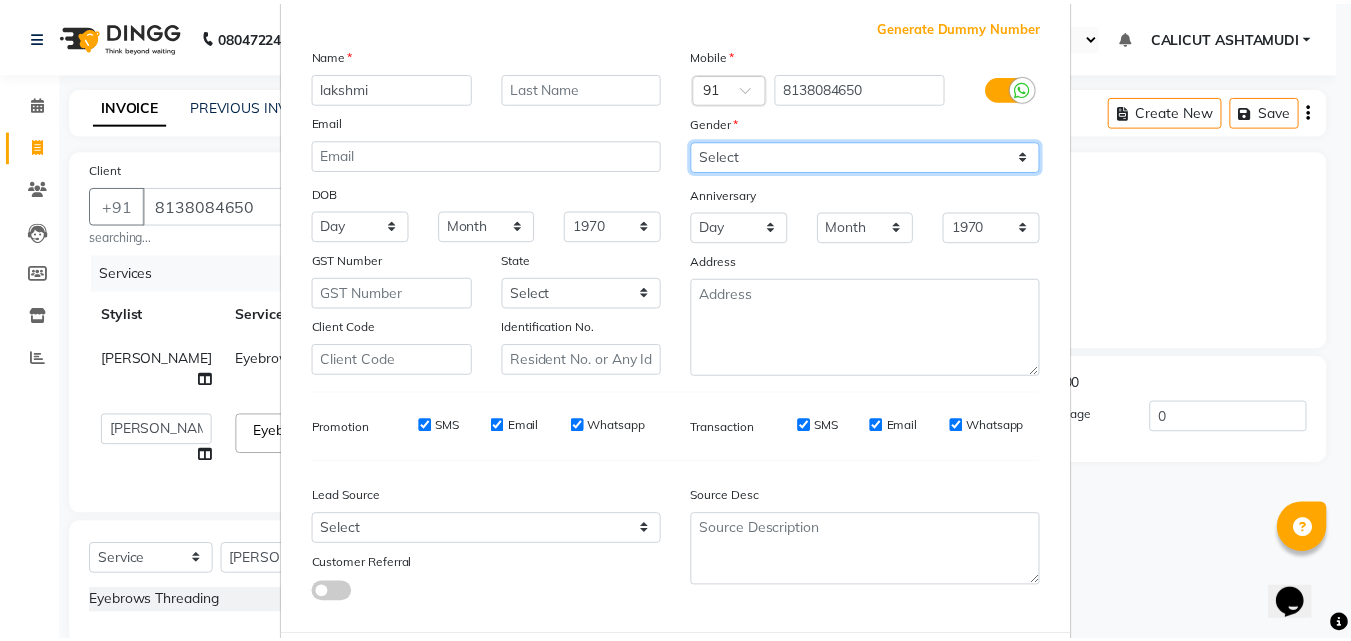 scroll, scrollTop: 208, scrollLeft: 0, axis: vertical 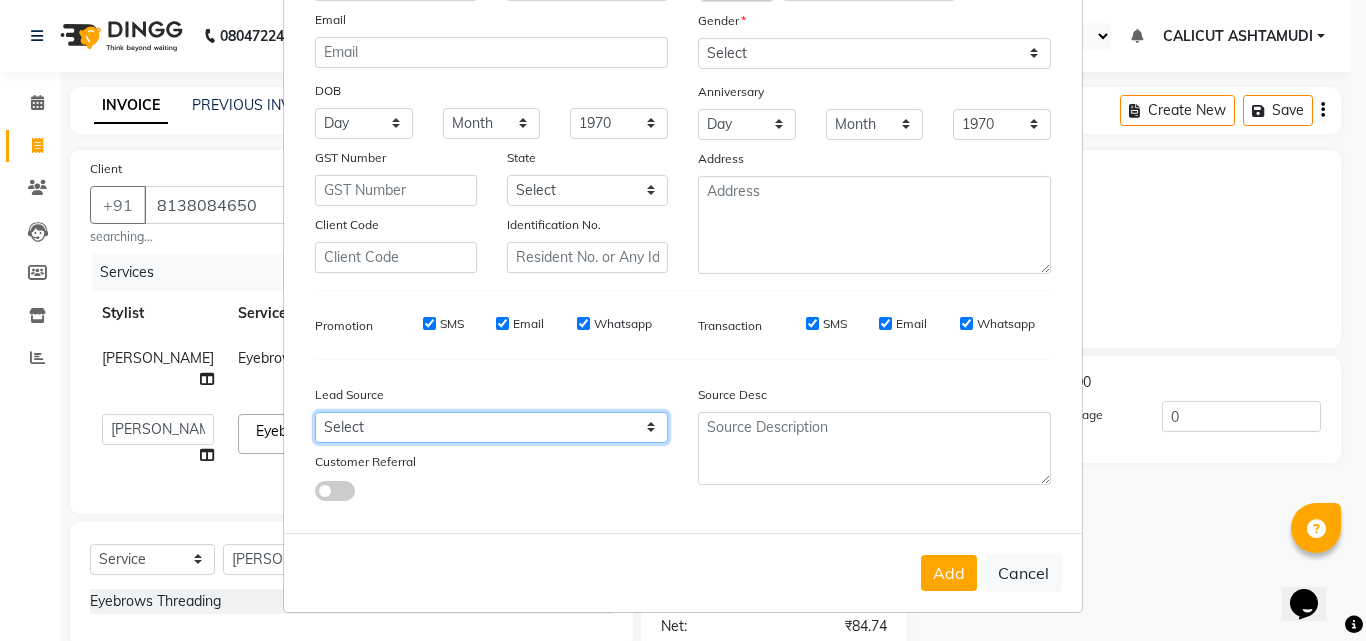 click on "Select Walk-in Referral Internet Friend Word of Mouth Advertisement Facebook JustDial Google Other Instagram  YouTube  WhatsApp" at bounding box center [491, 427] 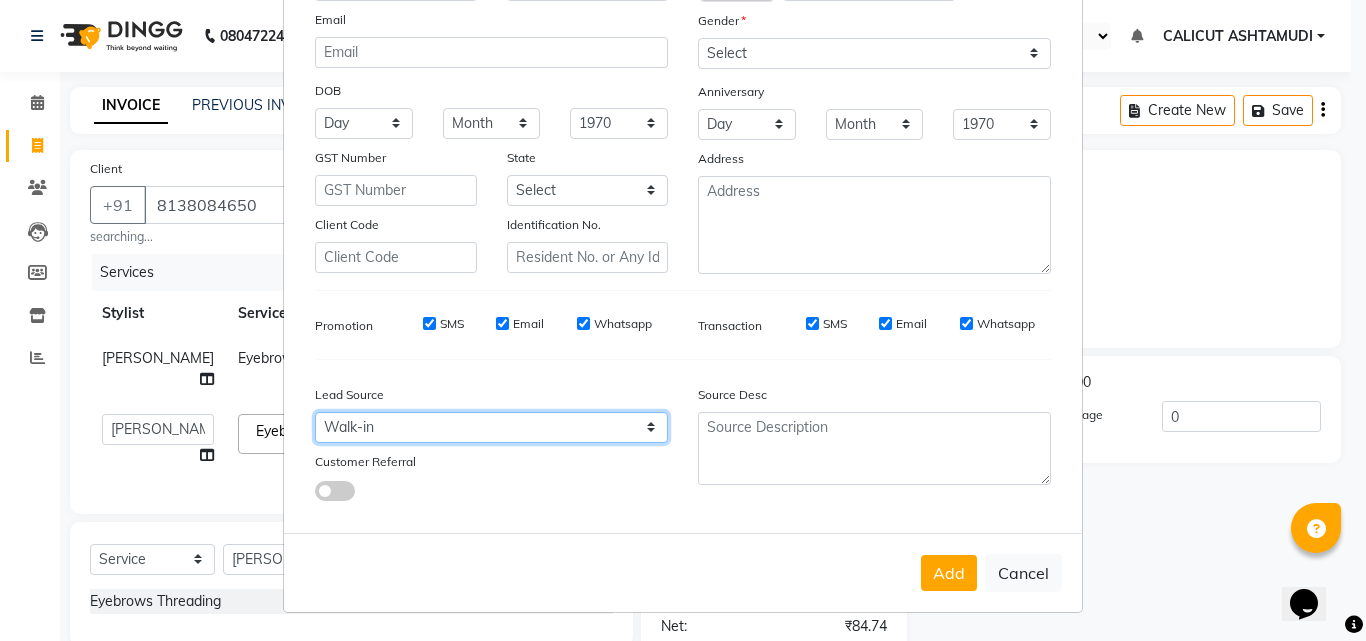 click on "Select Walk-in Referral Internet Friend Word of Mouth Advertisement Facebook JustDial Google Other Instagram  YouTube  WhatsApp" at bounding box center (491, 427) 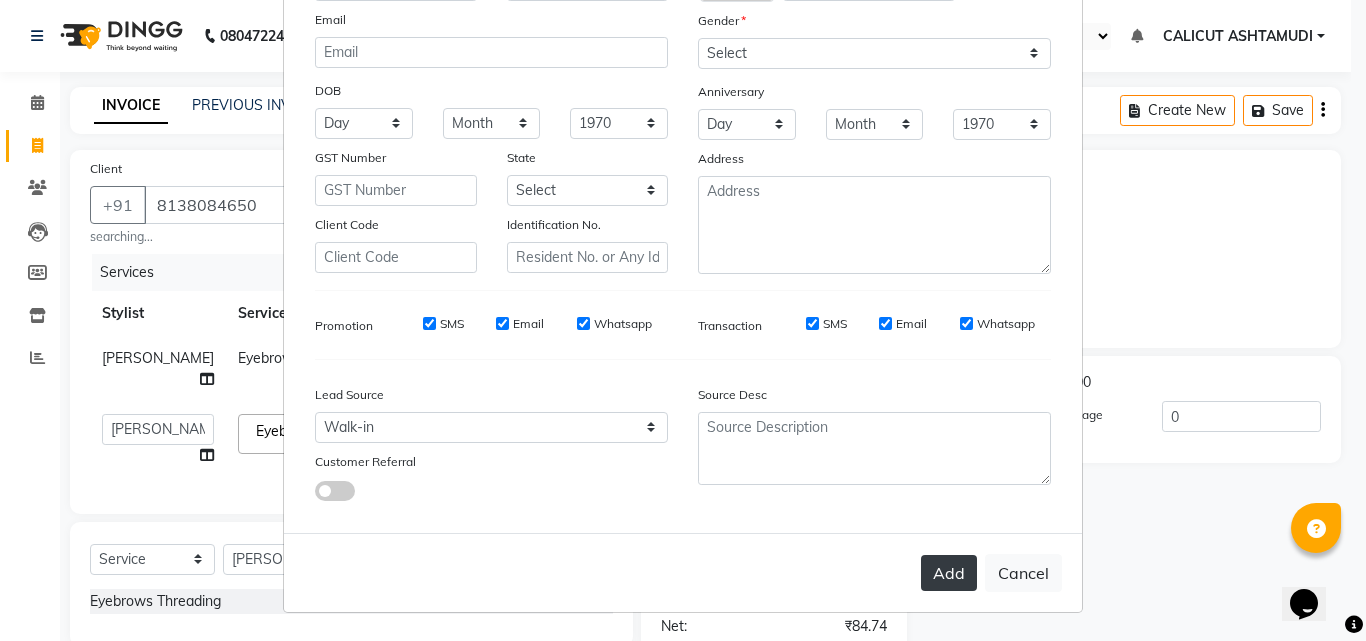 click on "Add" at bounding box center (949, 573) 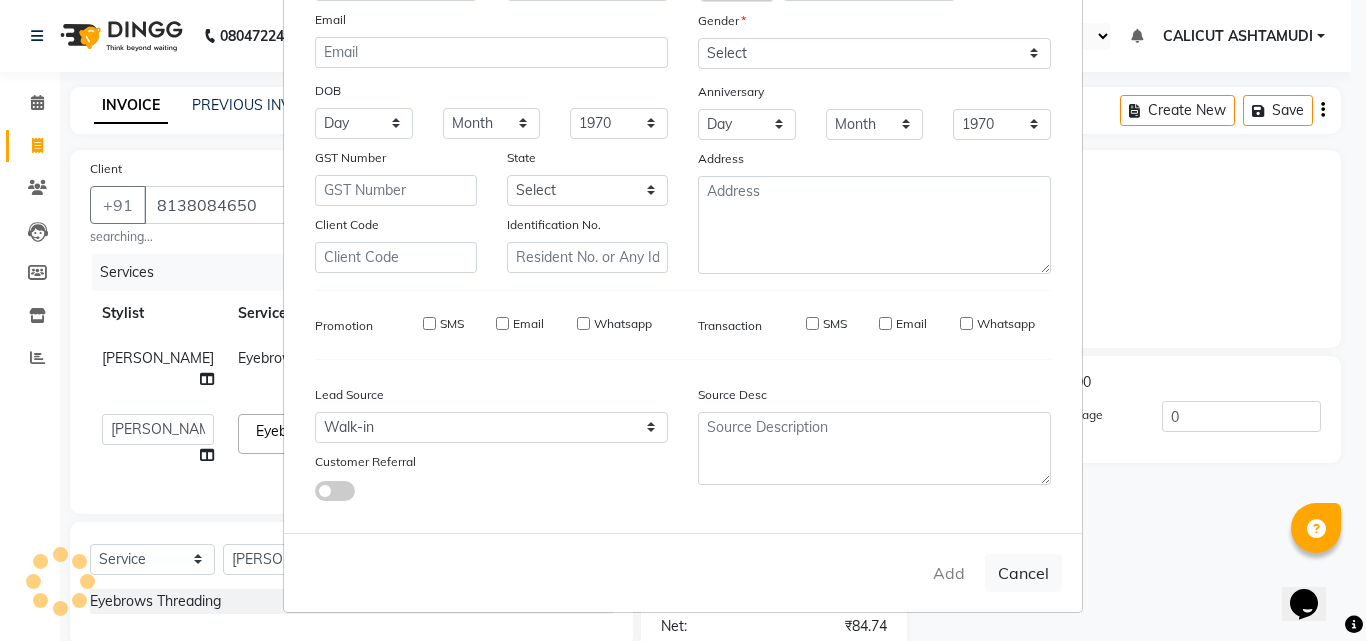 type 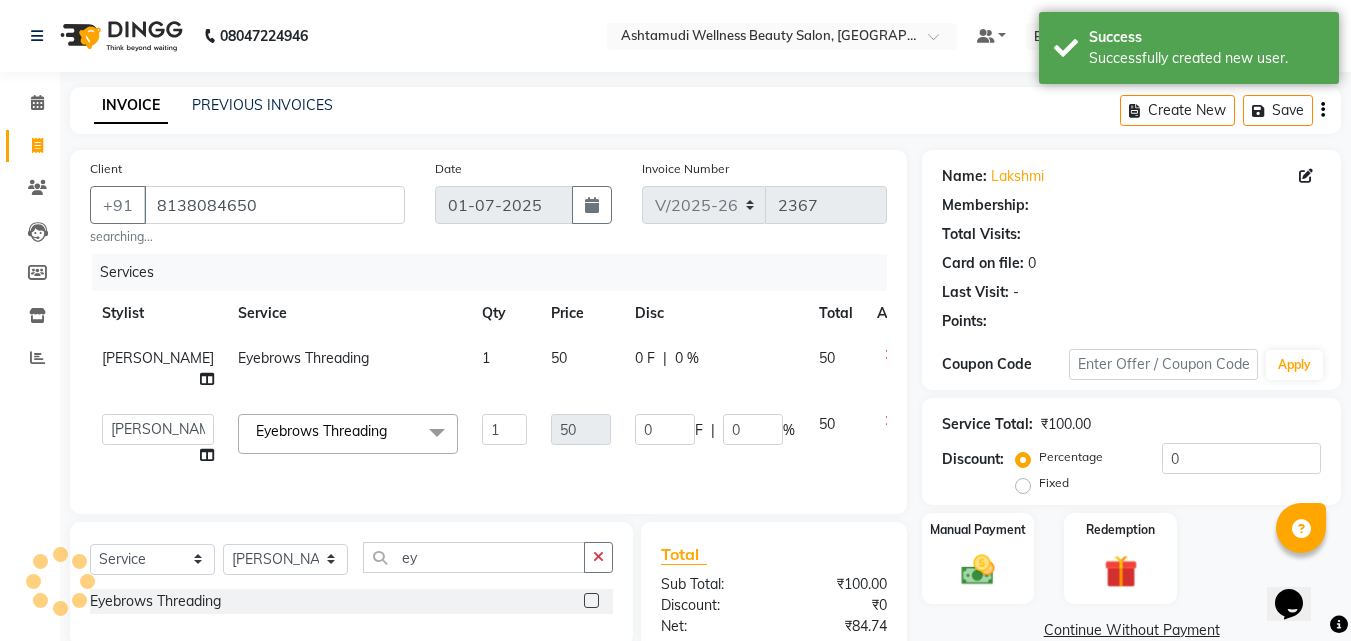 select on "1: Object" 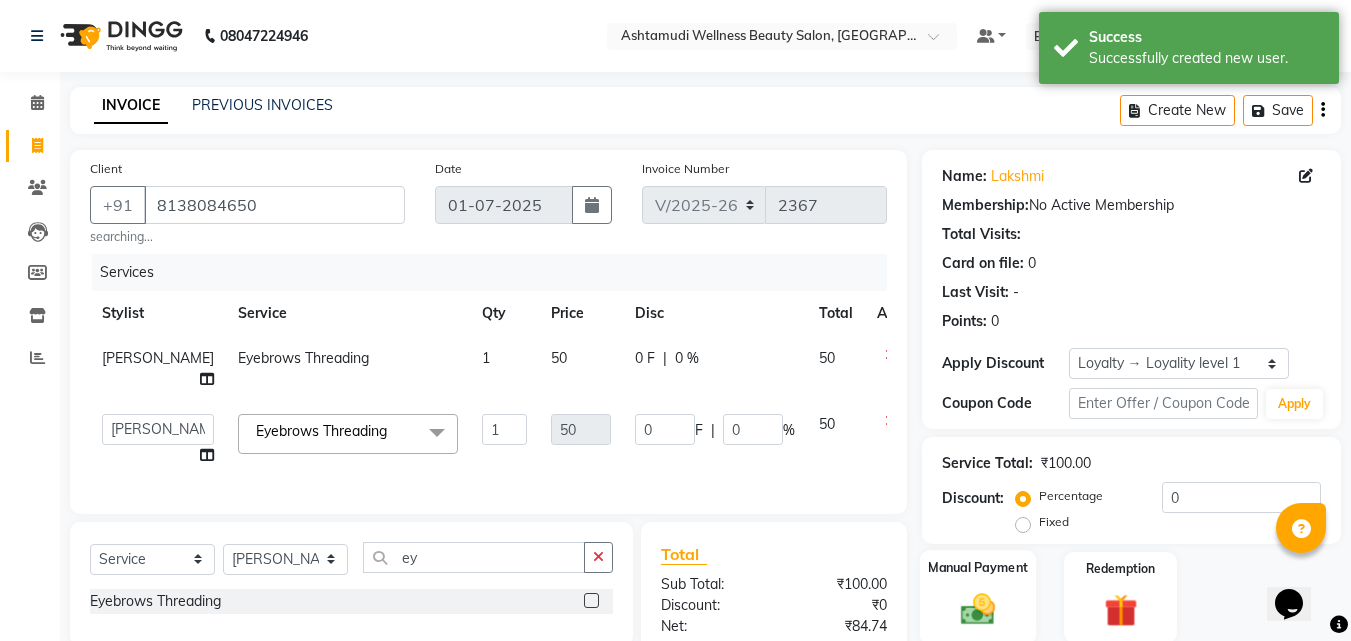 click on "Manual Payment" 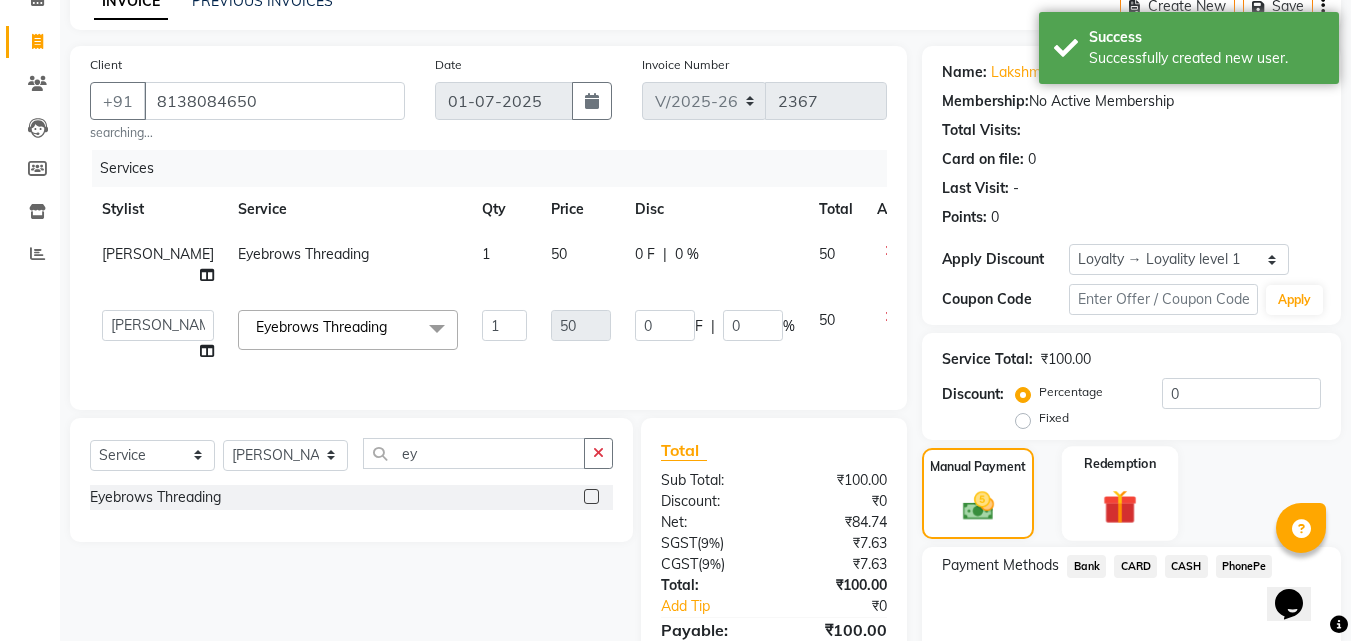 scroll, scrollTop: 241, scrollLeft: 0, axis: vertical 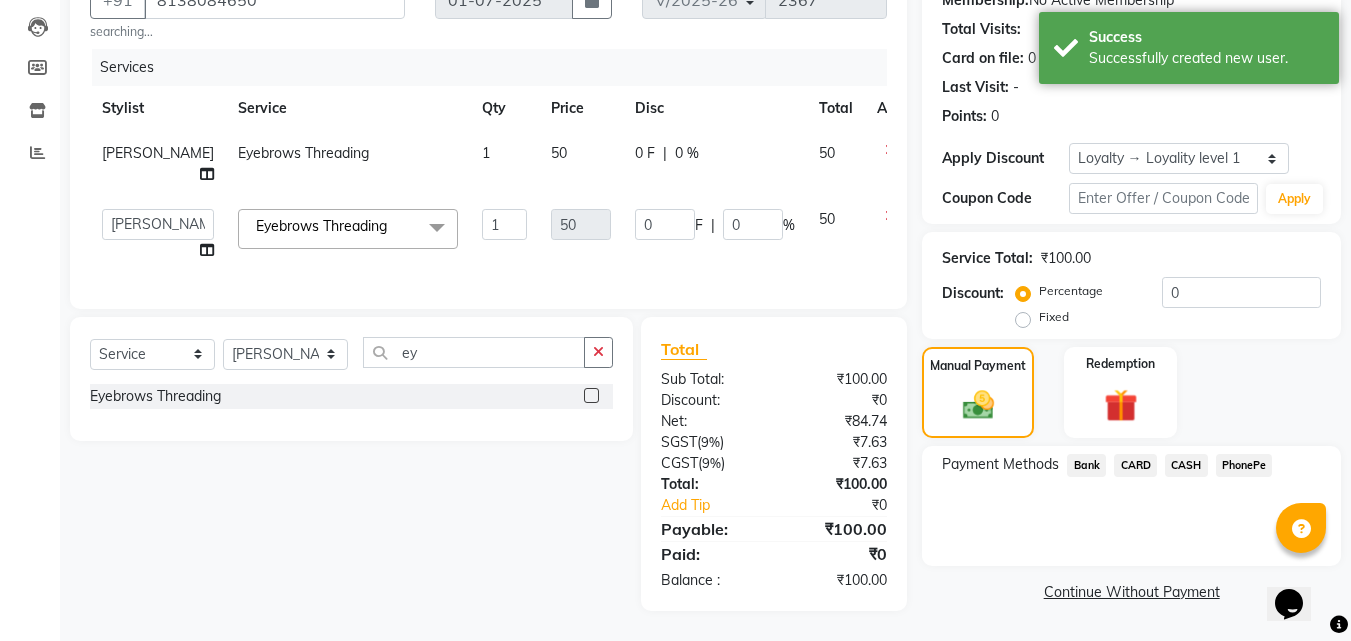 drag, startPoint x: 1256, startPoint y: 423, endPoint x: 1251, endPoint y: 449, distance: 26.476404 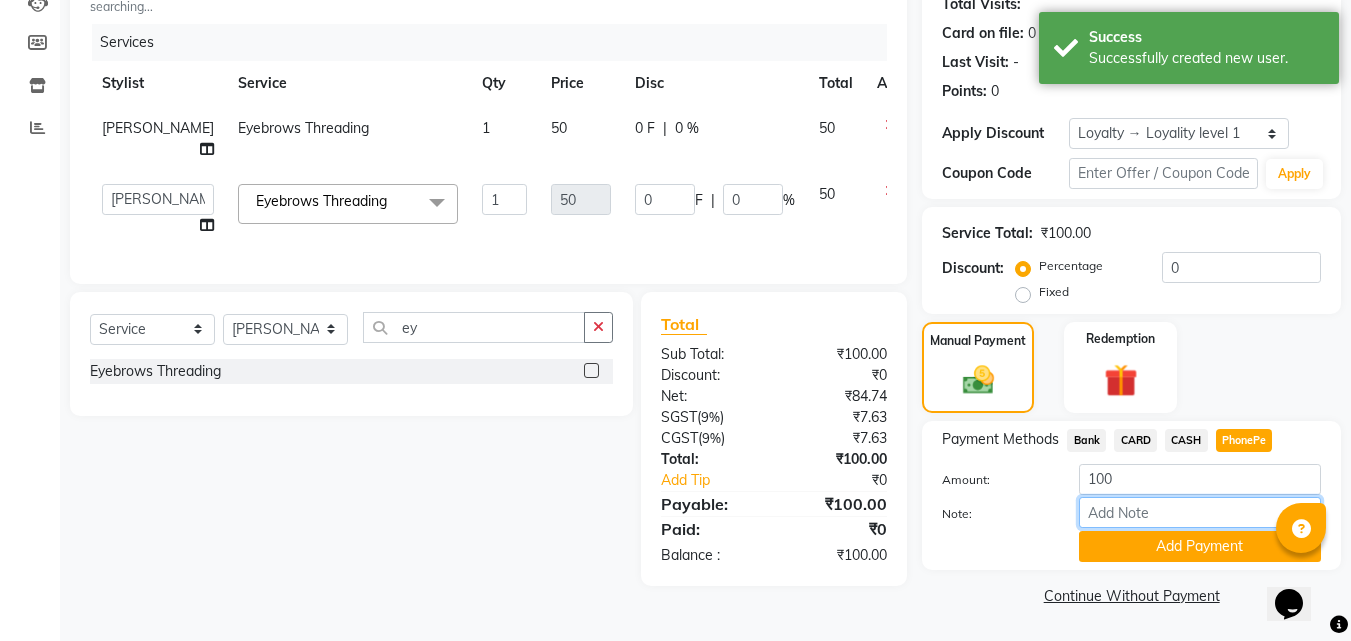 click on "Note:" at bounding box center [1200, 512] 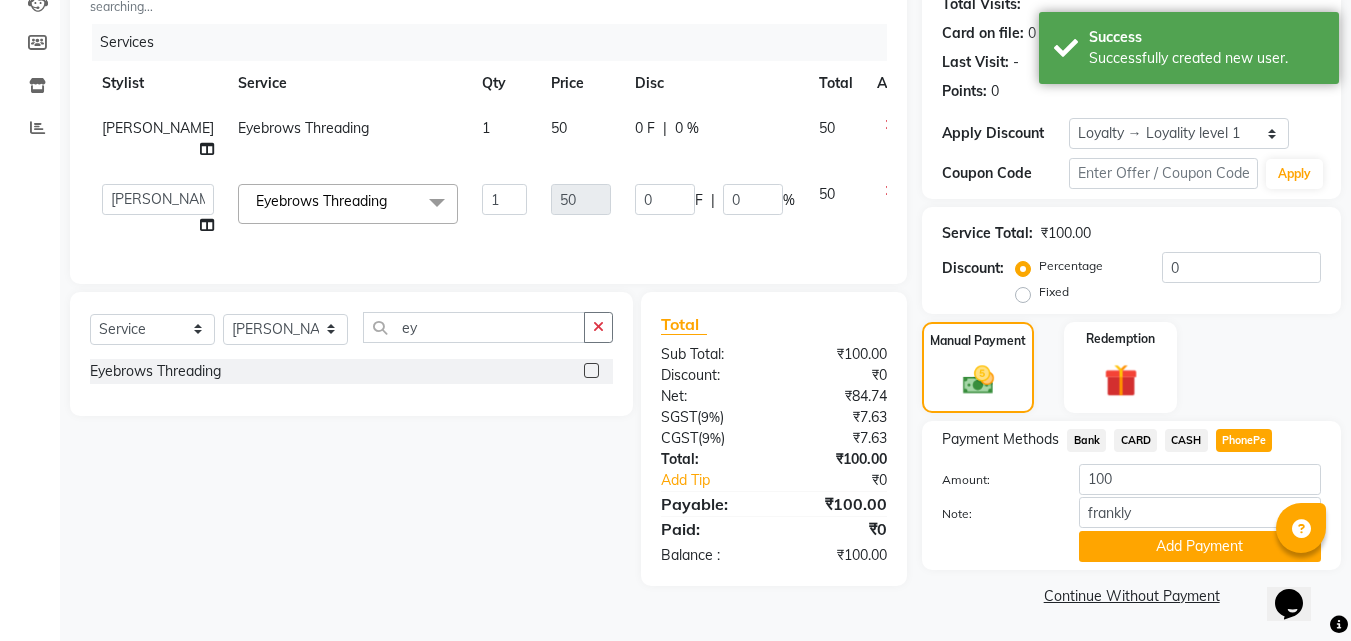 click on "Add Payment" 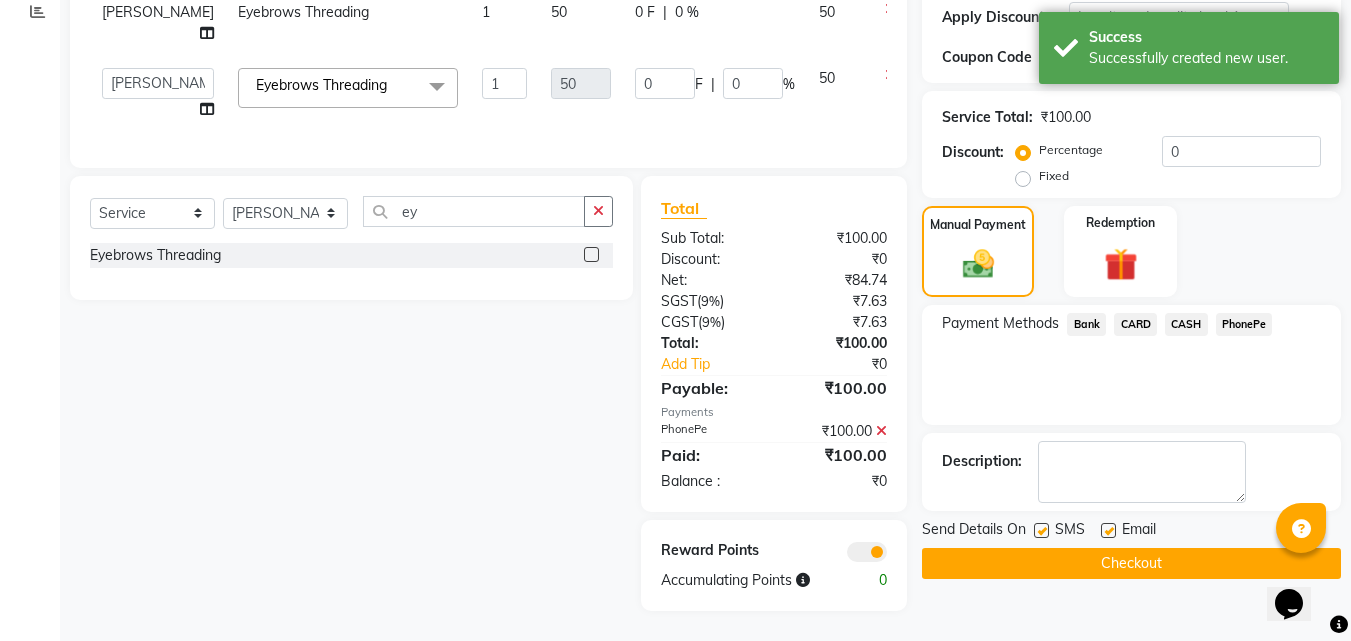 scroll, scrollTop: 382, scrollLeft: 0, axis: vertical 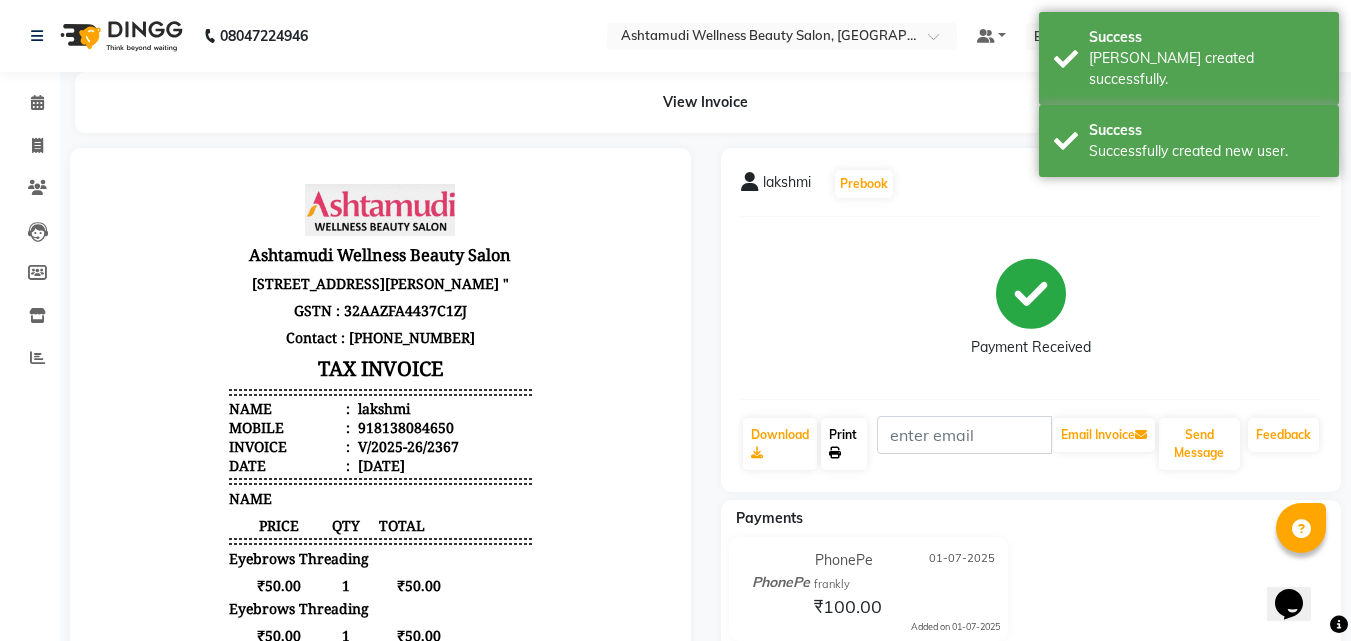 click on "Print" 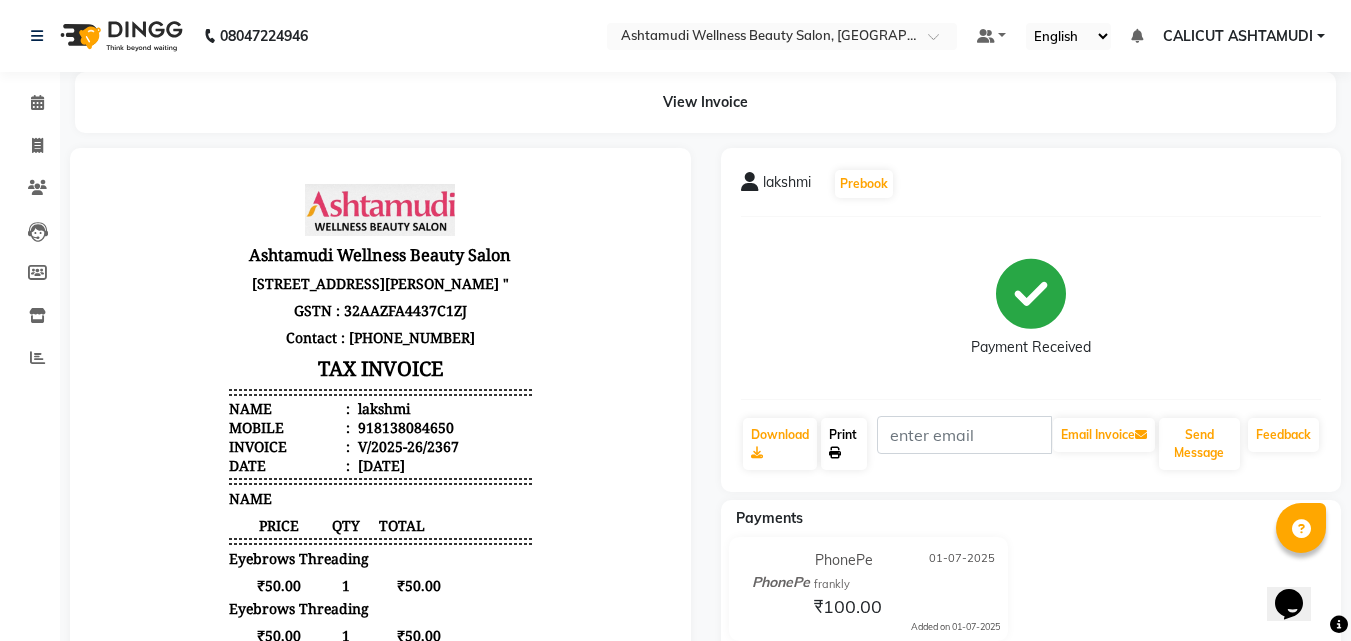 click on "Print" 